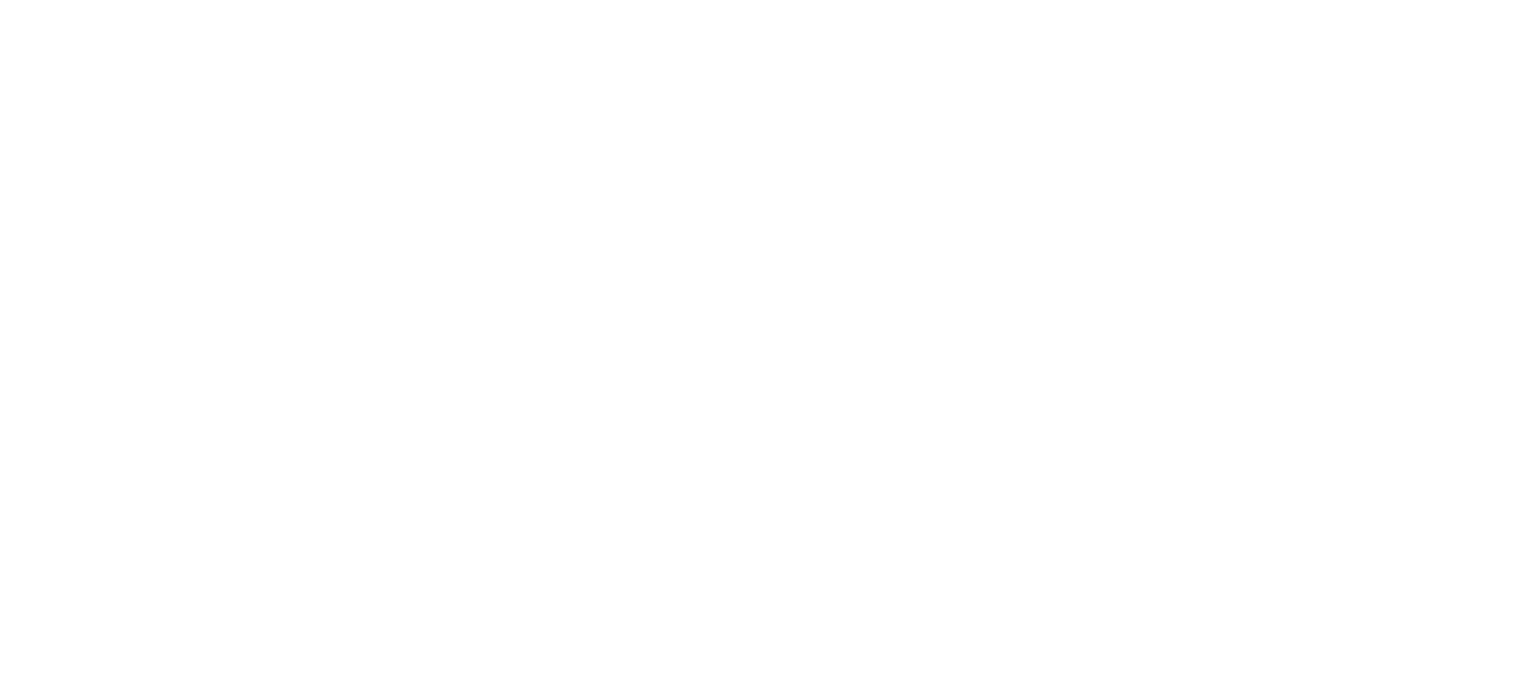 scroll, scrollTop: 0, scrollLeft: 0, axis: both 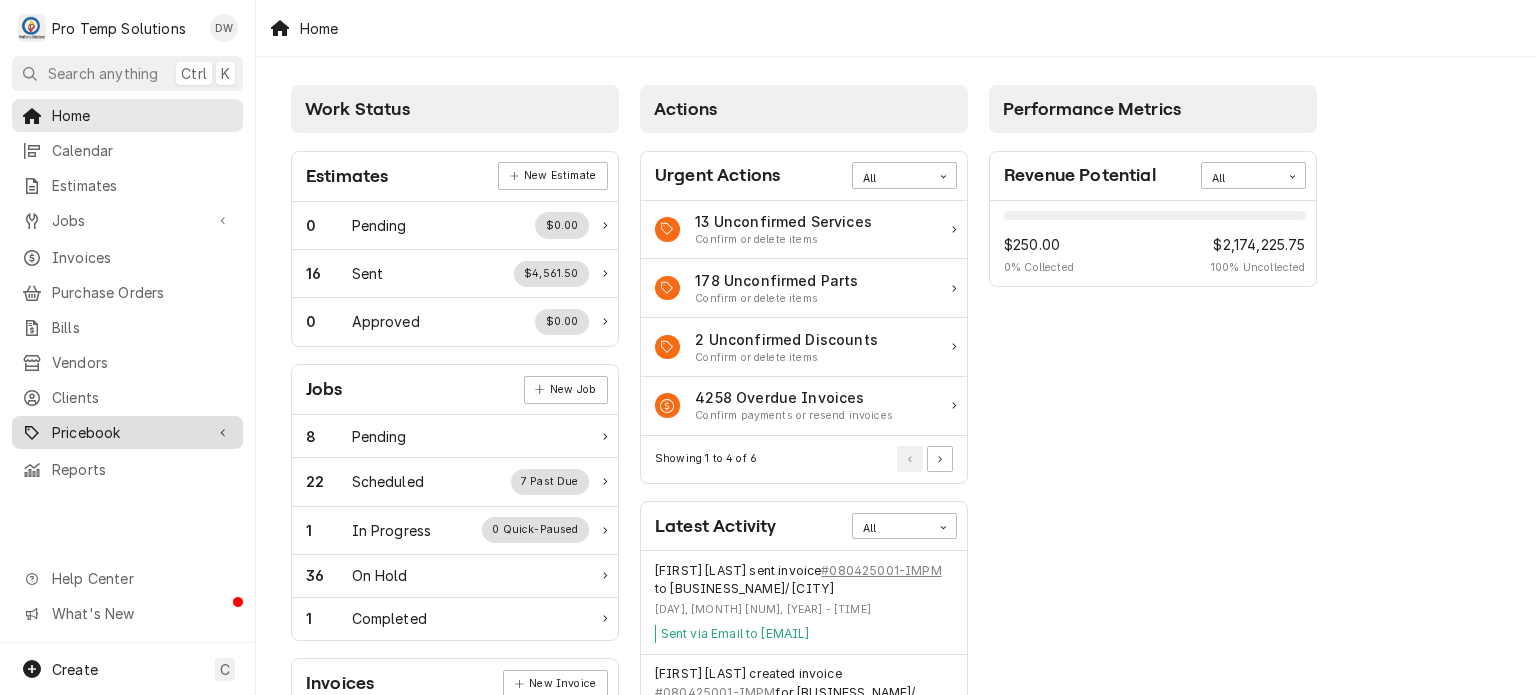 click on "Pricebook" at bounding box center (127, 432) 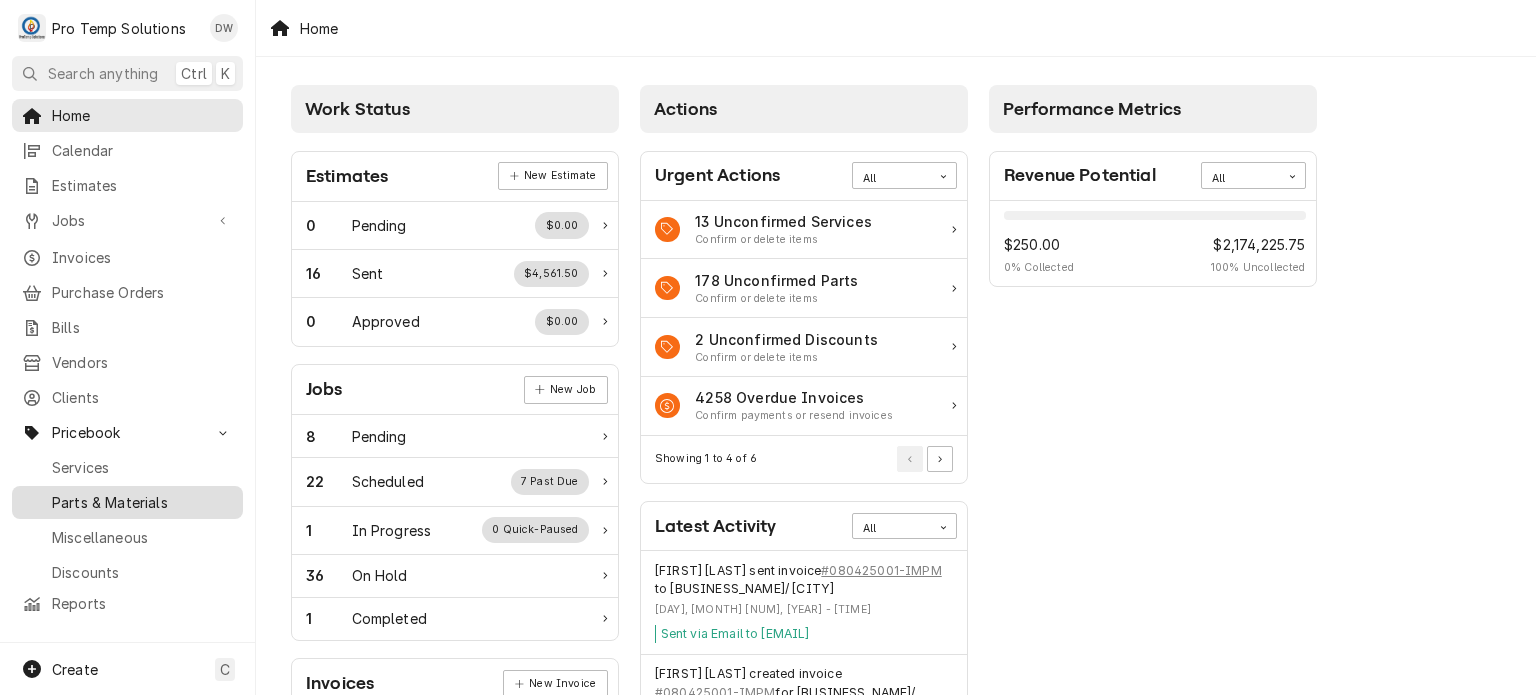 click on "Parts & Materials" at bounding box center (127, 502) 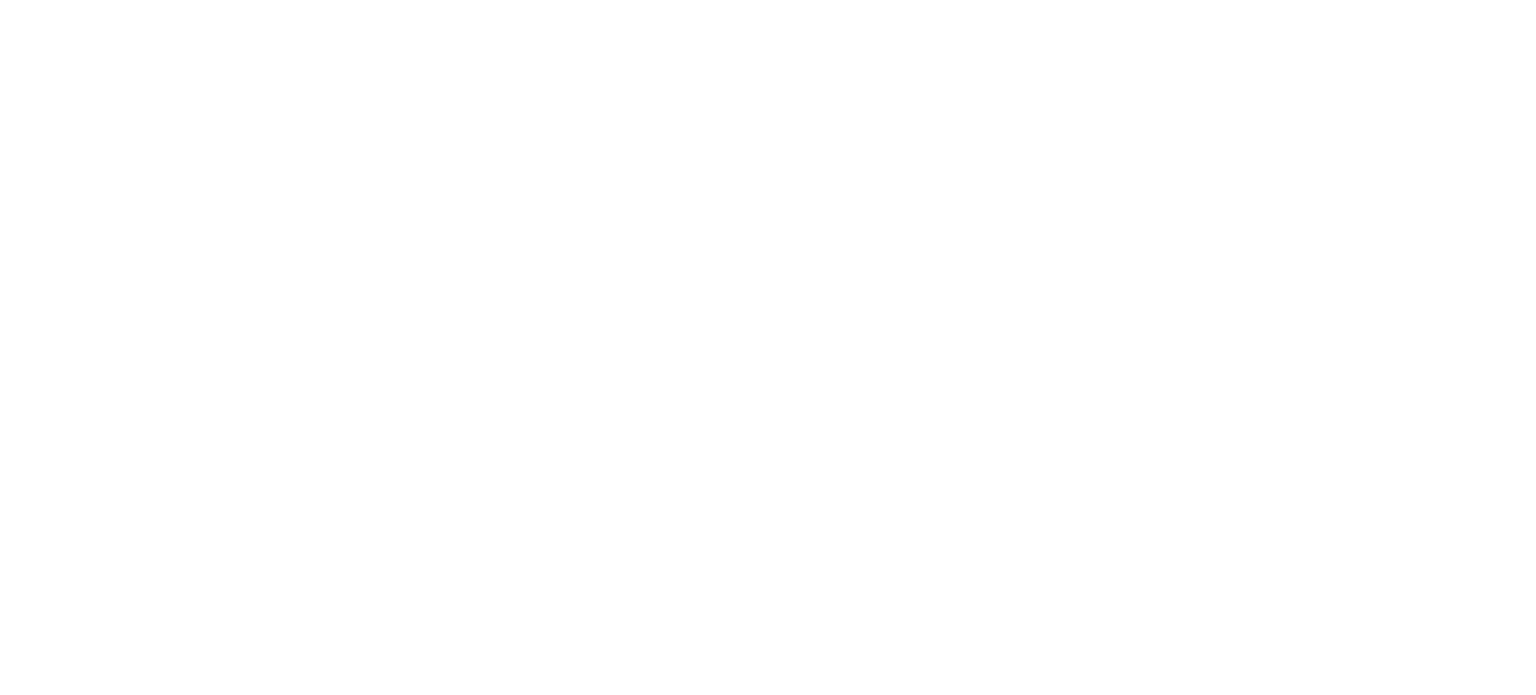 scroll, scrollTop: 0, scrollLeft: 0, axis: both 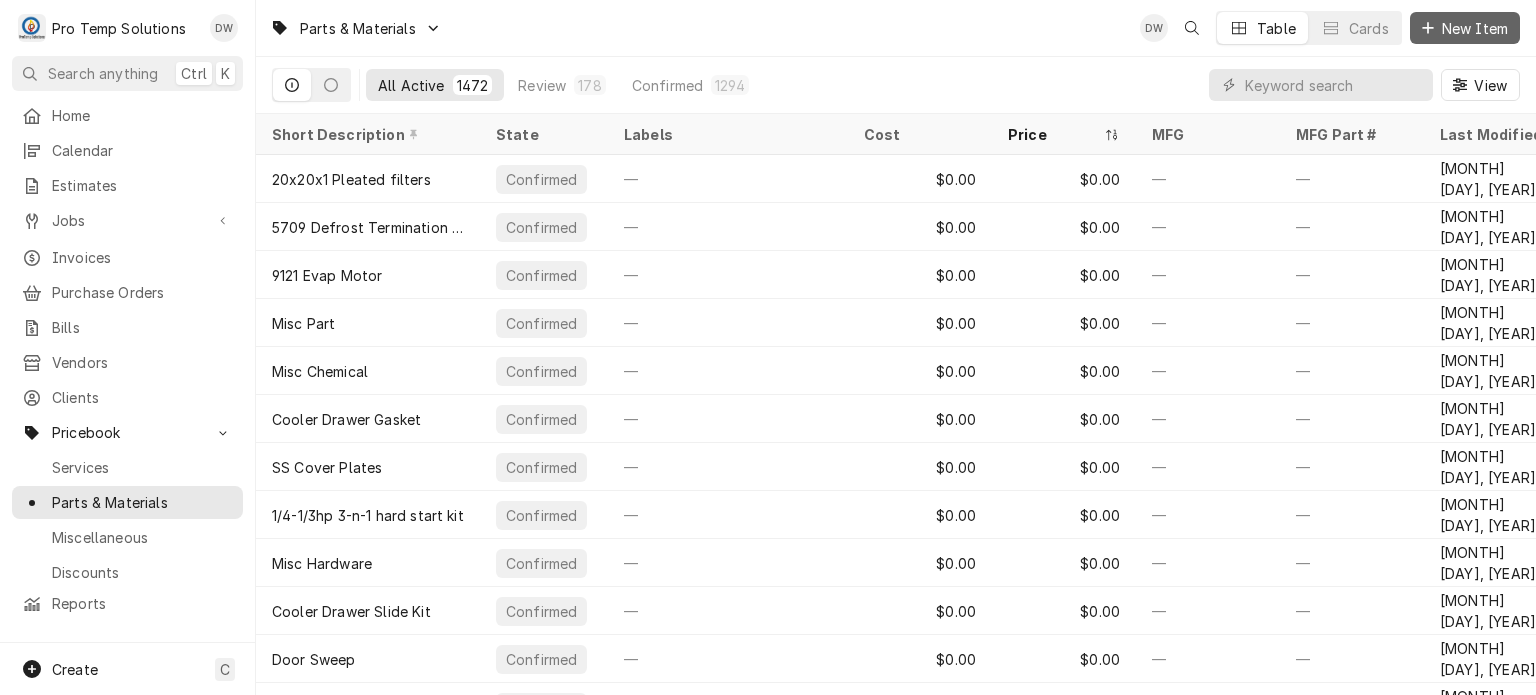 click on "New Item" at bounding box center [1475, 28] 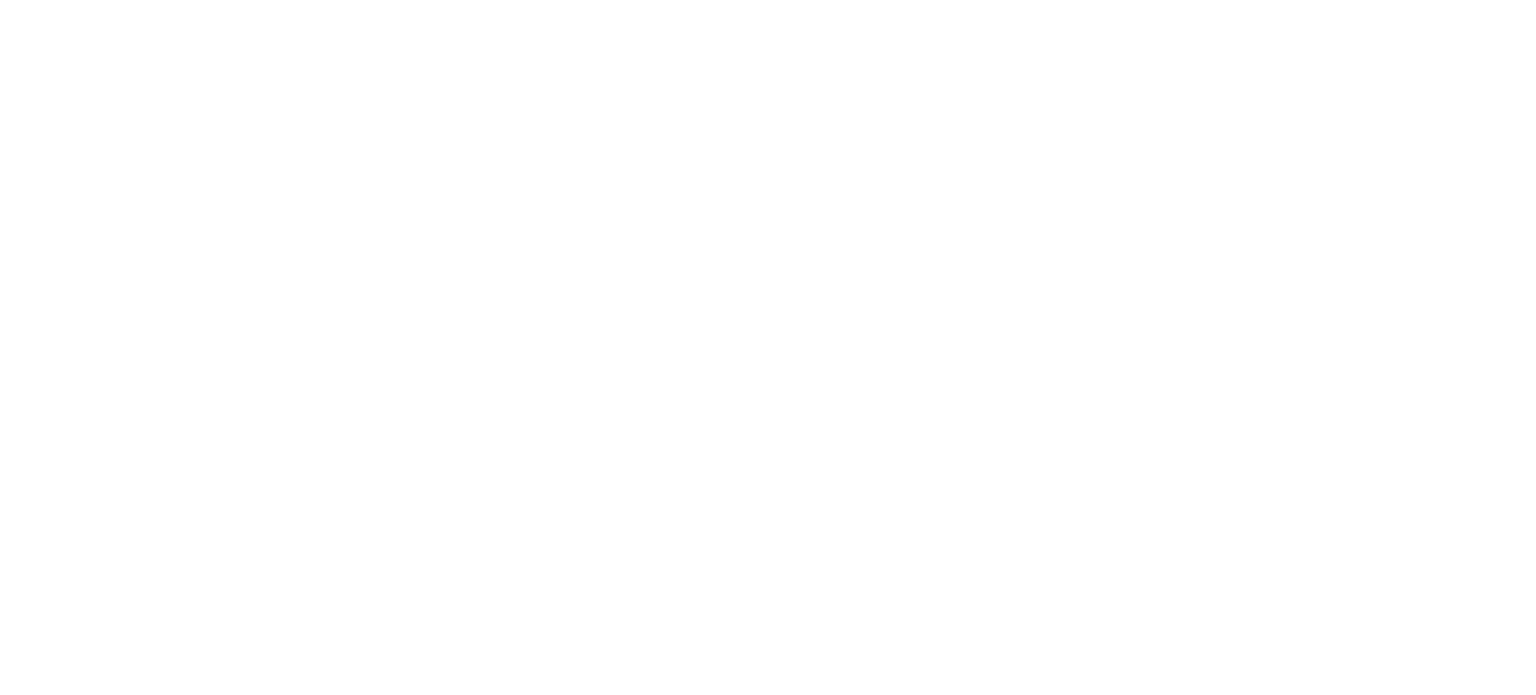 scroll, scrollTop: 0, scrollLeft: 0, axis: both 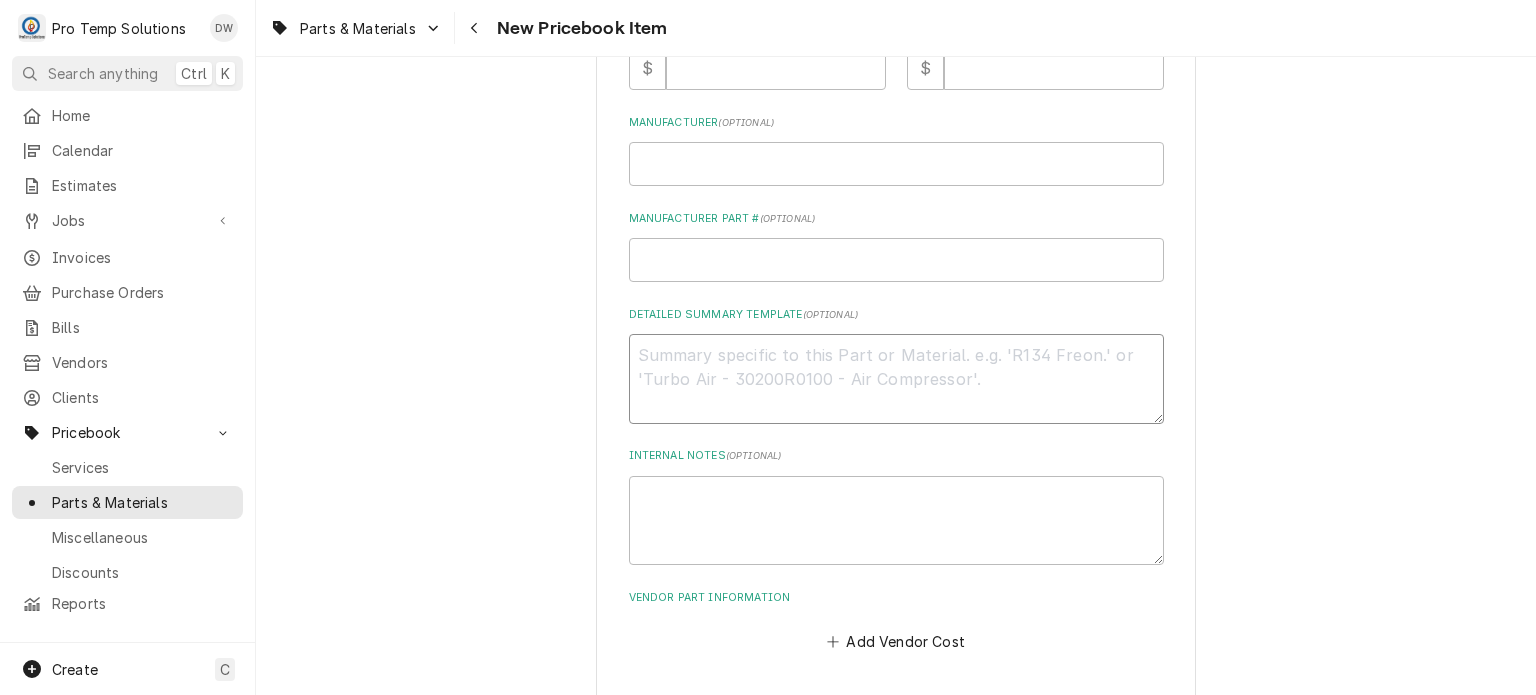 click on "Detailed Summary Template  ( optional )" at bounding box center (896, 379) 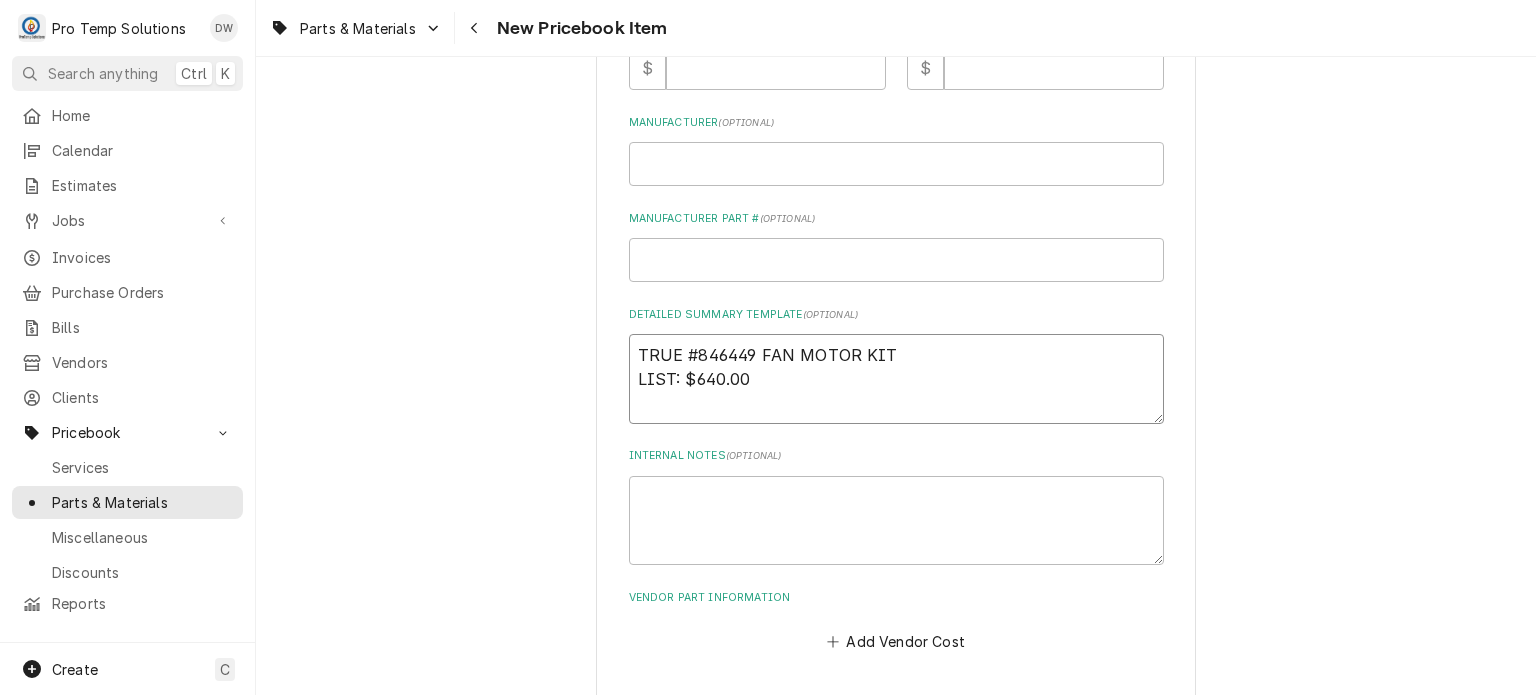 type on "x" 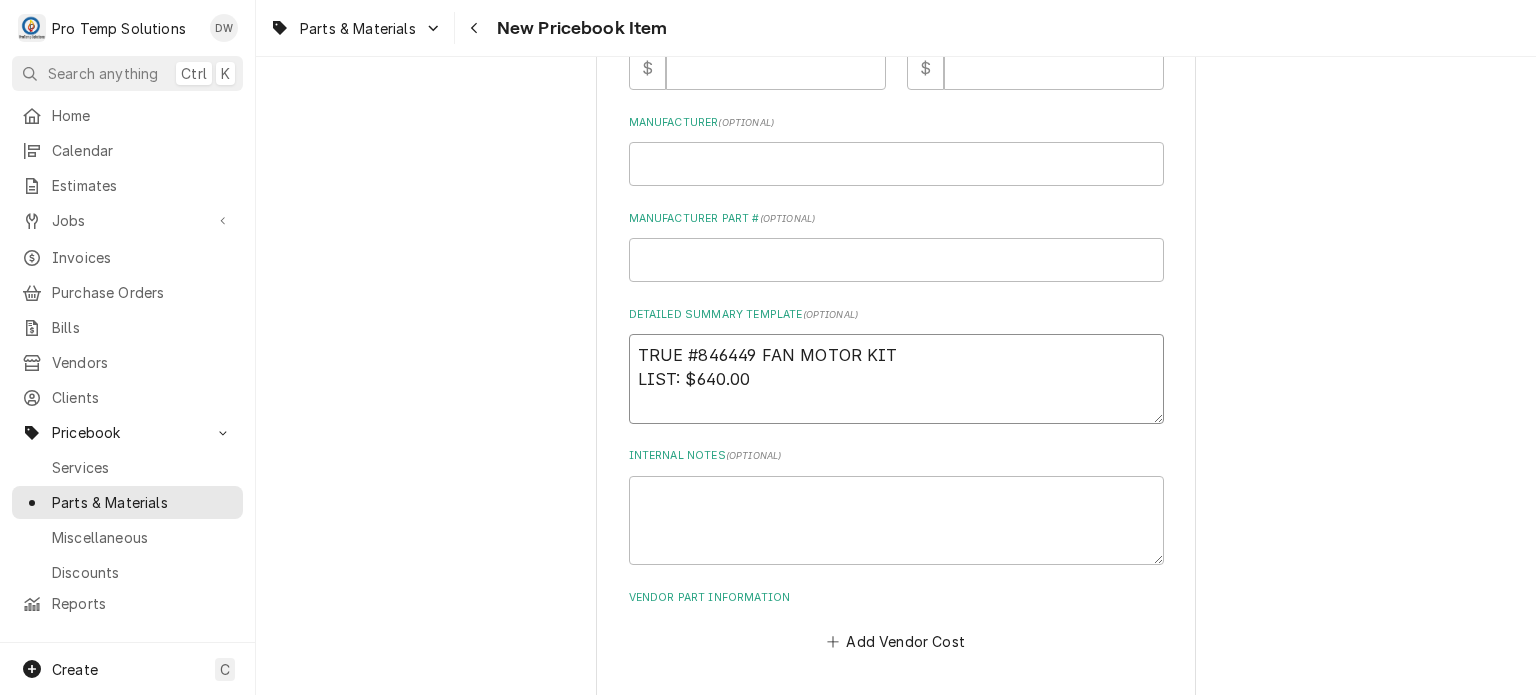 drag, startPoint x: 753, startPoint y: 375, endPoint x: 686, endPoint y: 366, distance: 67.601776 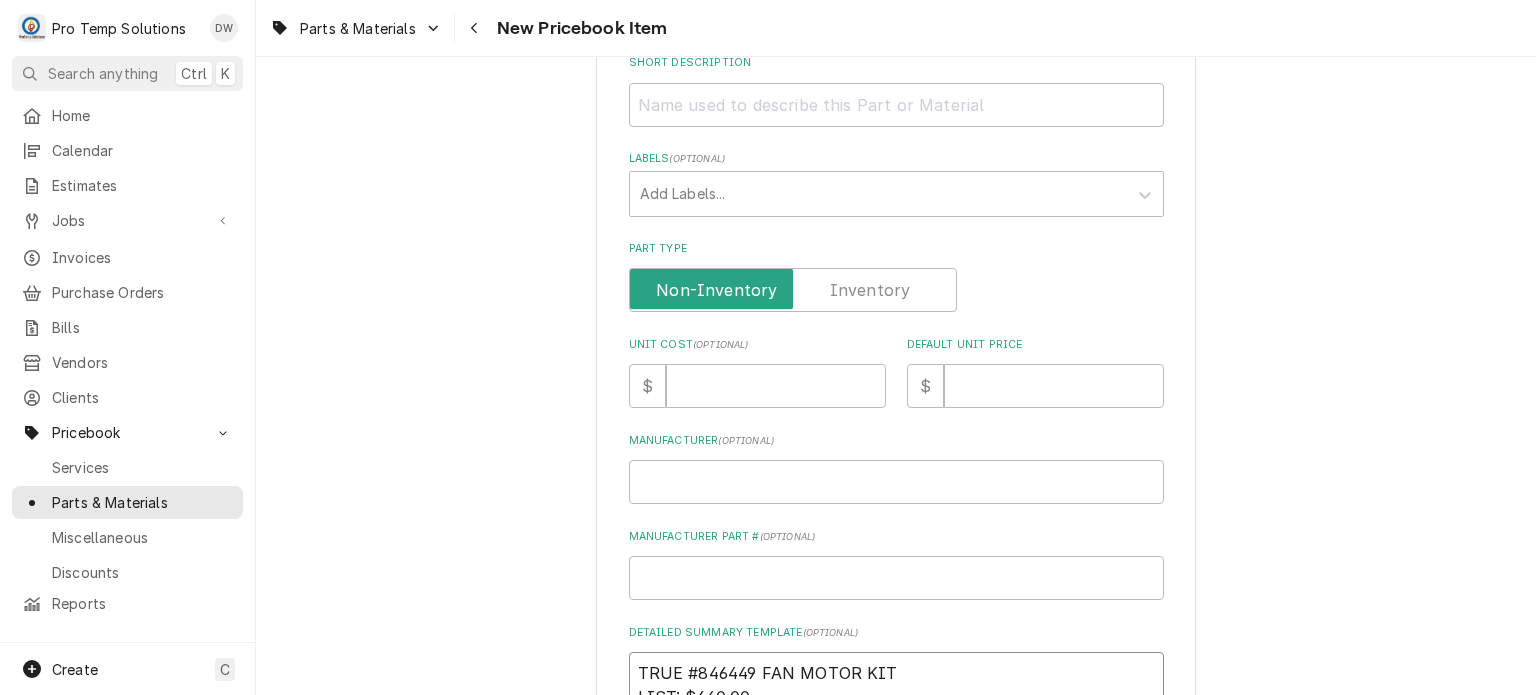 scroll, scrollTop: 281, scrollLeft: 0, axis: vertical 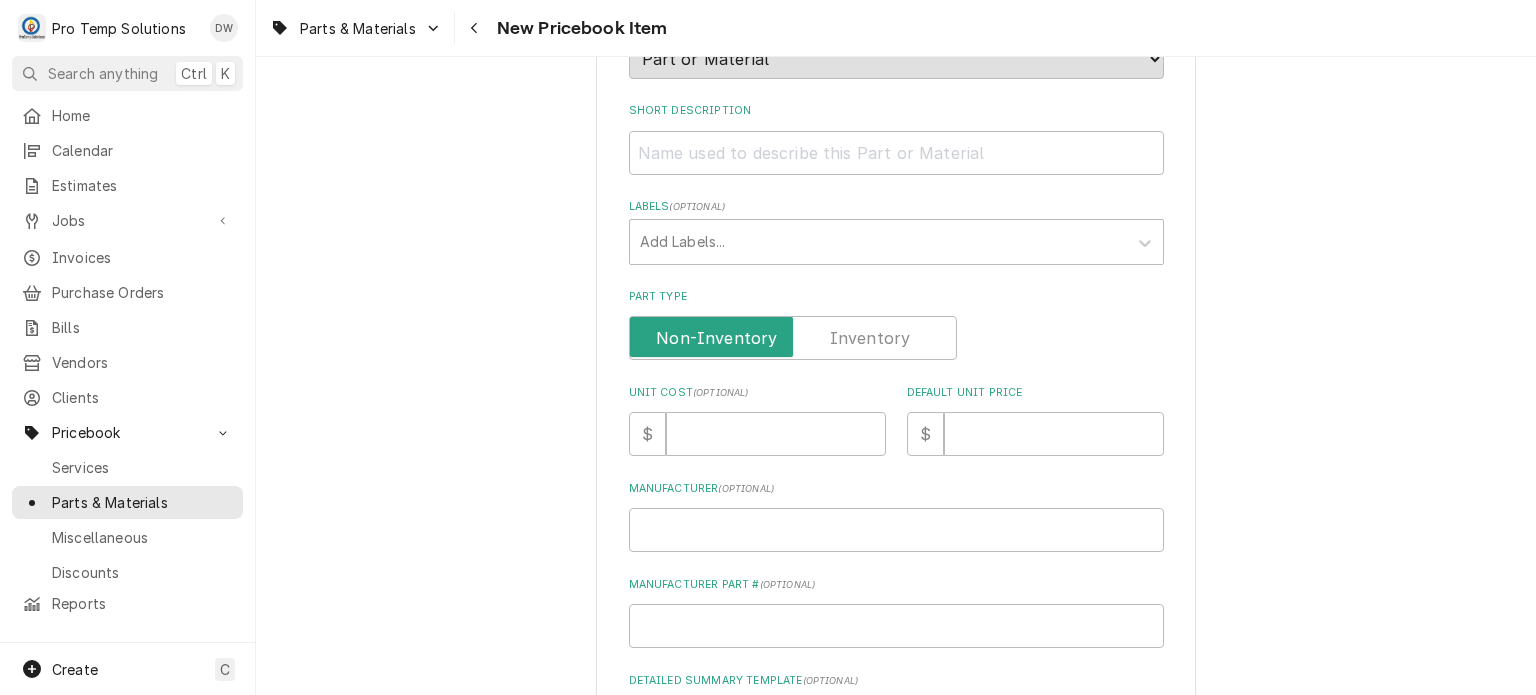 type on "TRUE #846449 FAN MOTOR KIT
LIST: $640.00" 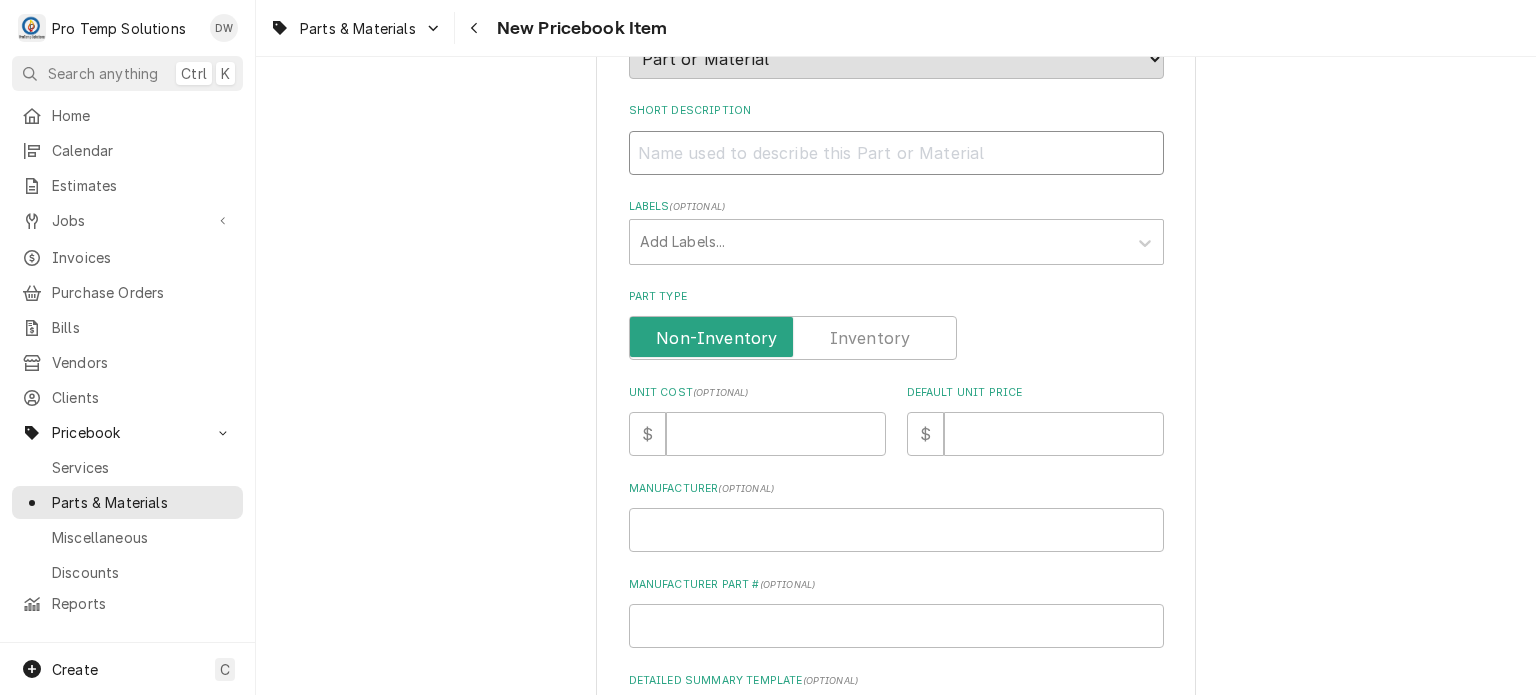 click on "Short Description" at bounding box center (896, 153) 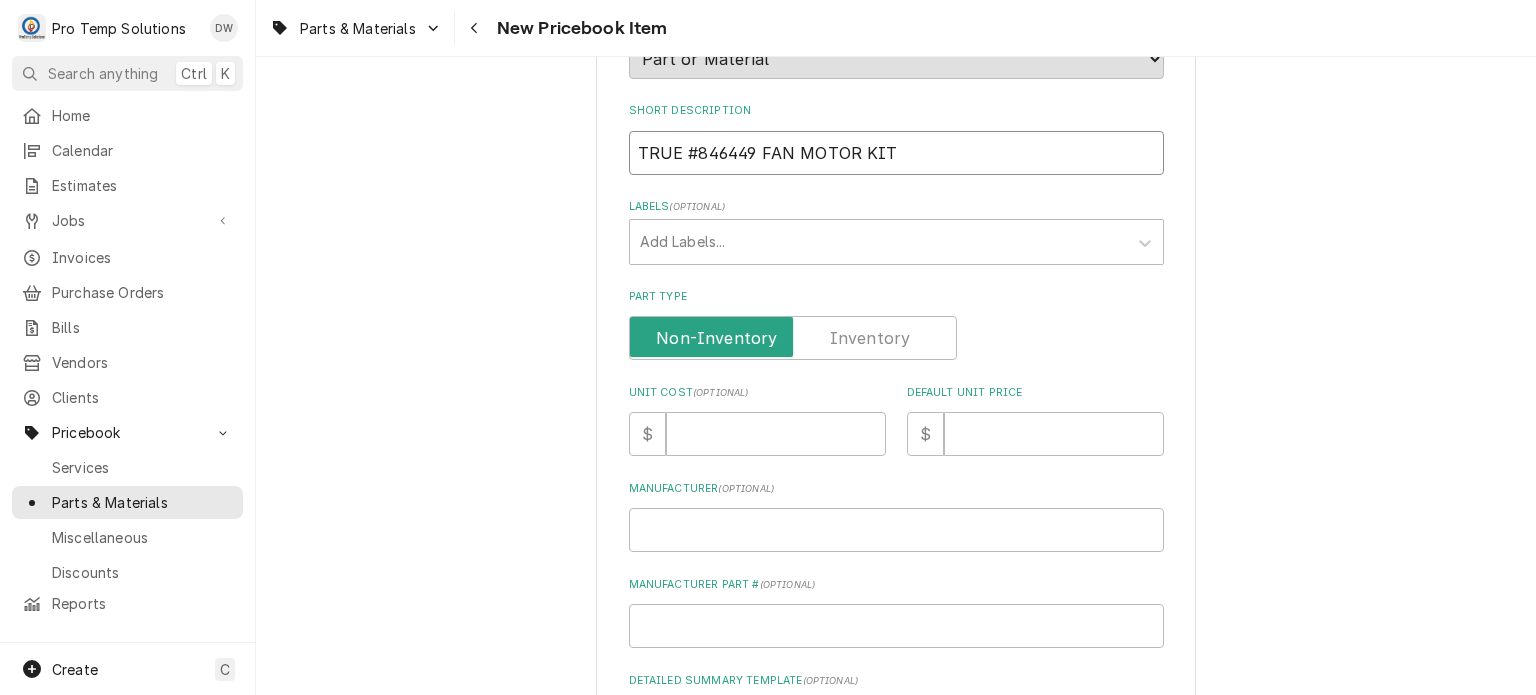 type on "TRUE #846449 FAN MOTOR KIT" 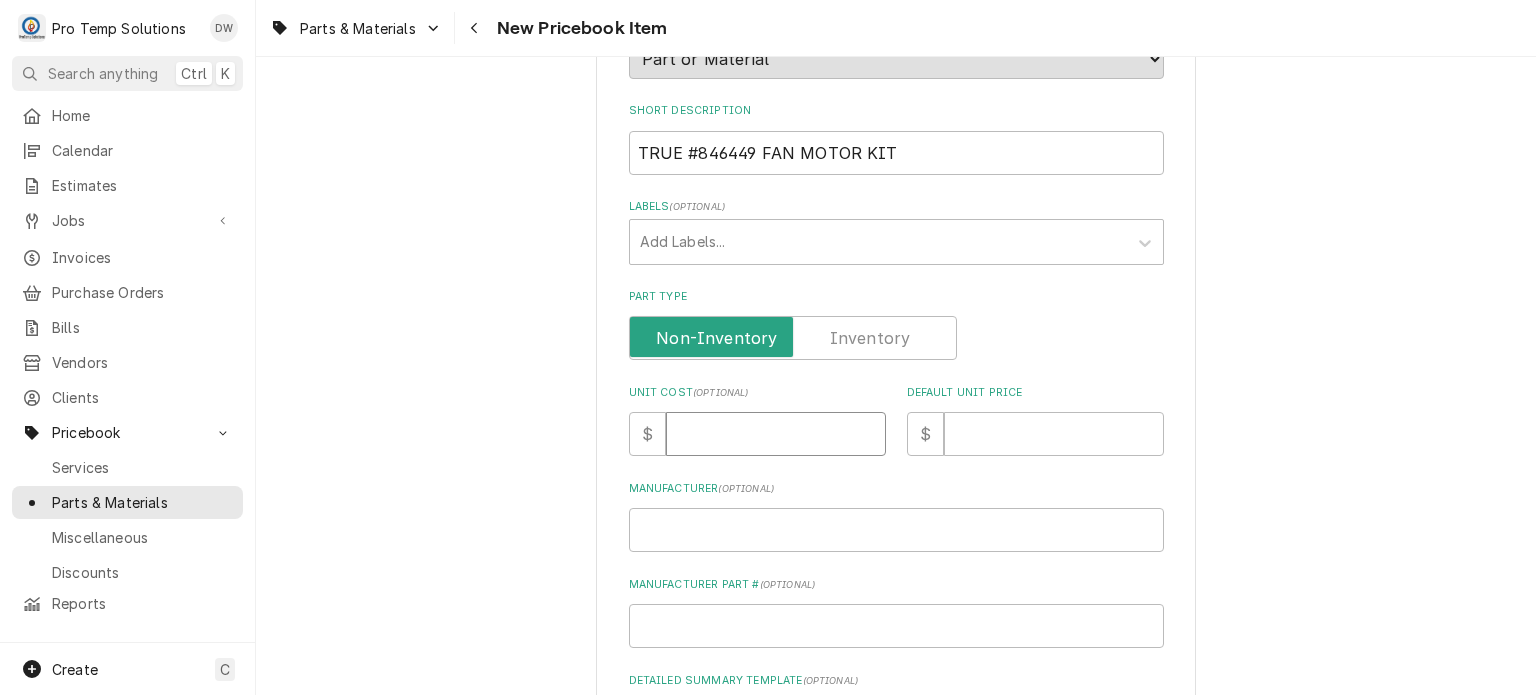 click on "Unit Cost  ( optional )" at bounding box center [776, 434] 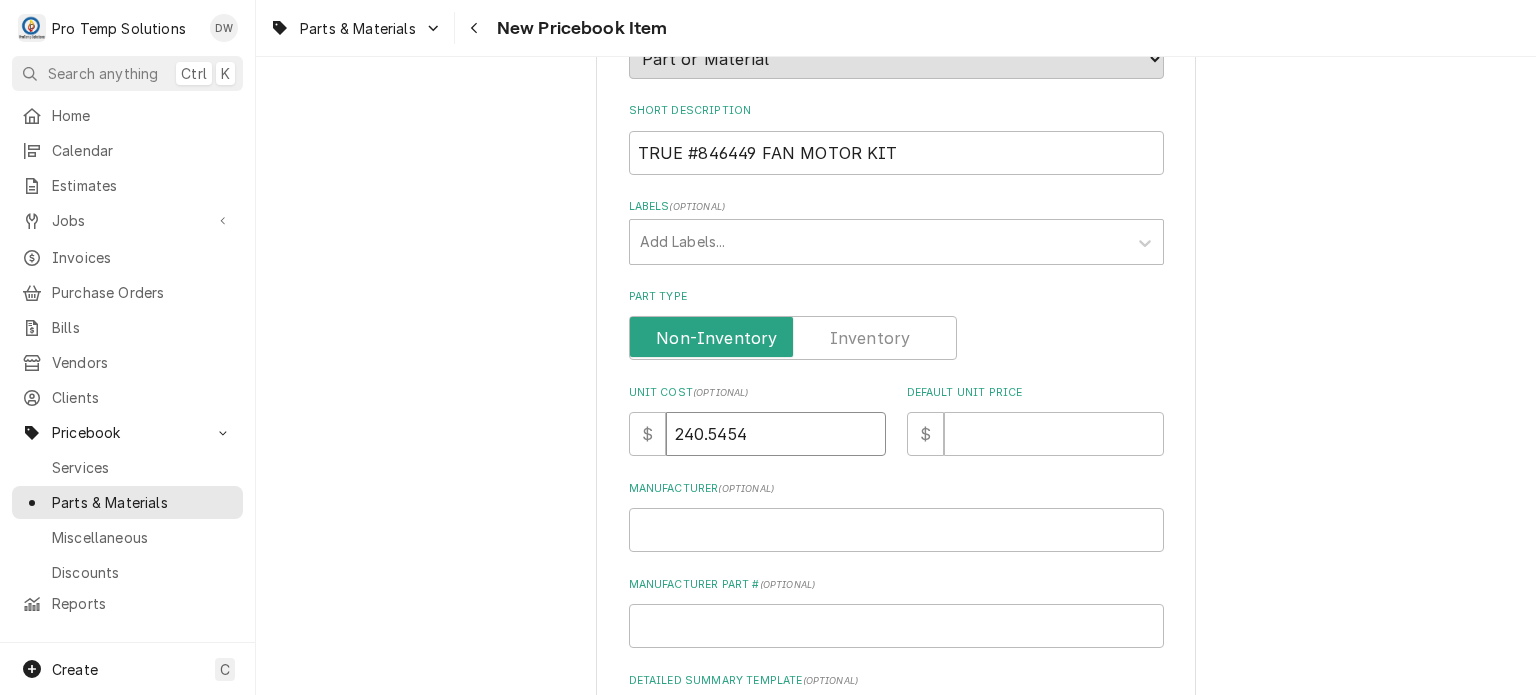 type on "240.5454" 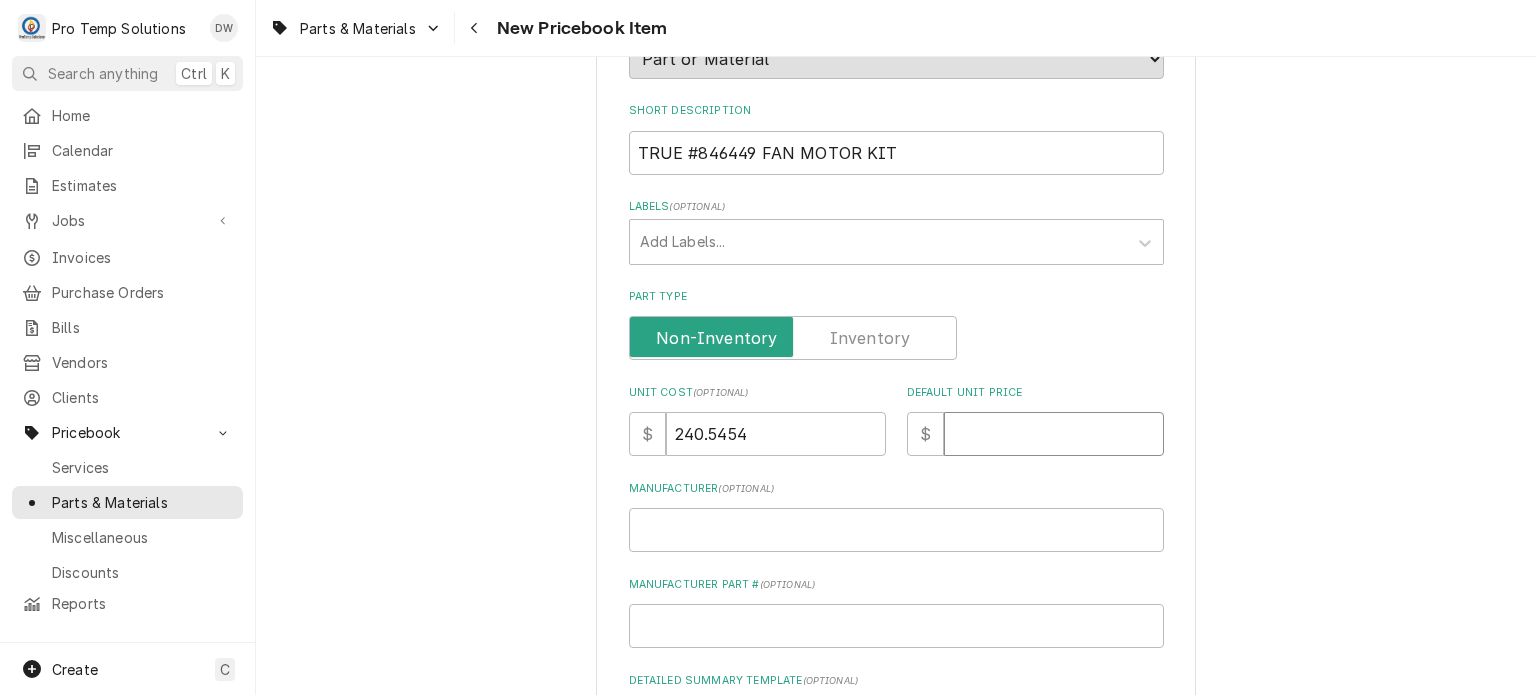 click on "Default Unit Price" at bounding box center (1054, 434) 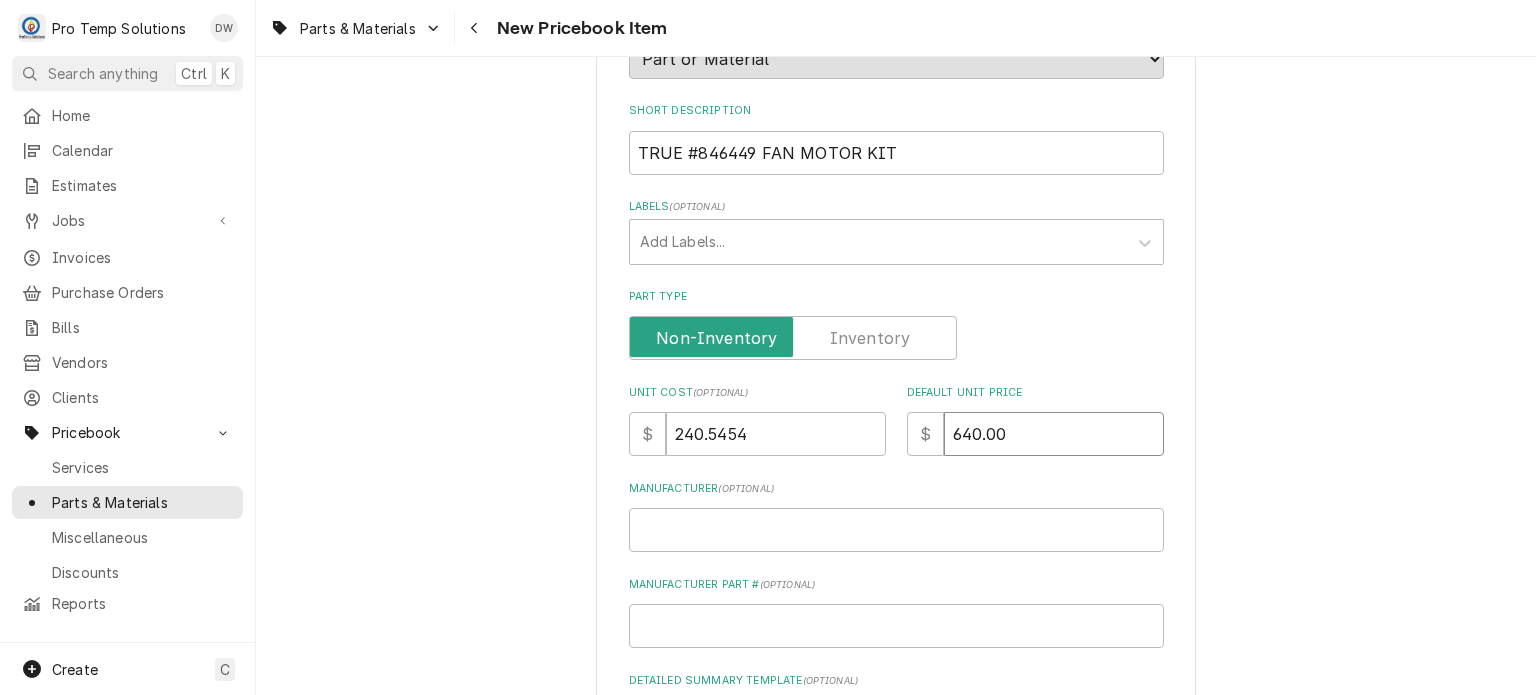 type on "640.00" 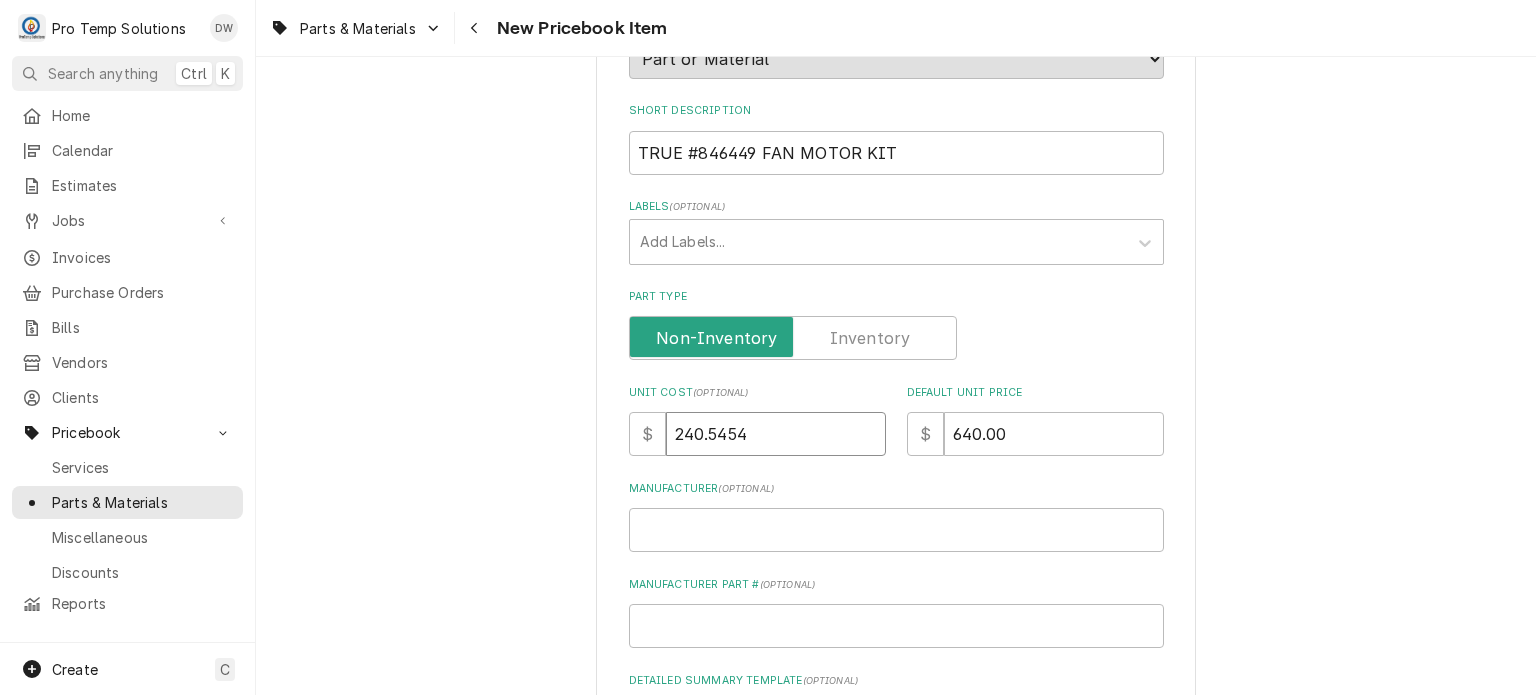 click on "240.5454" at bounding box center [776, 434] 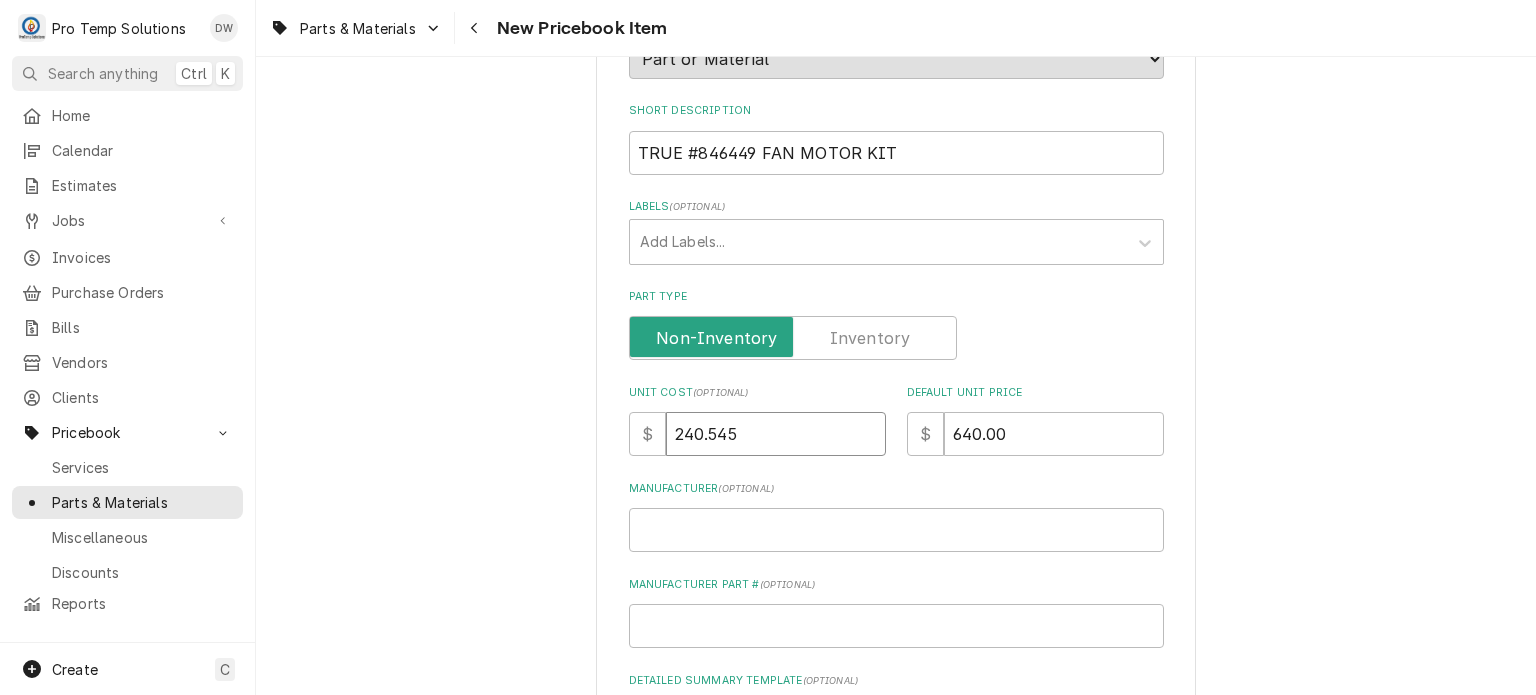 type on "x" 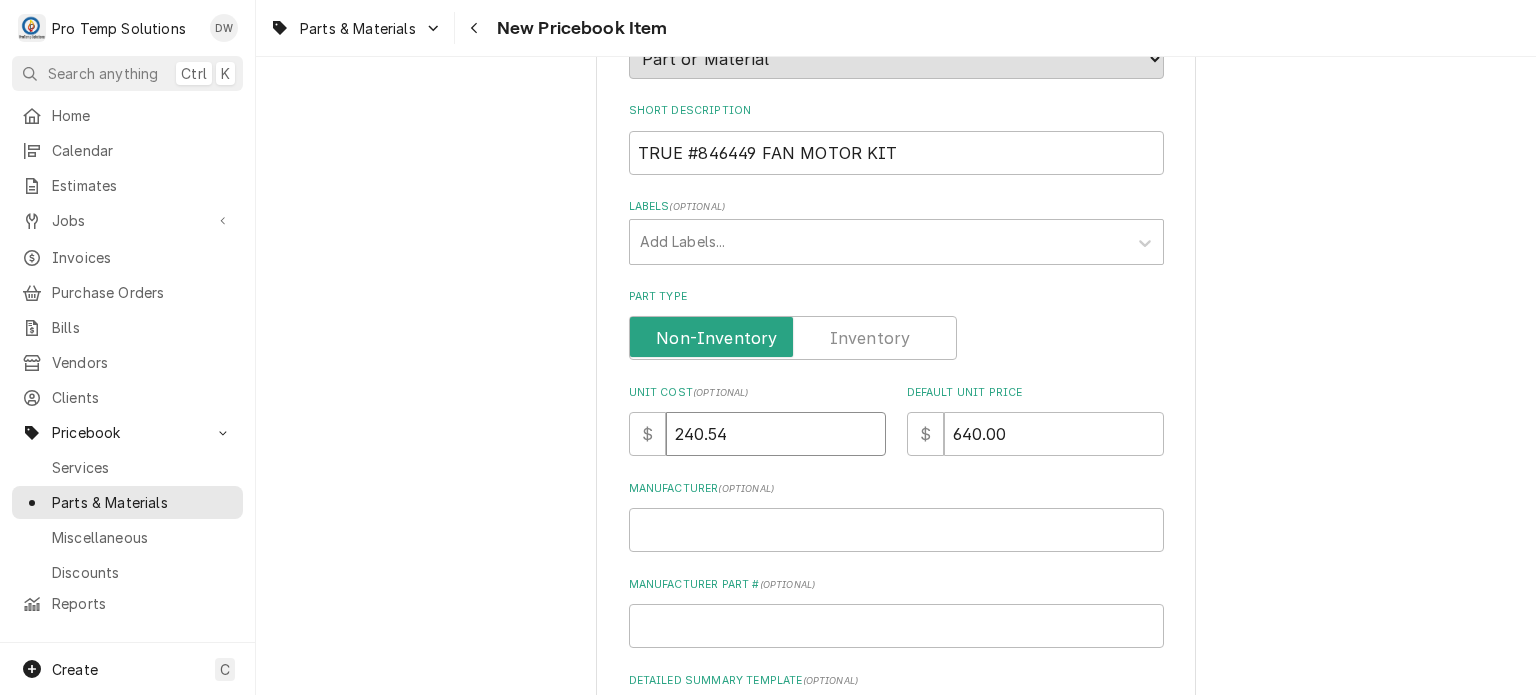 type on "240.54" 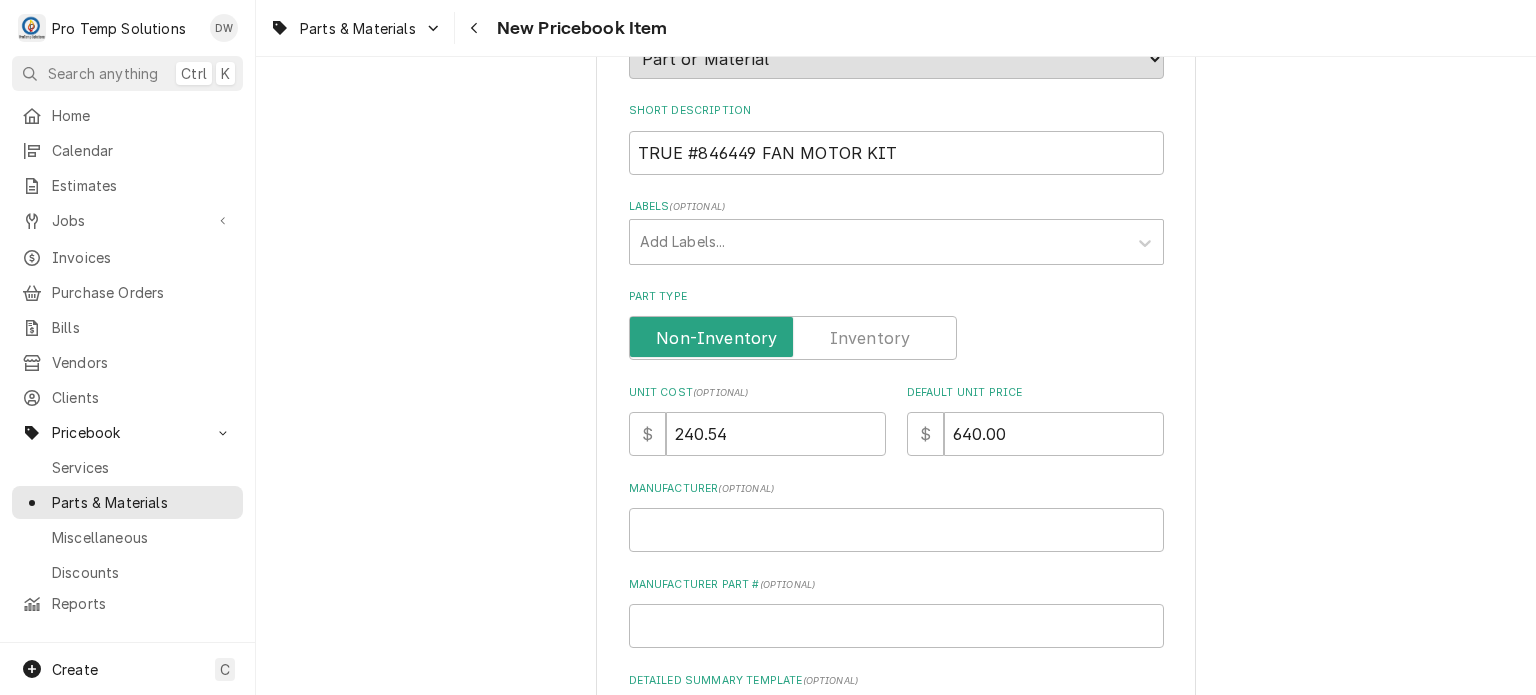 scroll, scrollTop: 364, scrollLeft: 0, axis: vertical 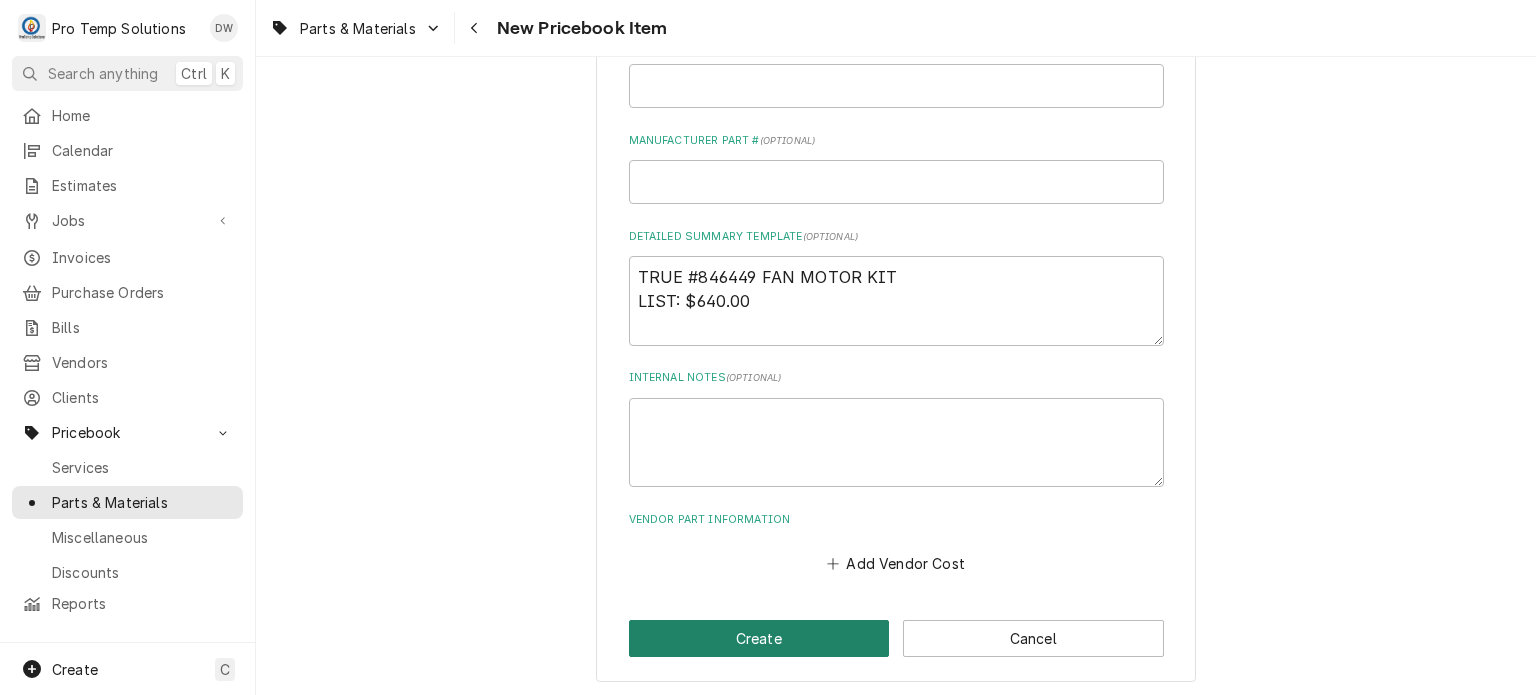 click on "Create" at bounding box center (759, 638) 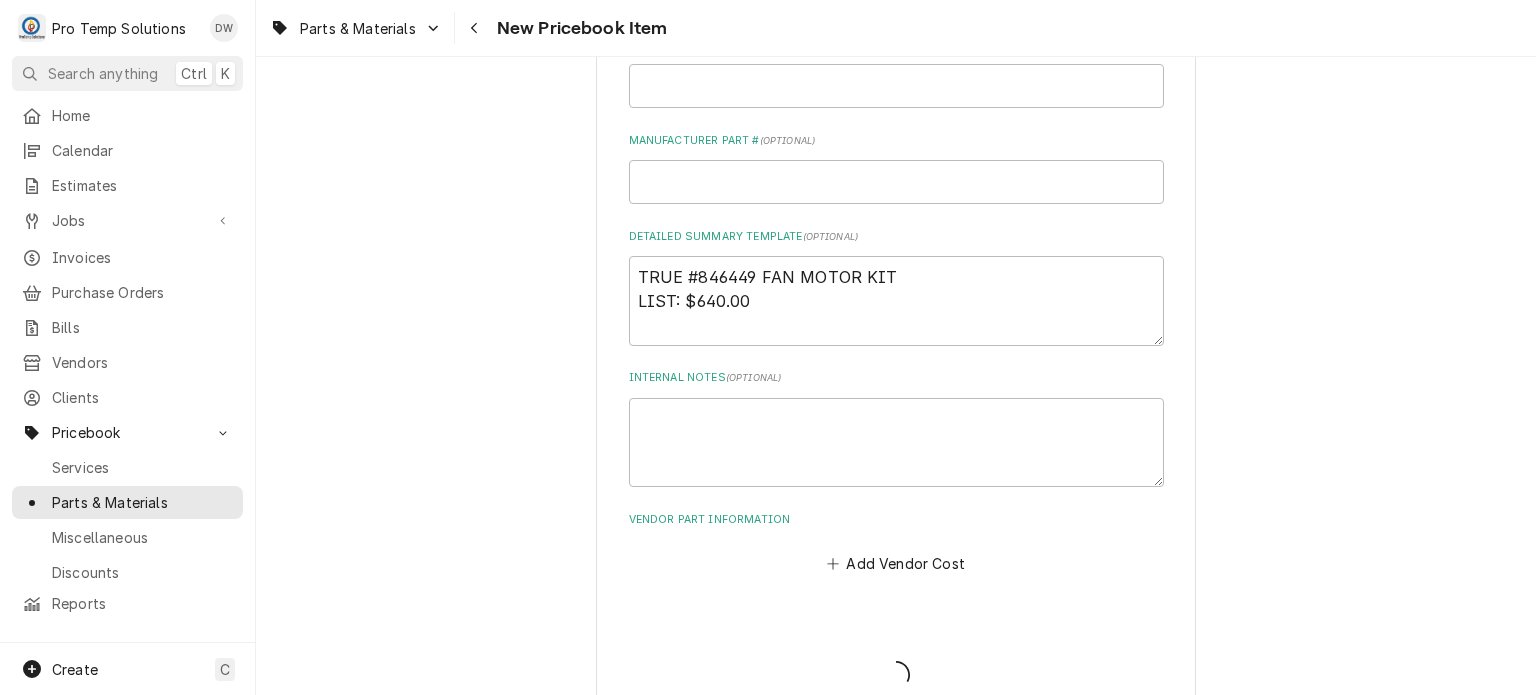 type on "x" 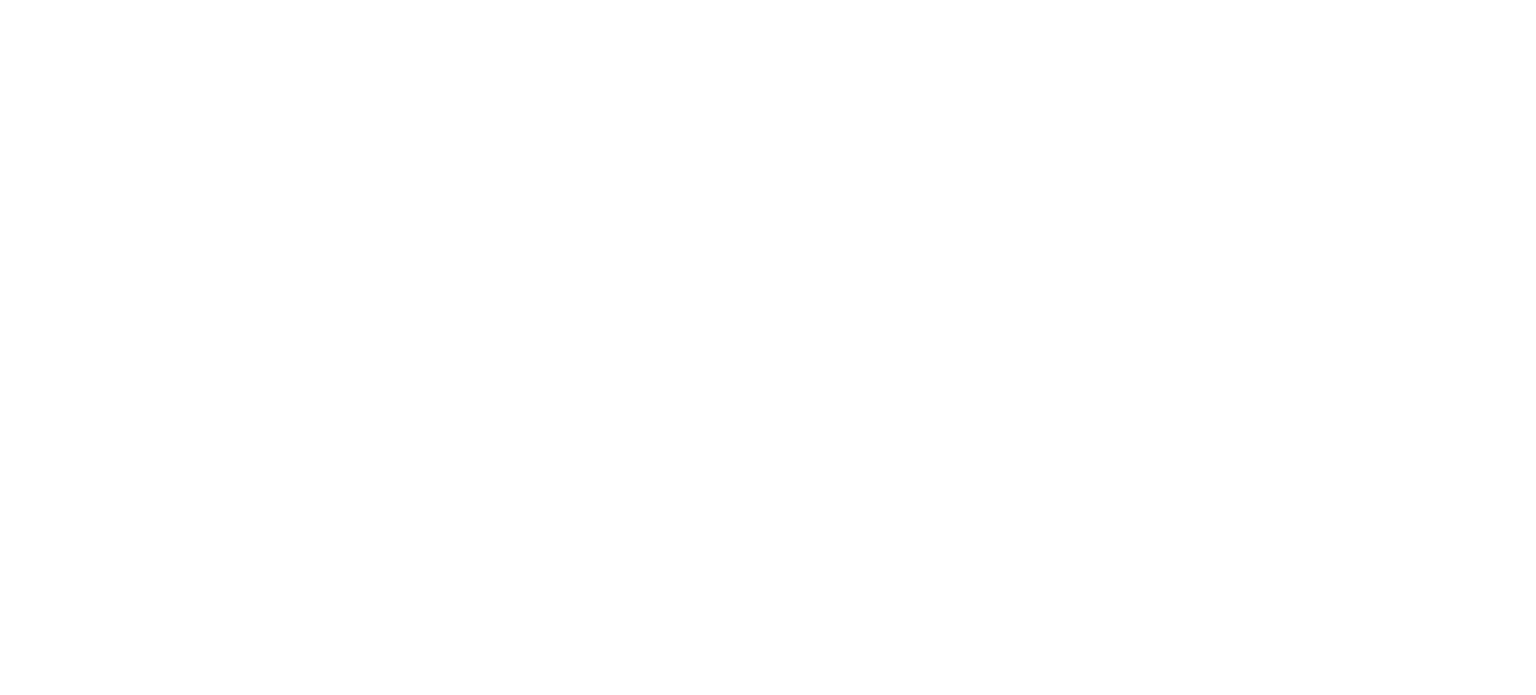 scroll, scrollTop: 0, scrollLeft: 0, axis: both 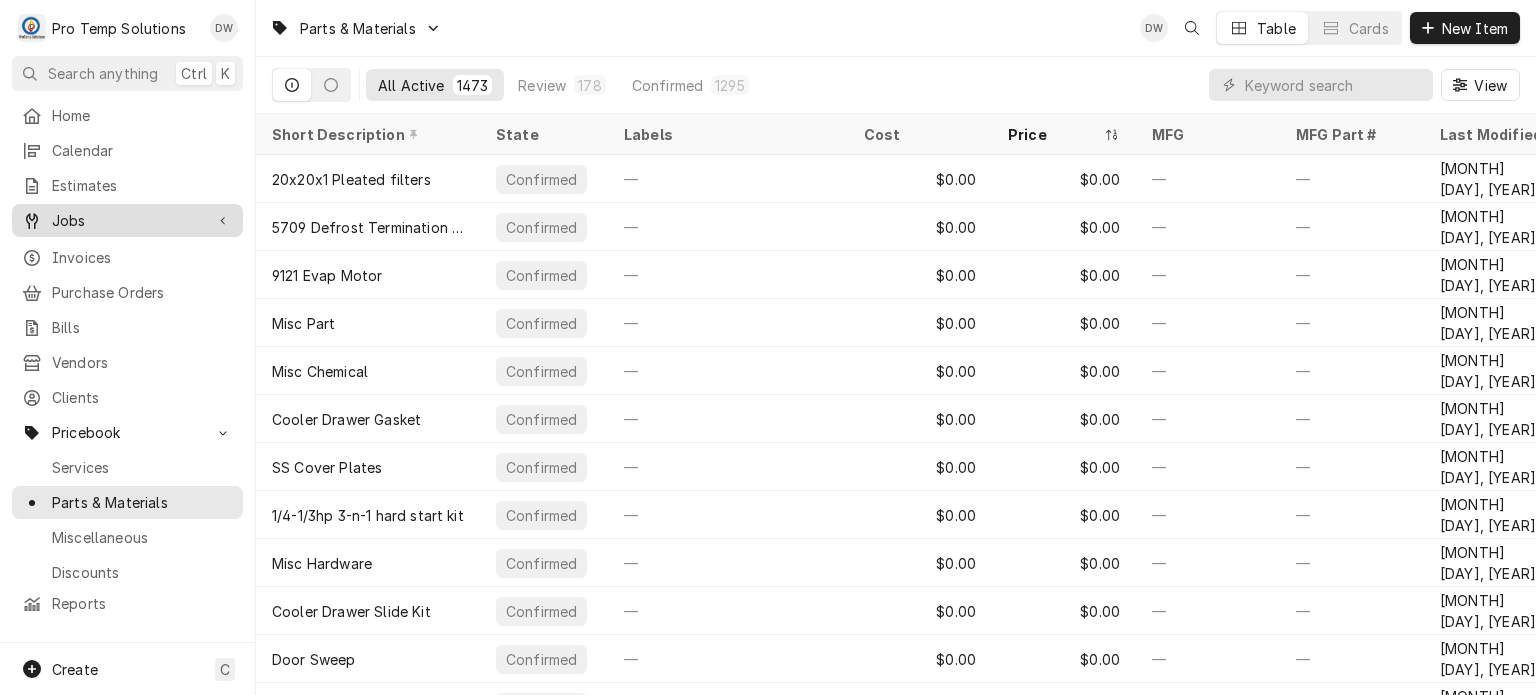 click on "Jobs" at bounding box center [127, 220] 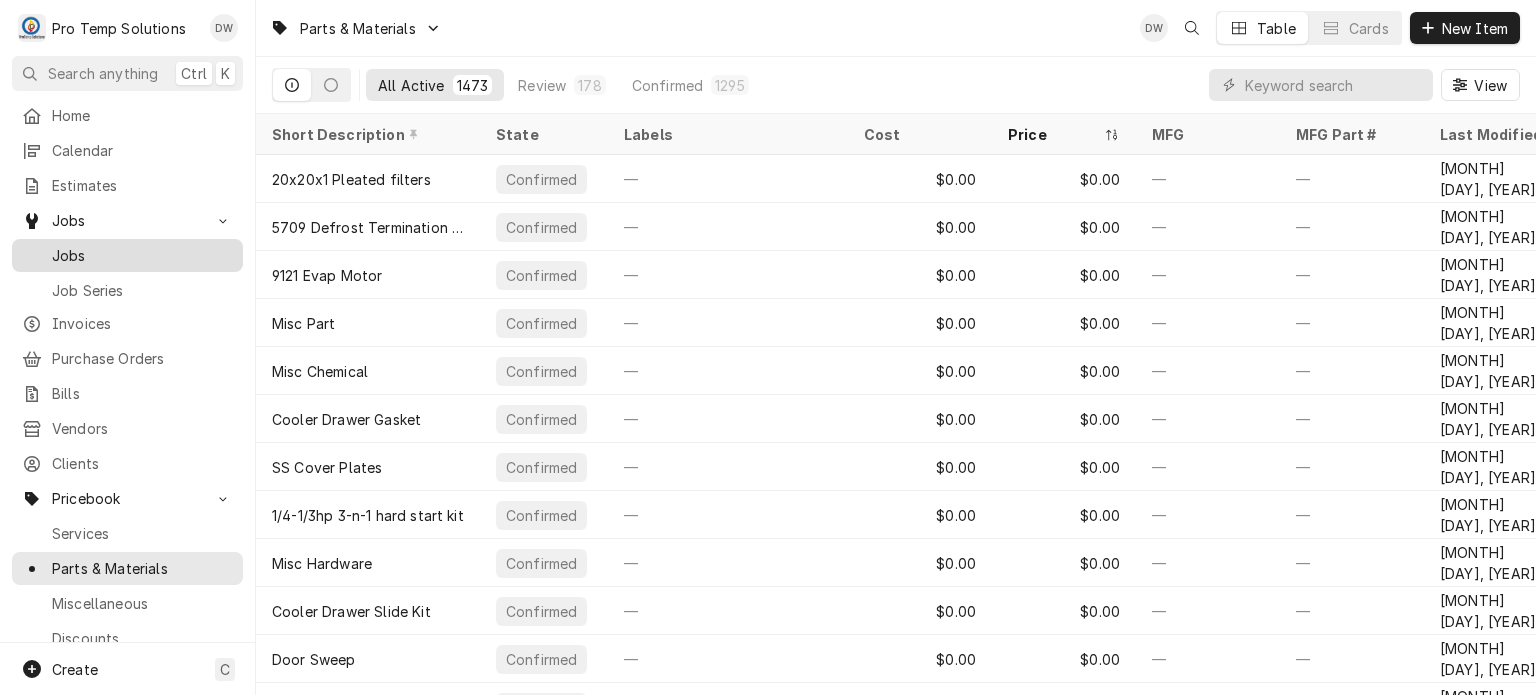 click on "Jobs" at bounding box center [142, 255] 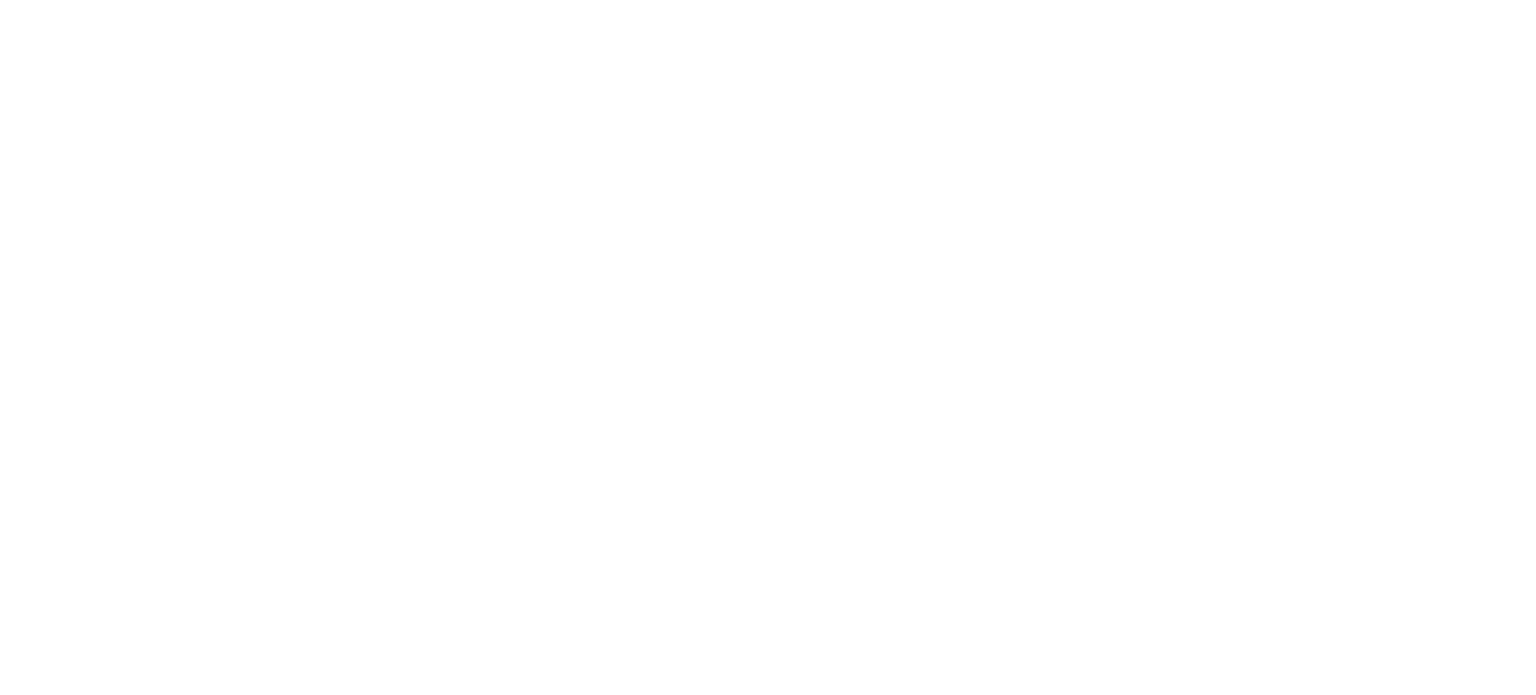 scroll, scrollTop: 0, scrollLeft: 0, axis: both 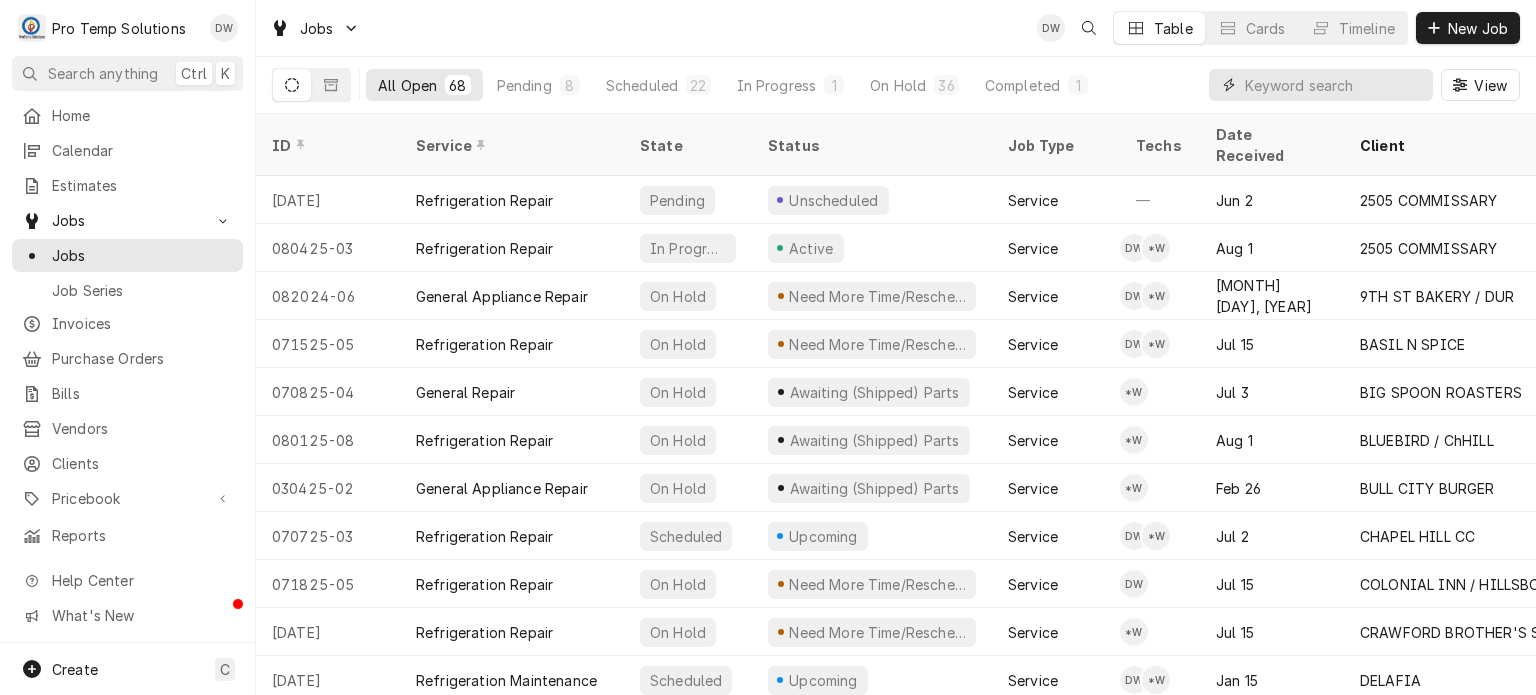 click at bounding box center [1334, 85] 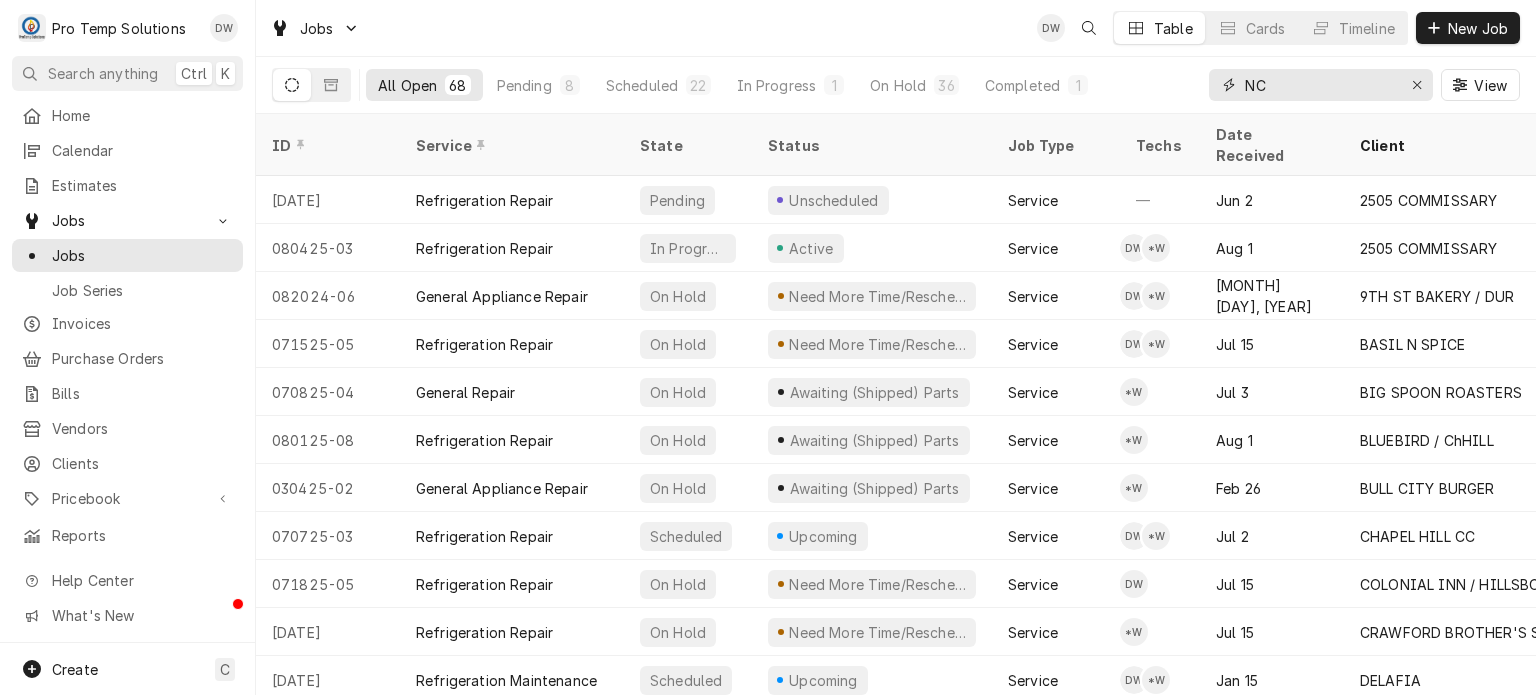 type on "N" 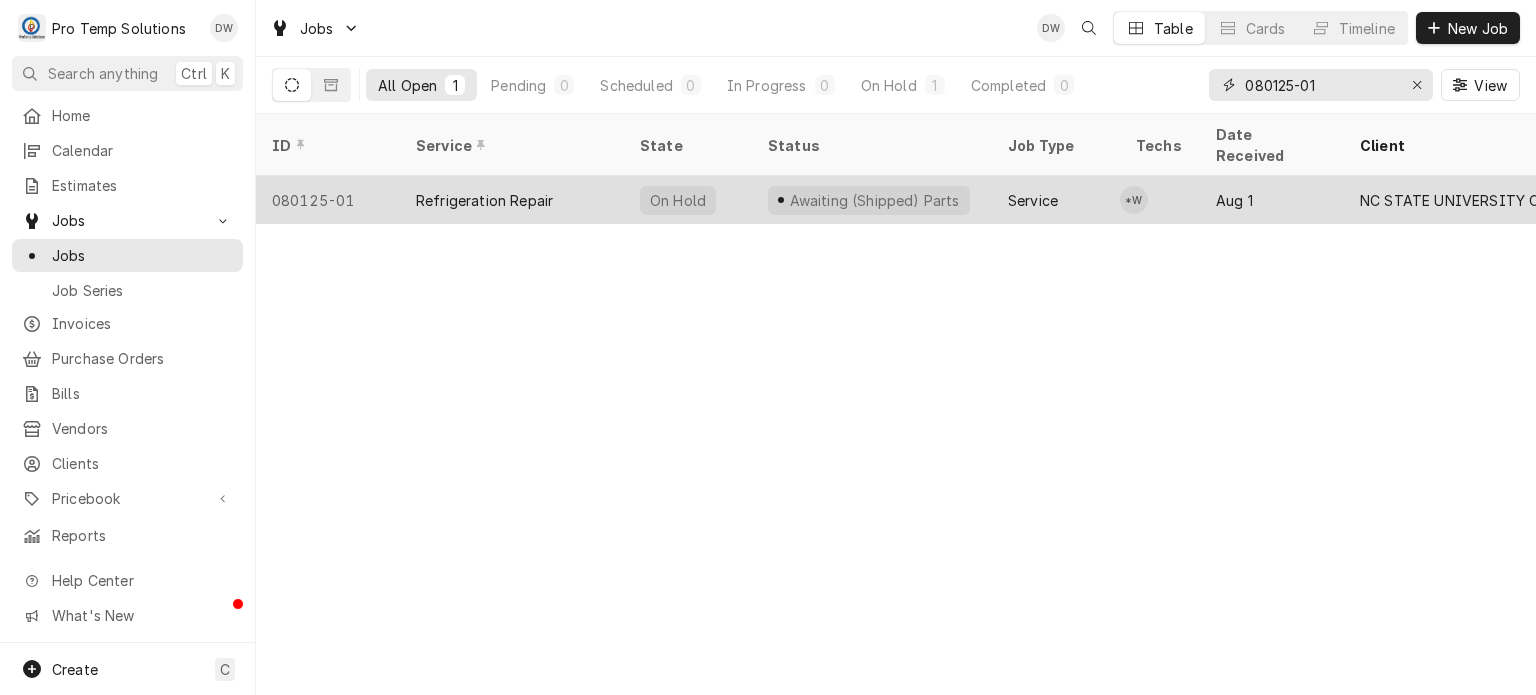 type on "080125-01" 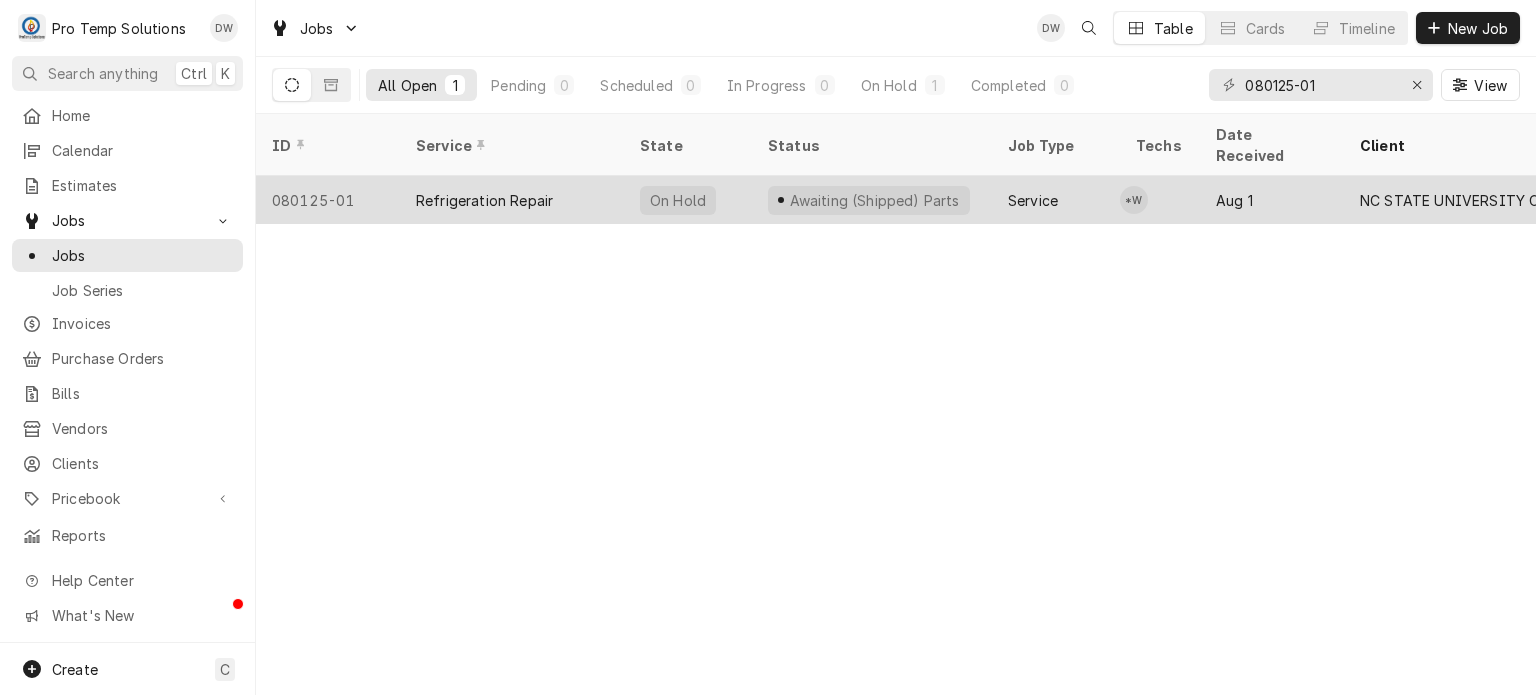 click on "Refrigeration Repair" at bounding box center [512, 200] 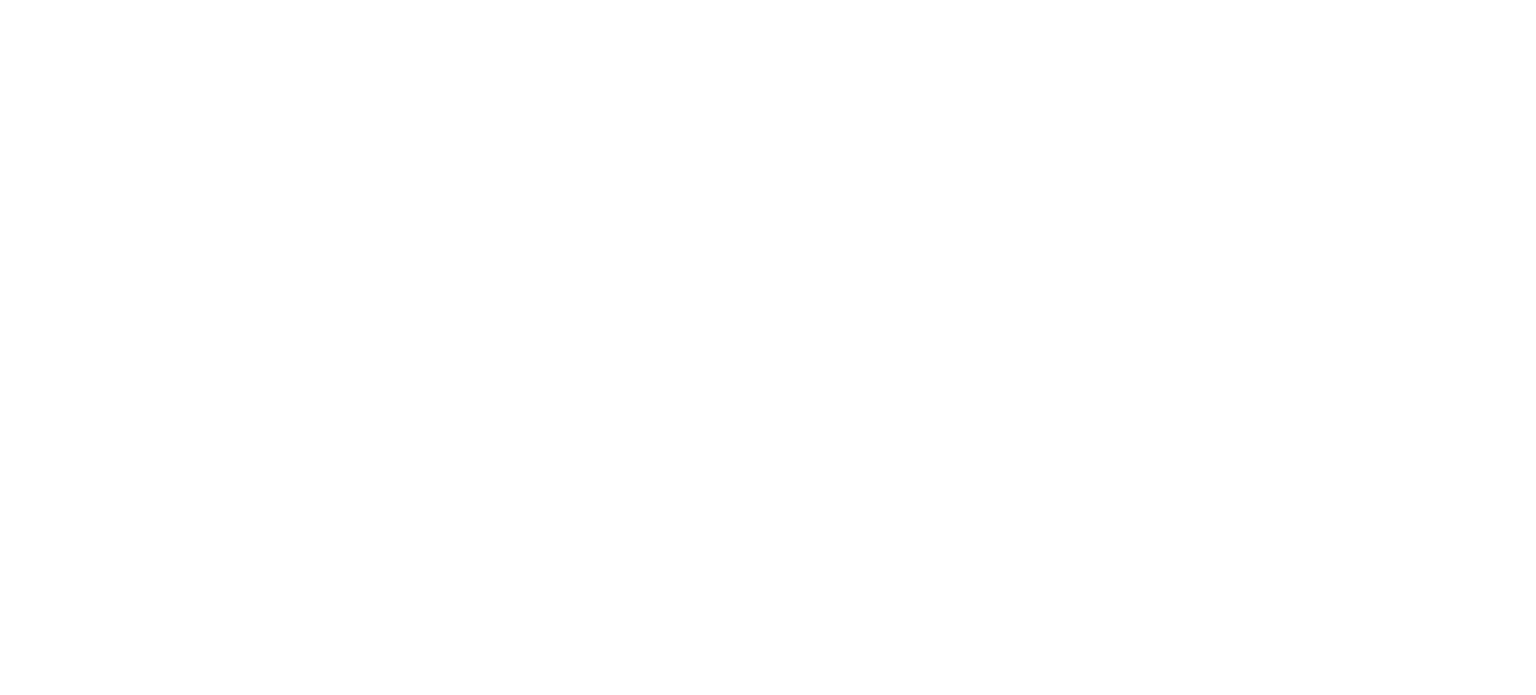 scroll, scrollTop: 0, scrollLeft: 0, axis: both 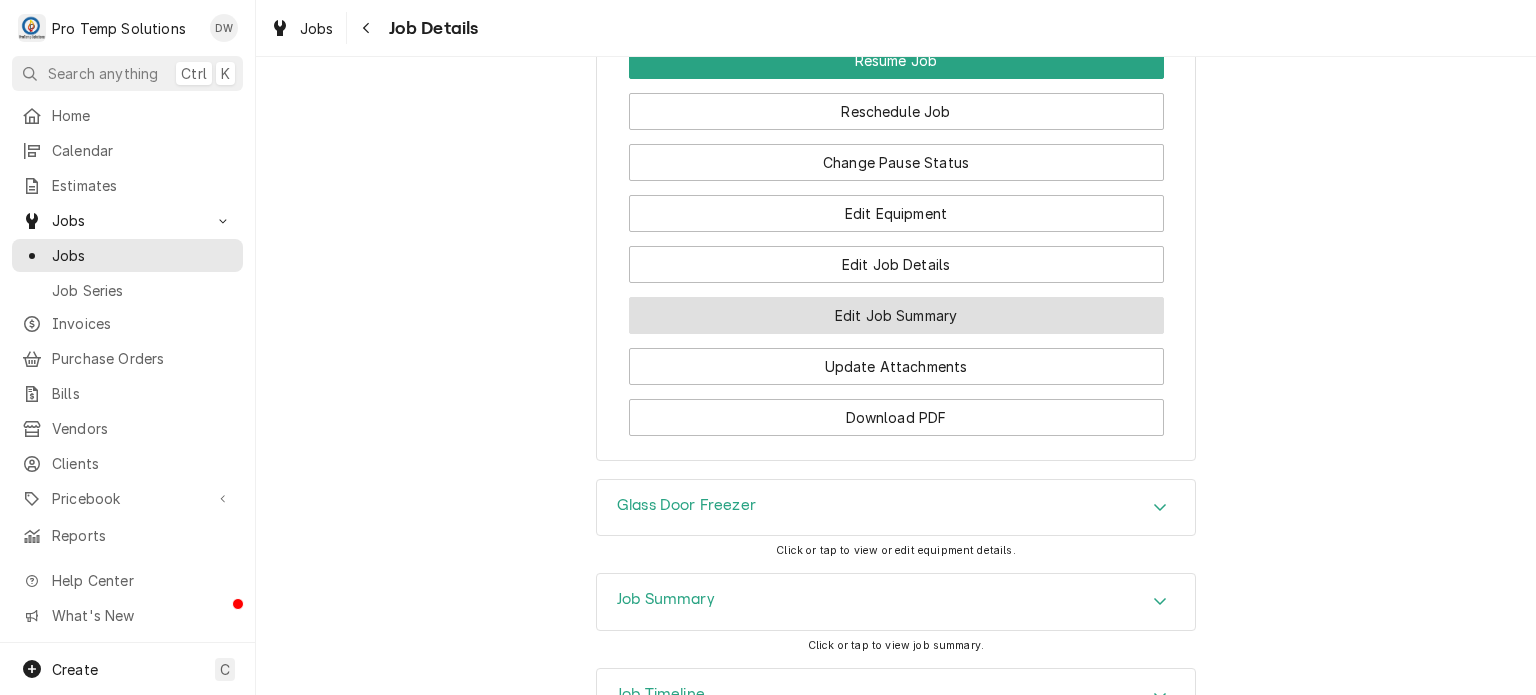 click on "Edit Job Summary" at bounding box center (896, 315) 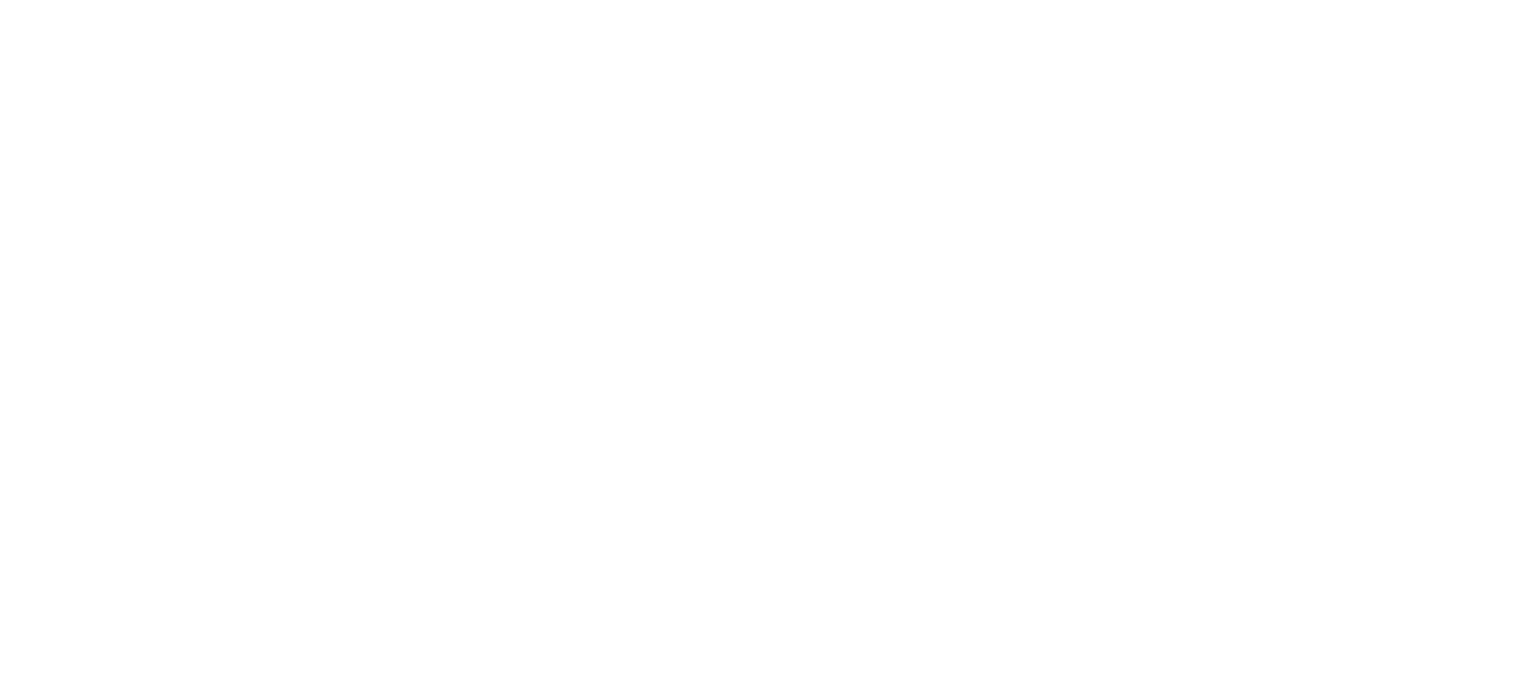 scroll, scrollTop: 0, scrollLeft: 0, axis: both 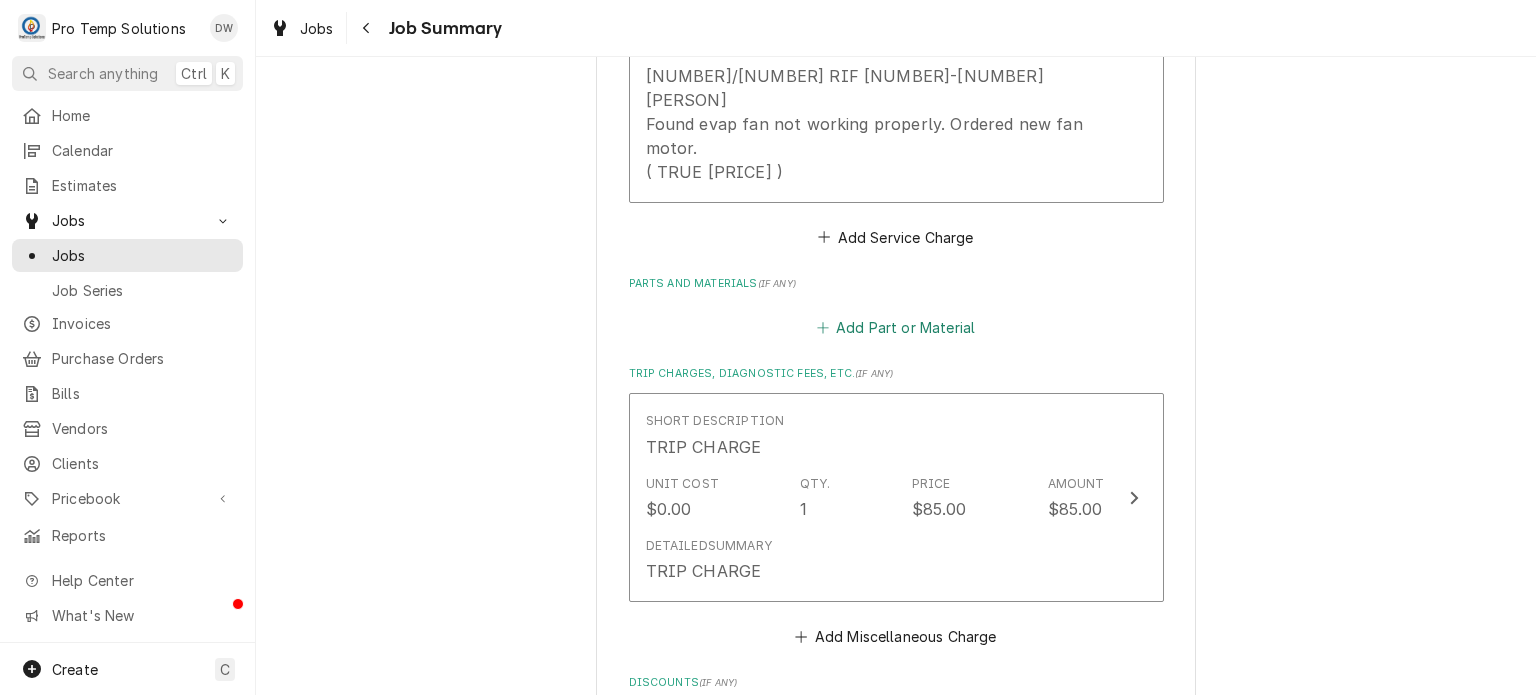 click on "Add Part or Material" at bounding box center (895, 327) 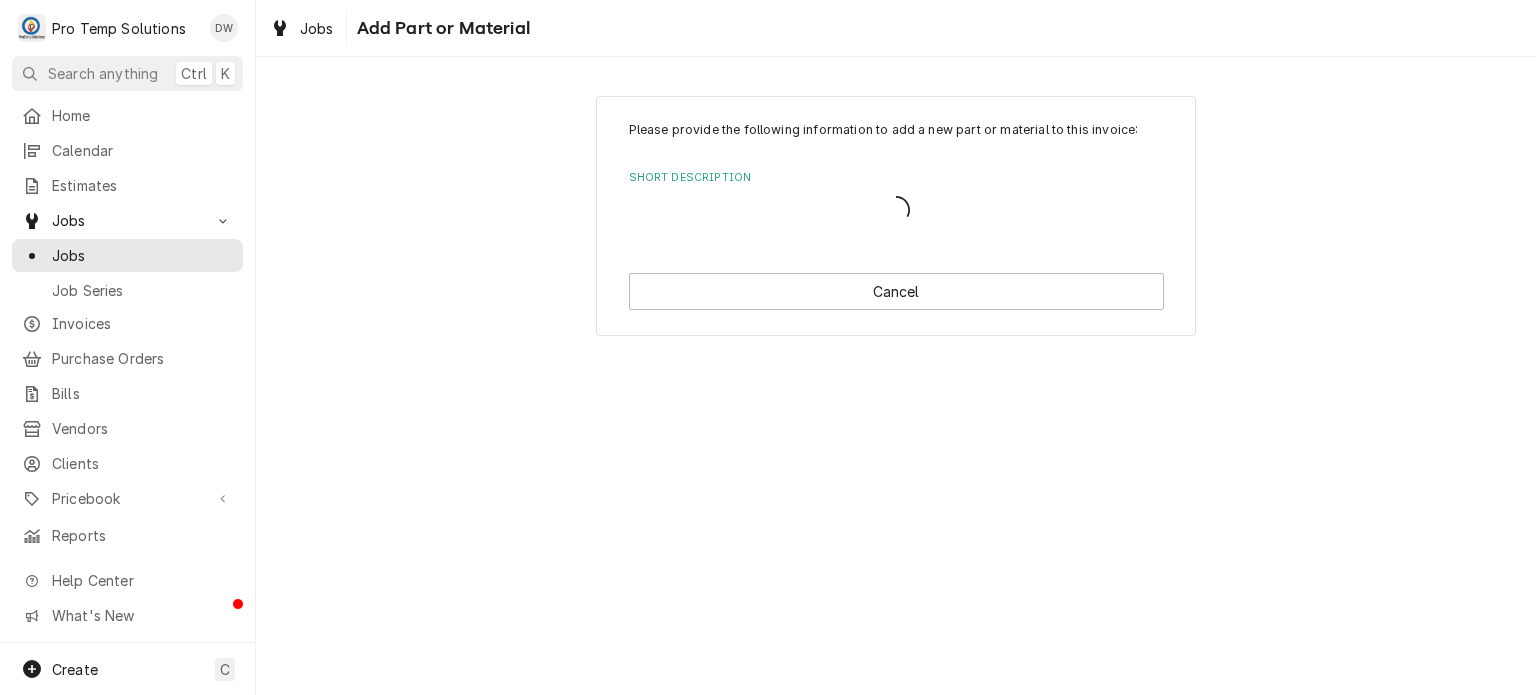 scroll, scrollTop: 0, scrollLeft: 0, axis: both 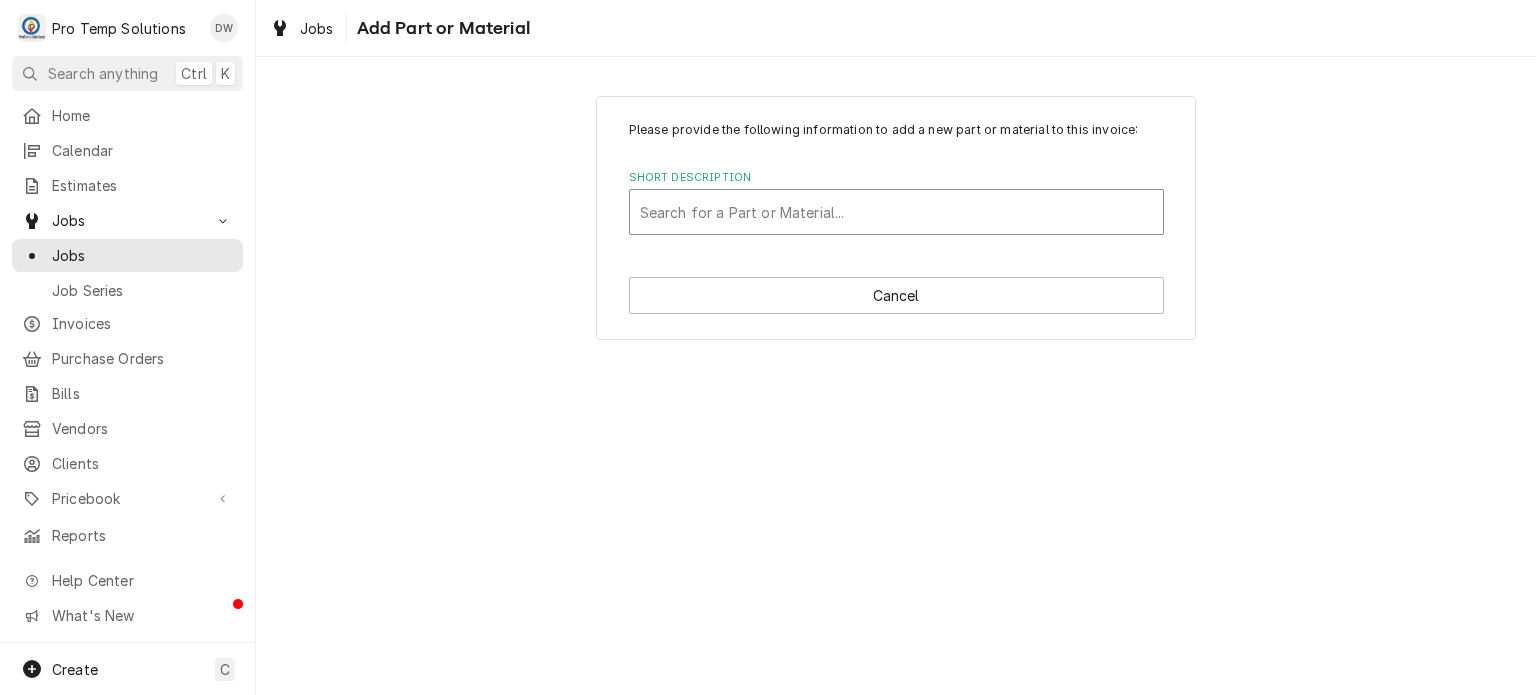 click at bounding box center (896, 212) 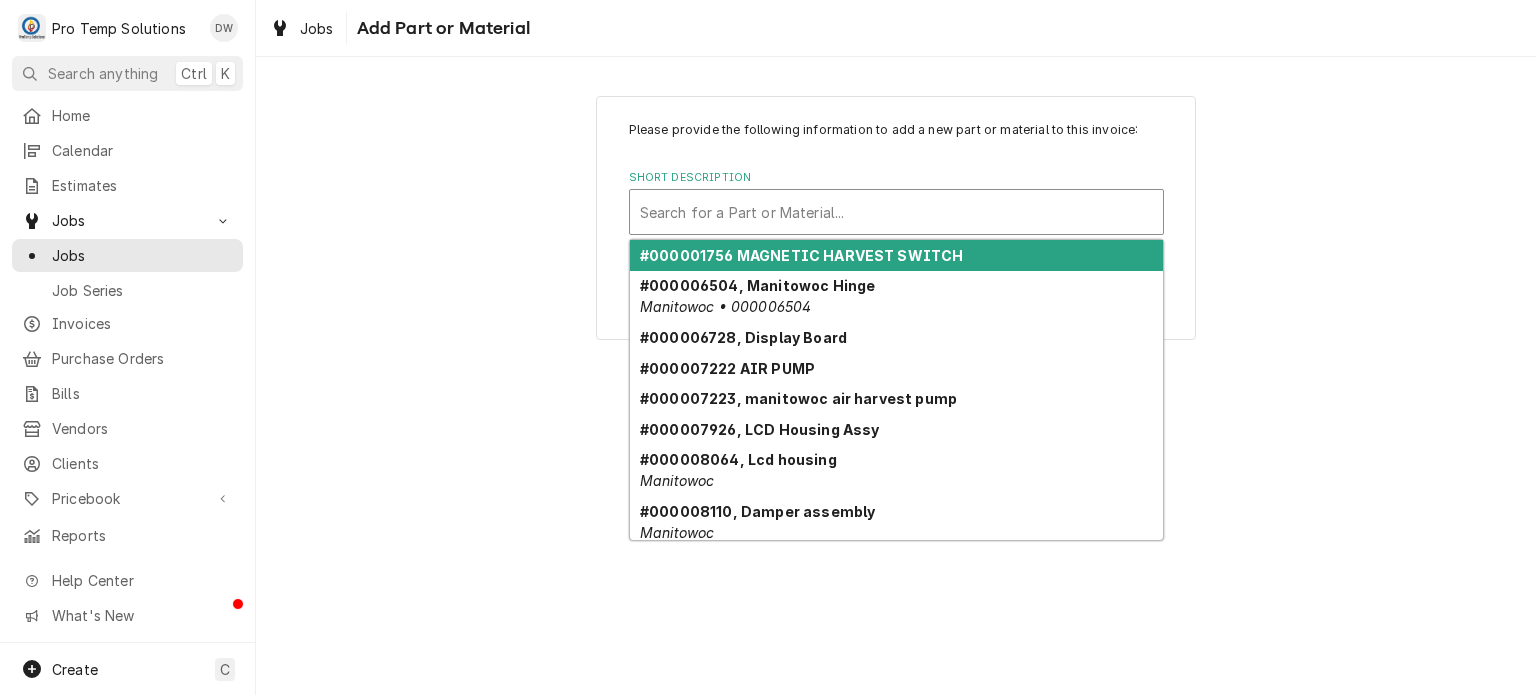 paste on "$640.00" 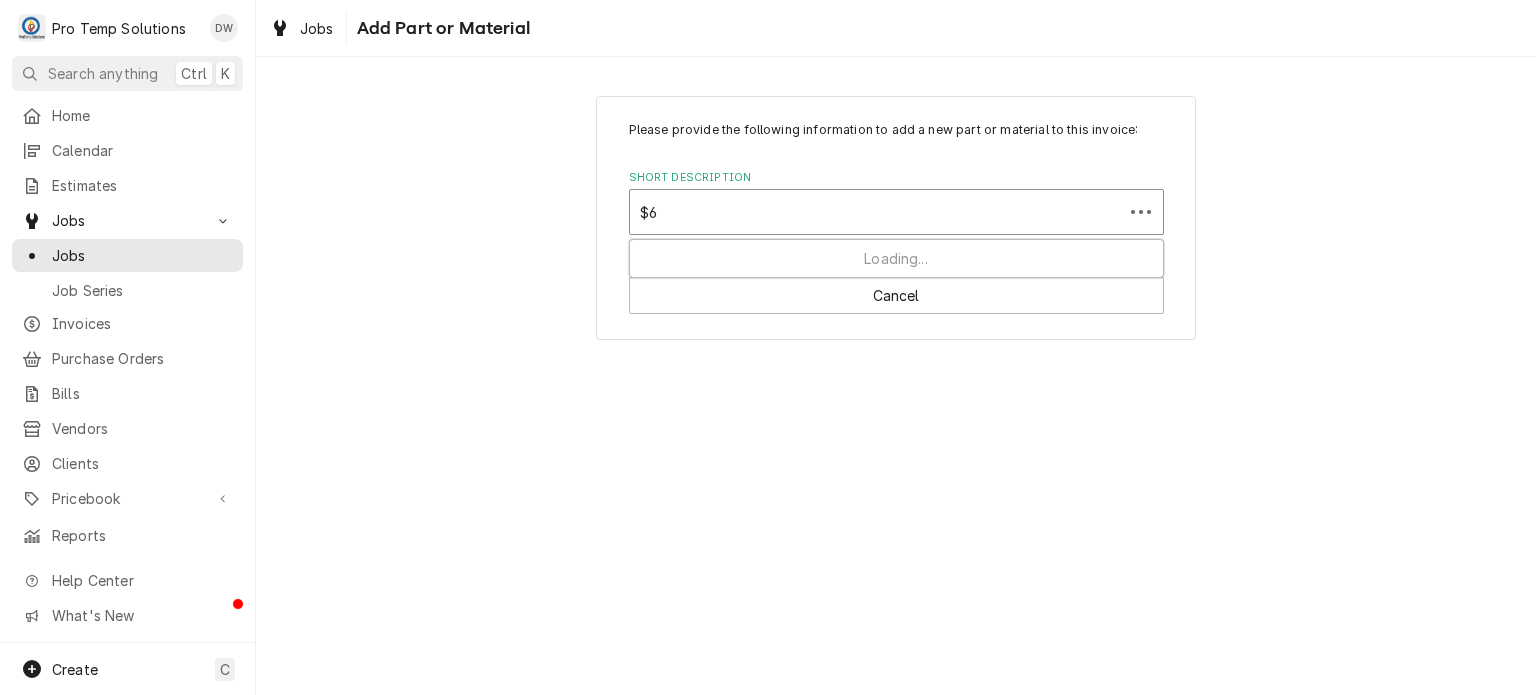 type on "$" 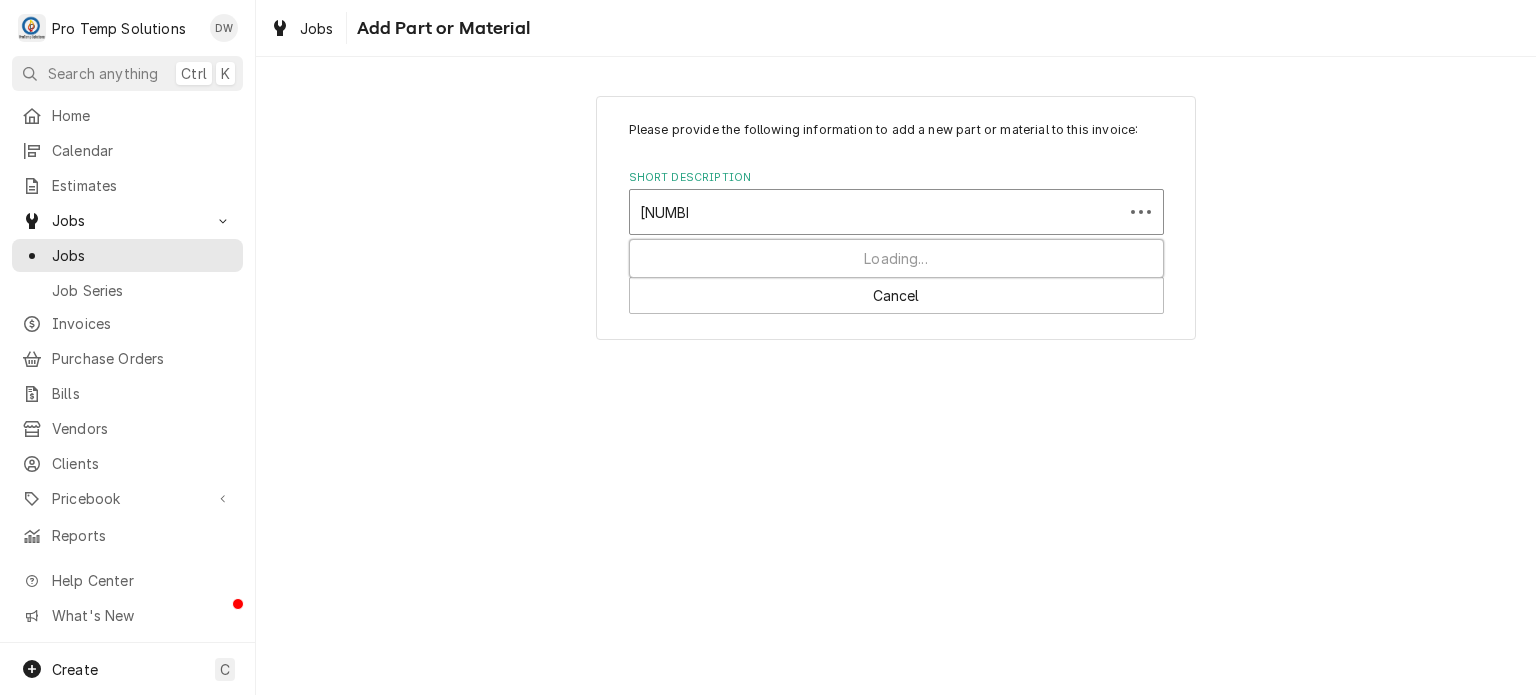 type on "[NUMBER]" 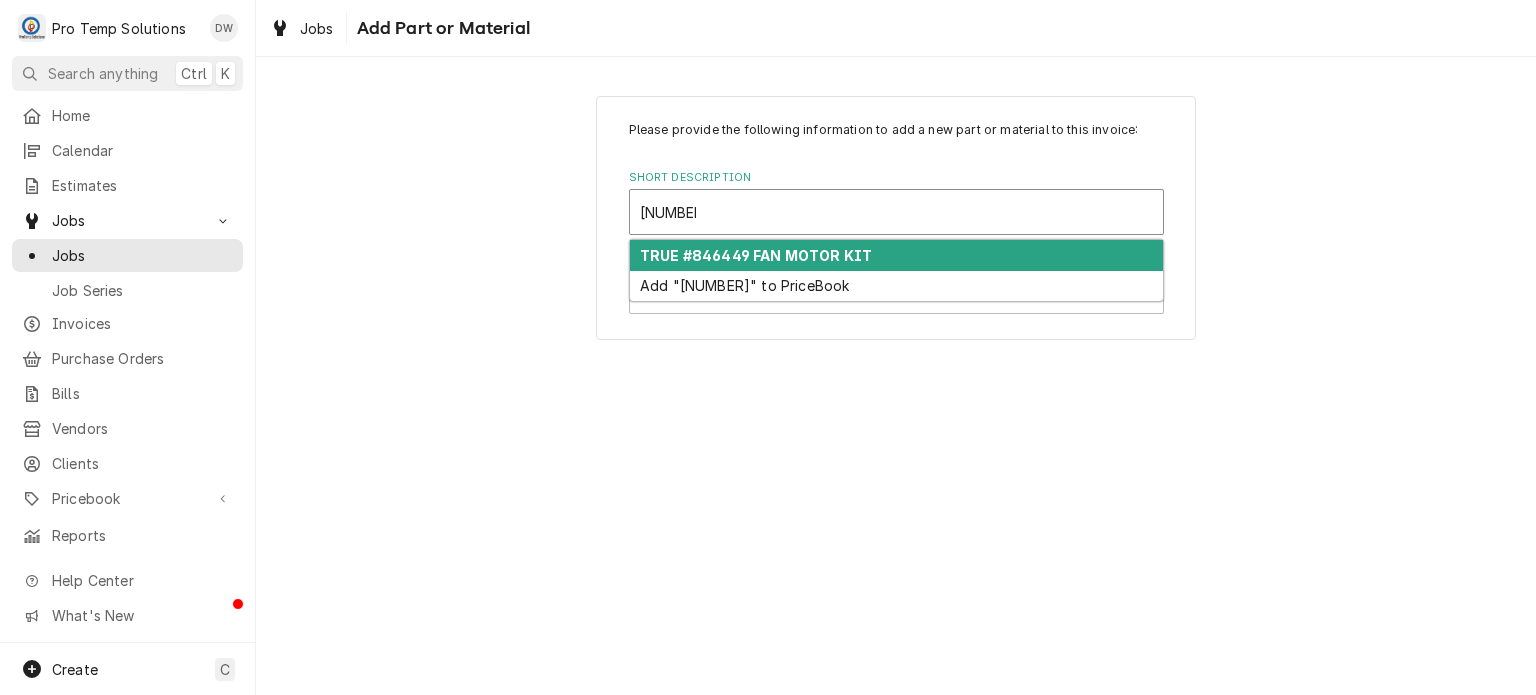 click on "TRUE #846449 FAN MOTOR KIT" at bounding box center [896, 255] 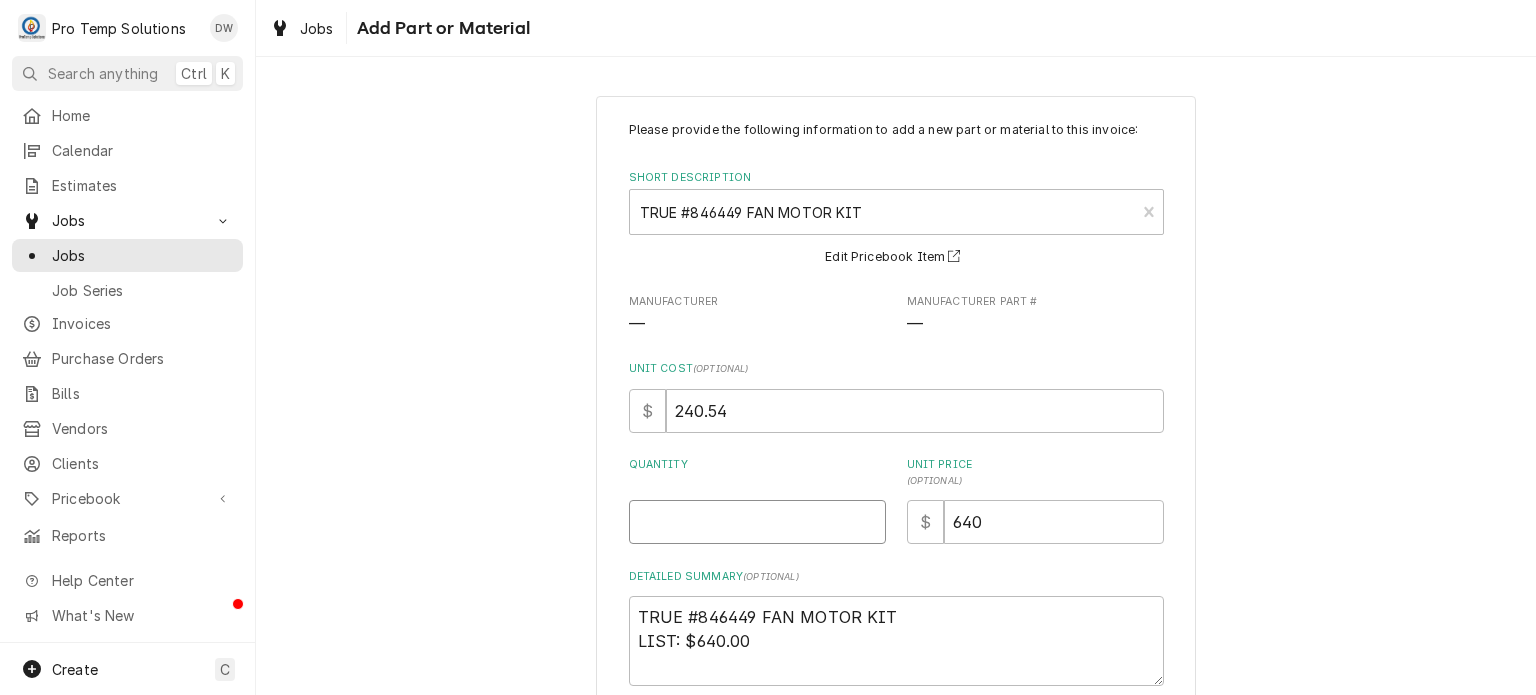 click on "Quantity" at bounding box center [757, 522] 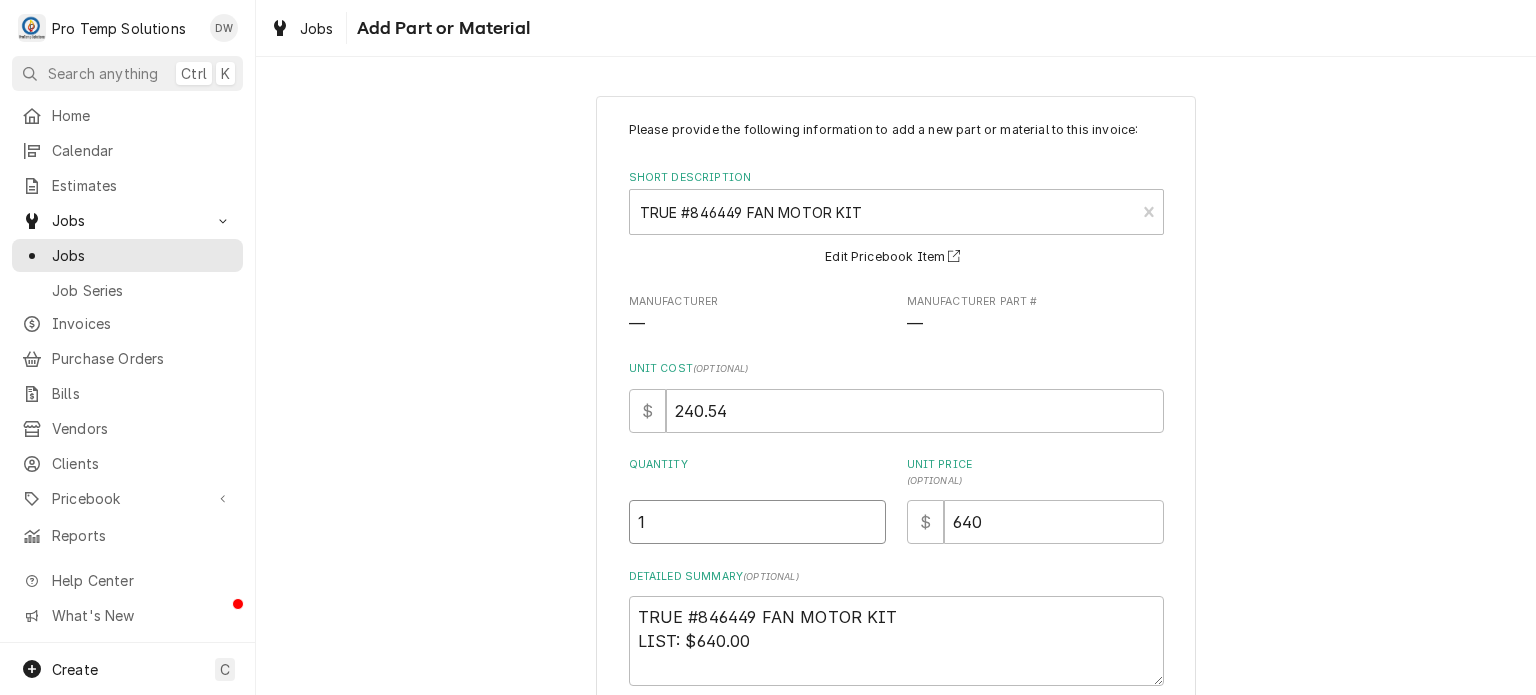 type on "1" 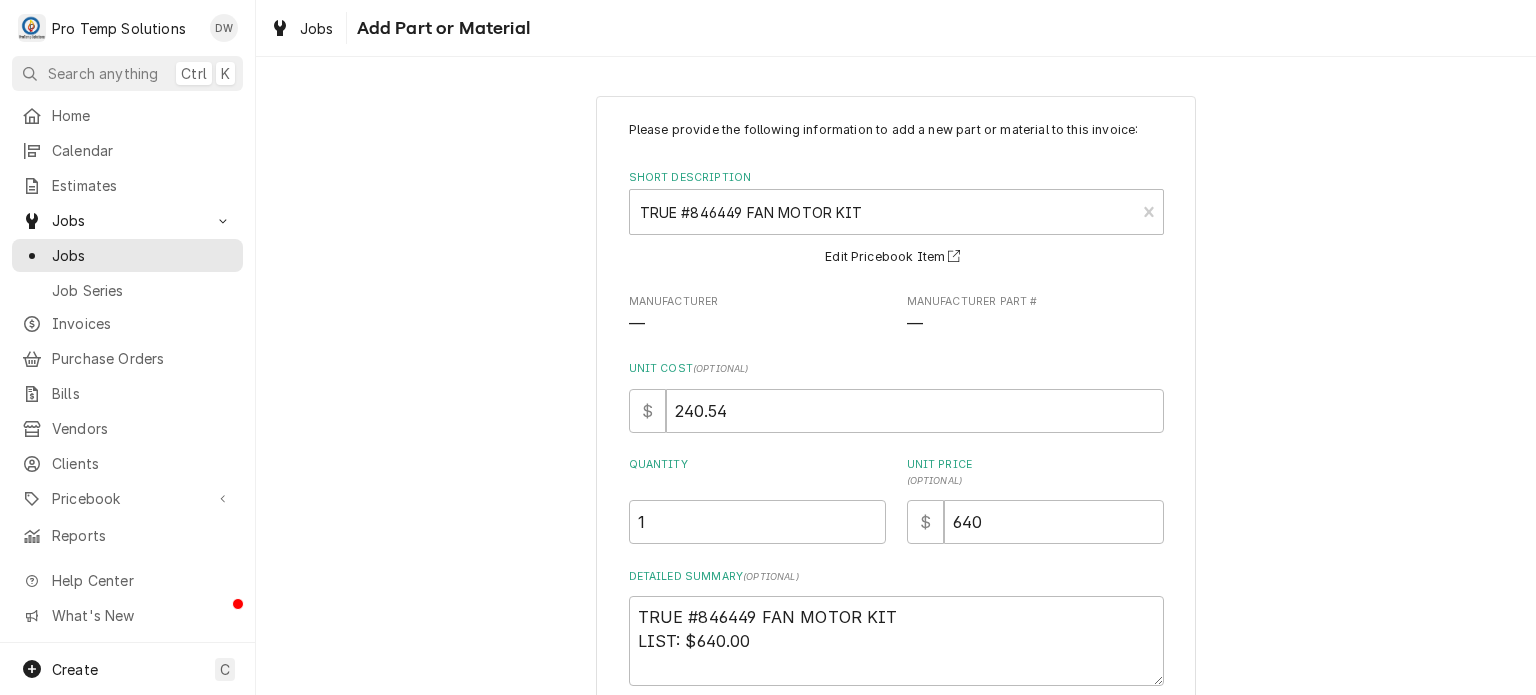 scroll, scrollTop: 111, scrollLeft: 0, axis: vertical 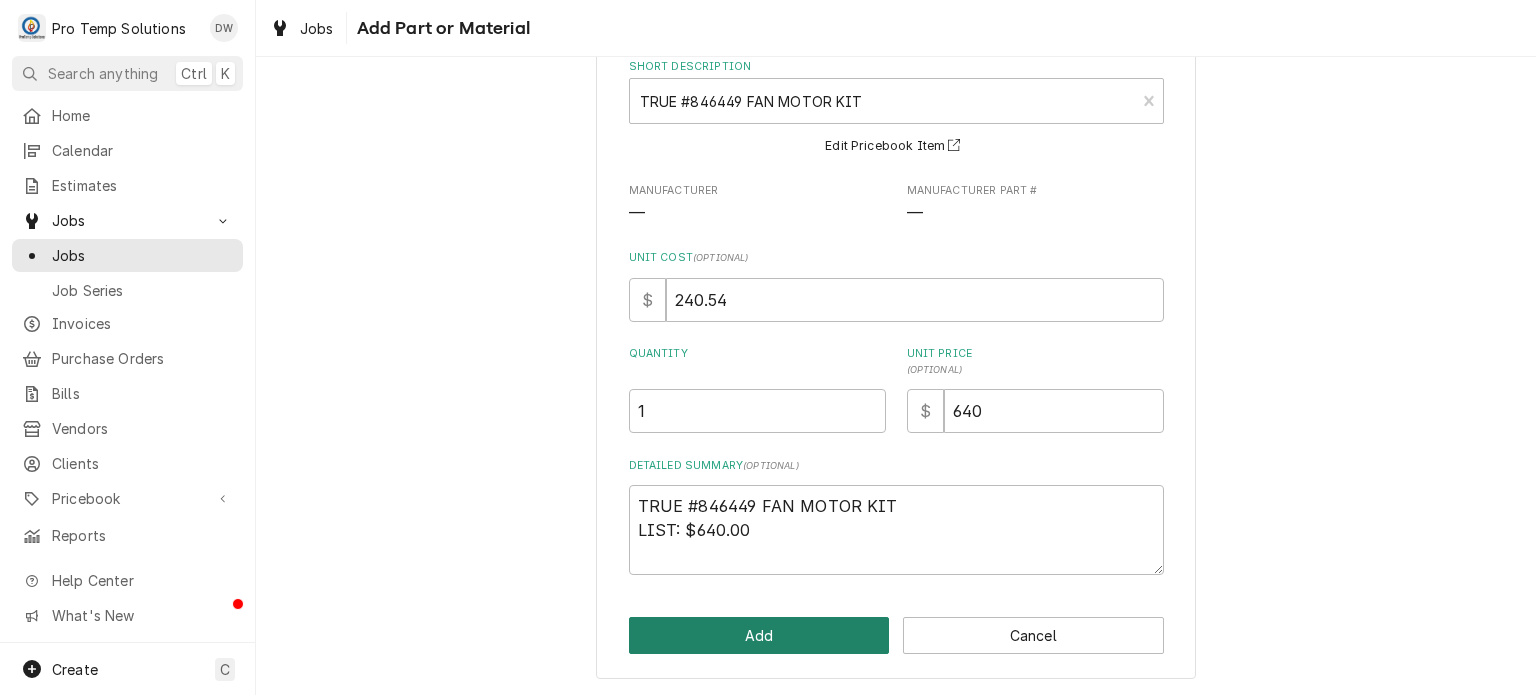 click on "Add" at bounding box center (759, 635) 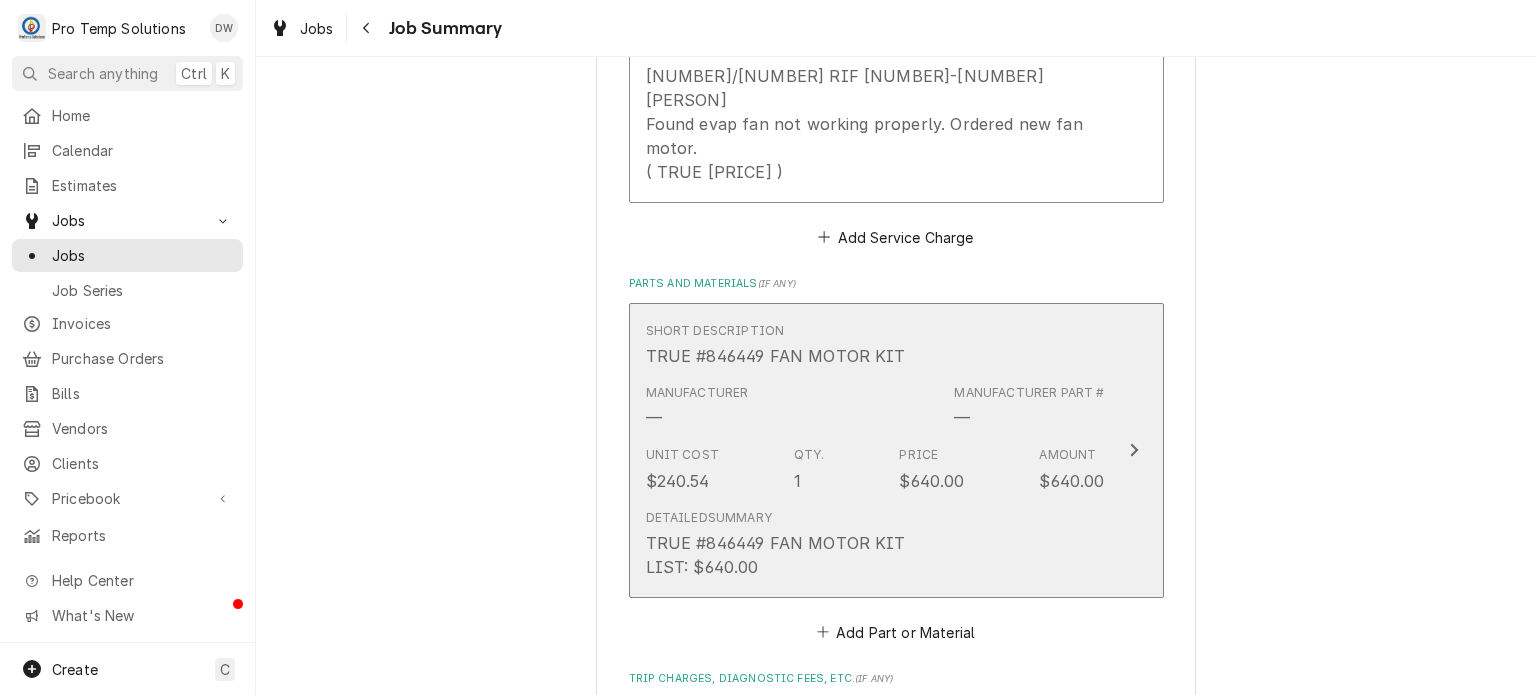 scroll, scrollTop: 1765, scrollLeft: 0, axis: vertical 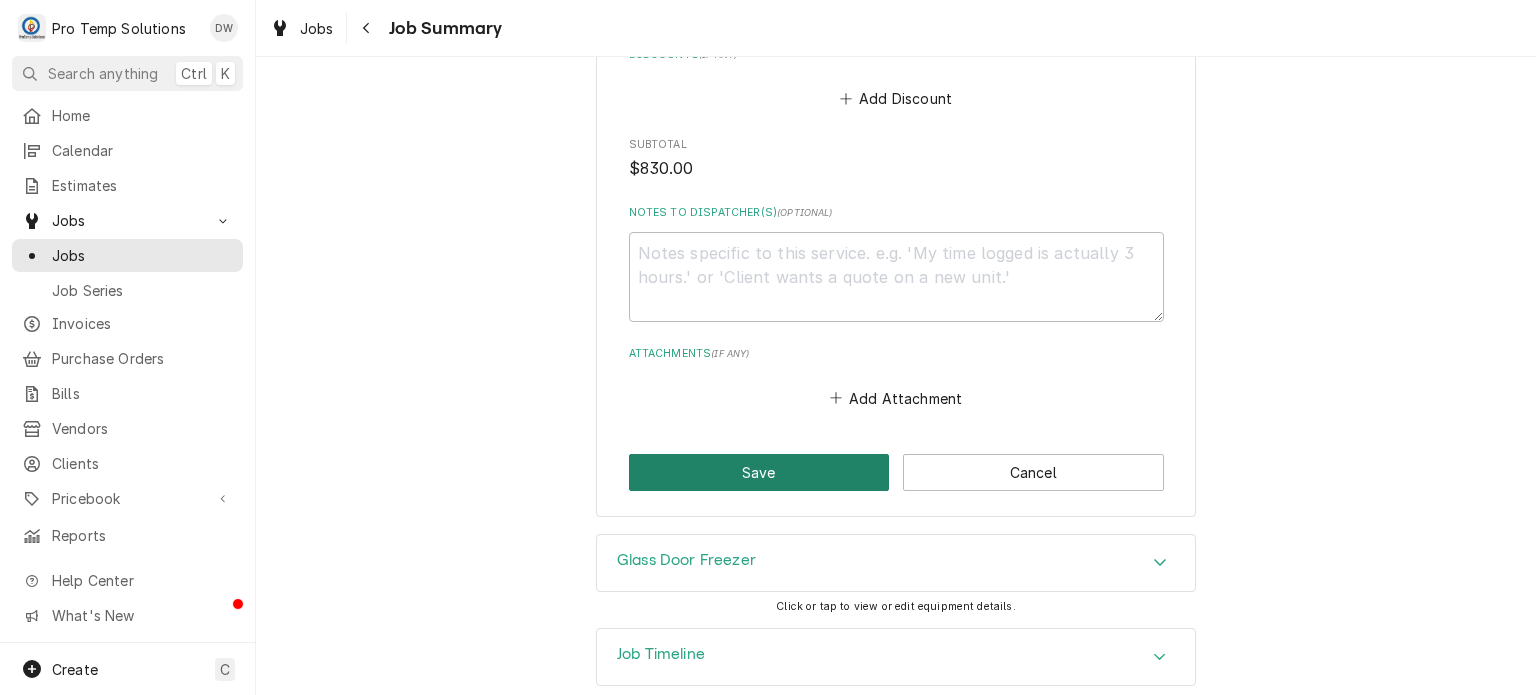 click on "Save" at bounding box center (759, 472) 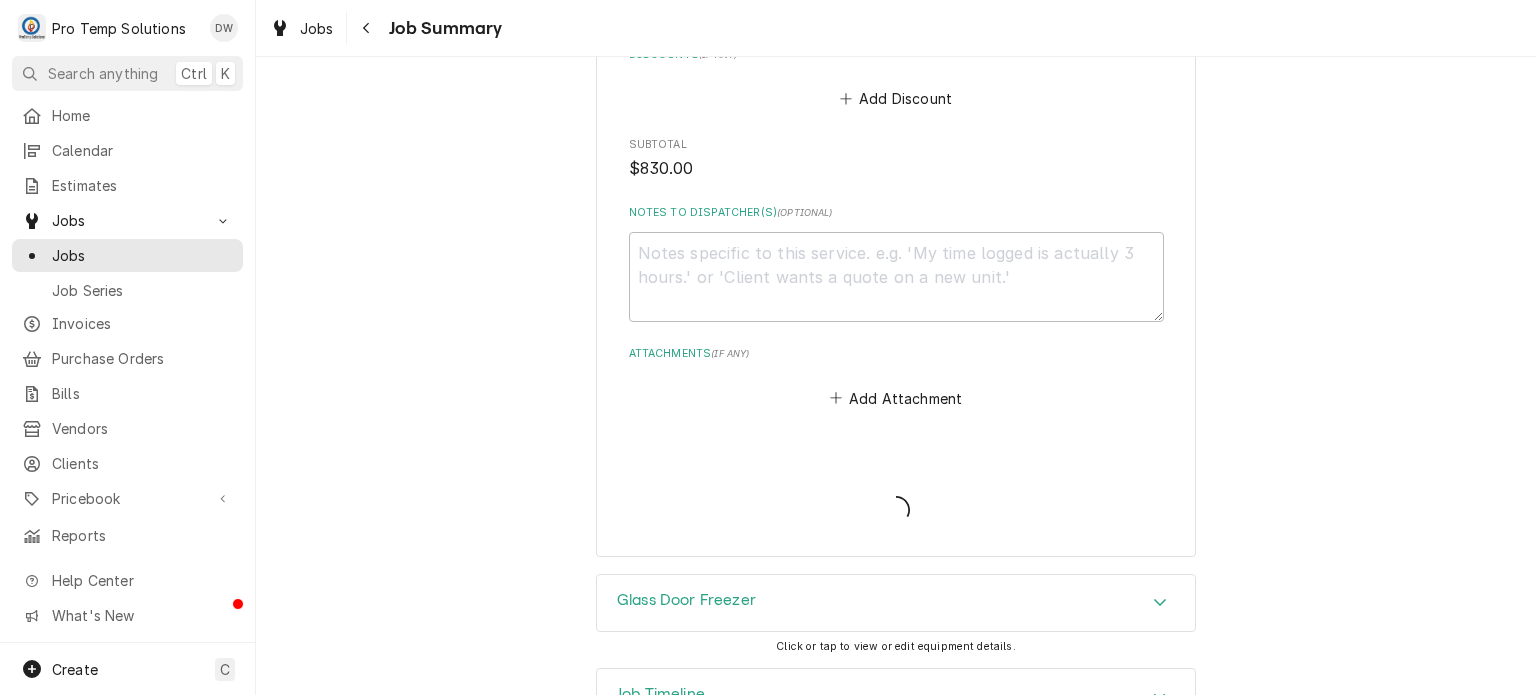 type on "x" 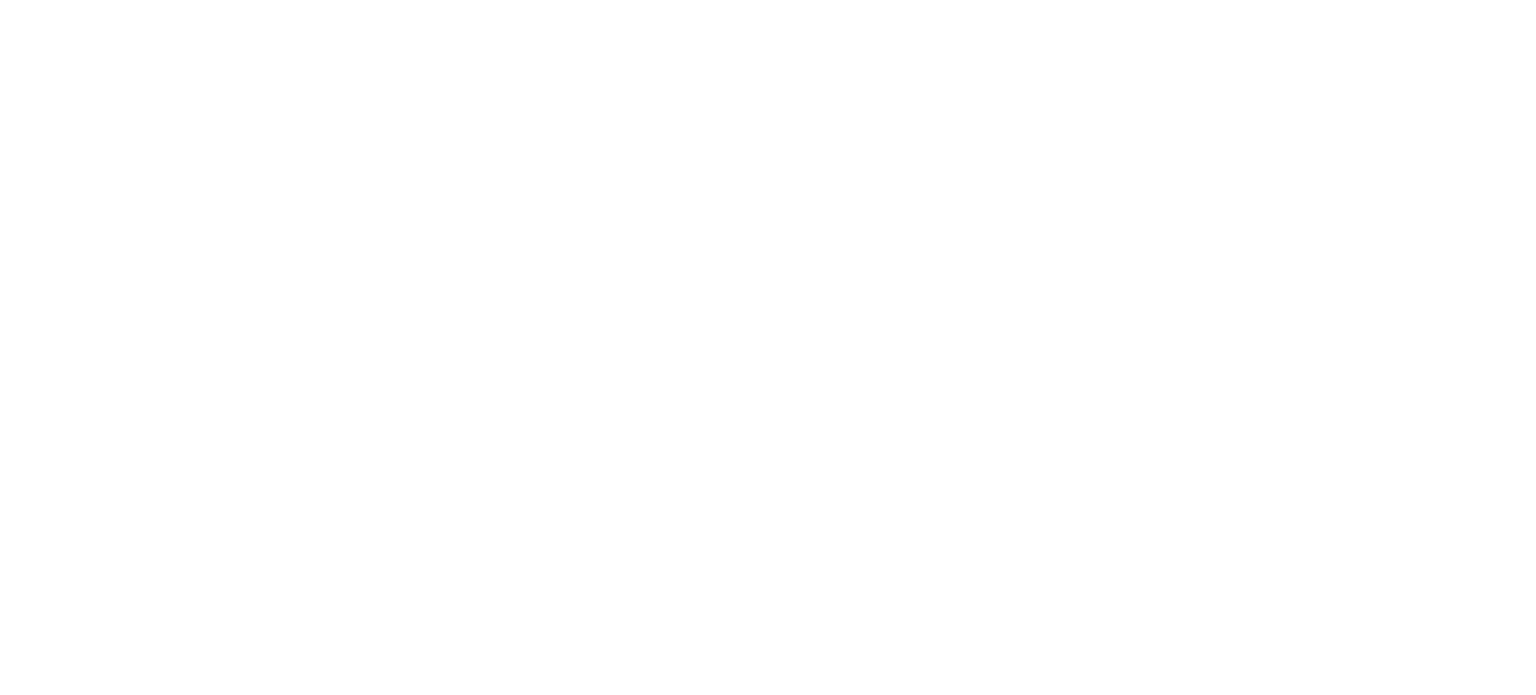 scroll, scrollTop: 0, scrollLeft: 0, axis: both 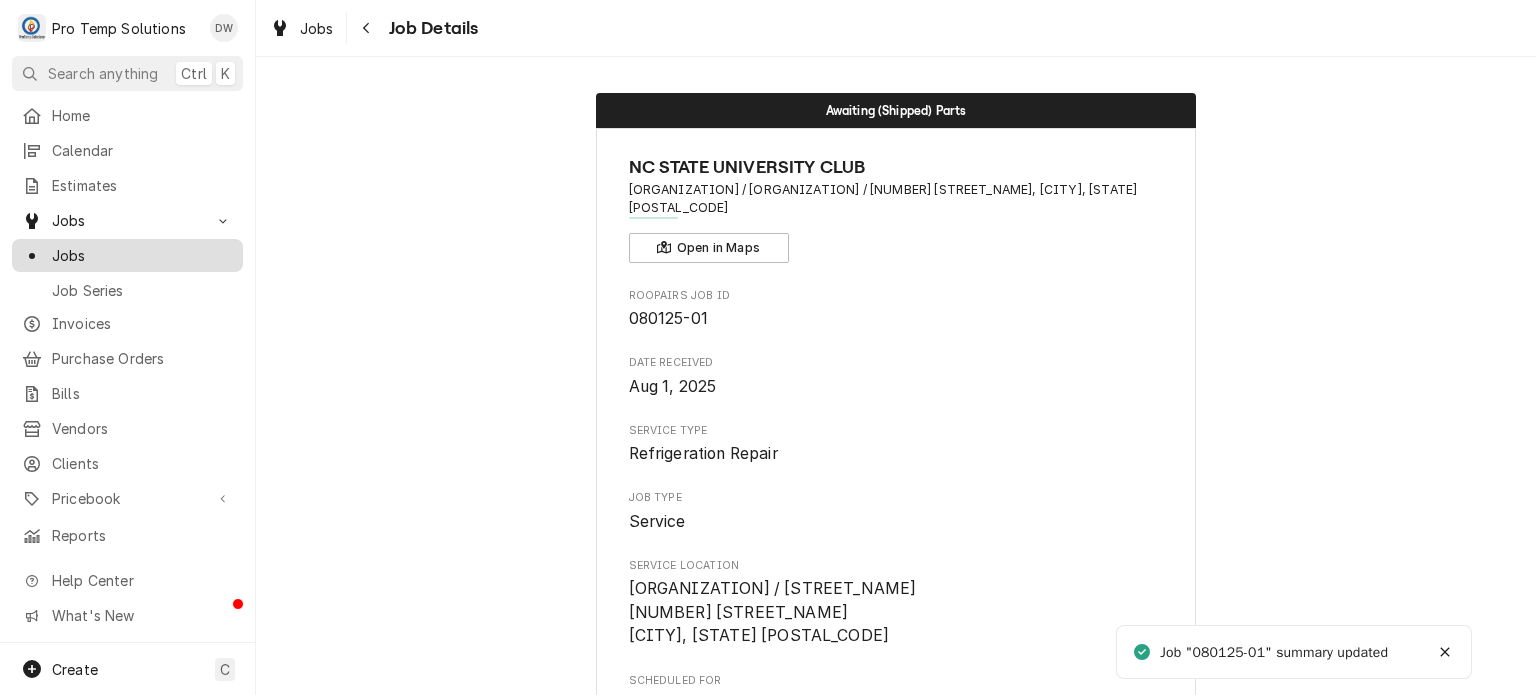 click on "Jobs" at bounding box center [142, 255] 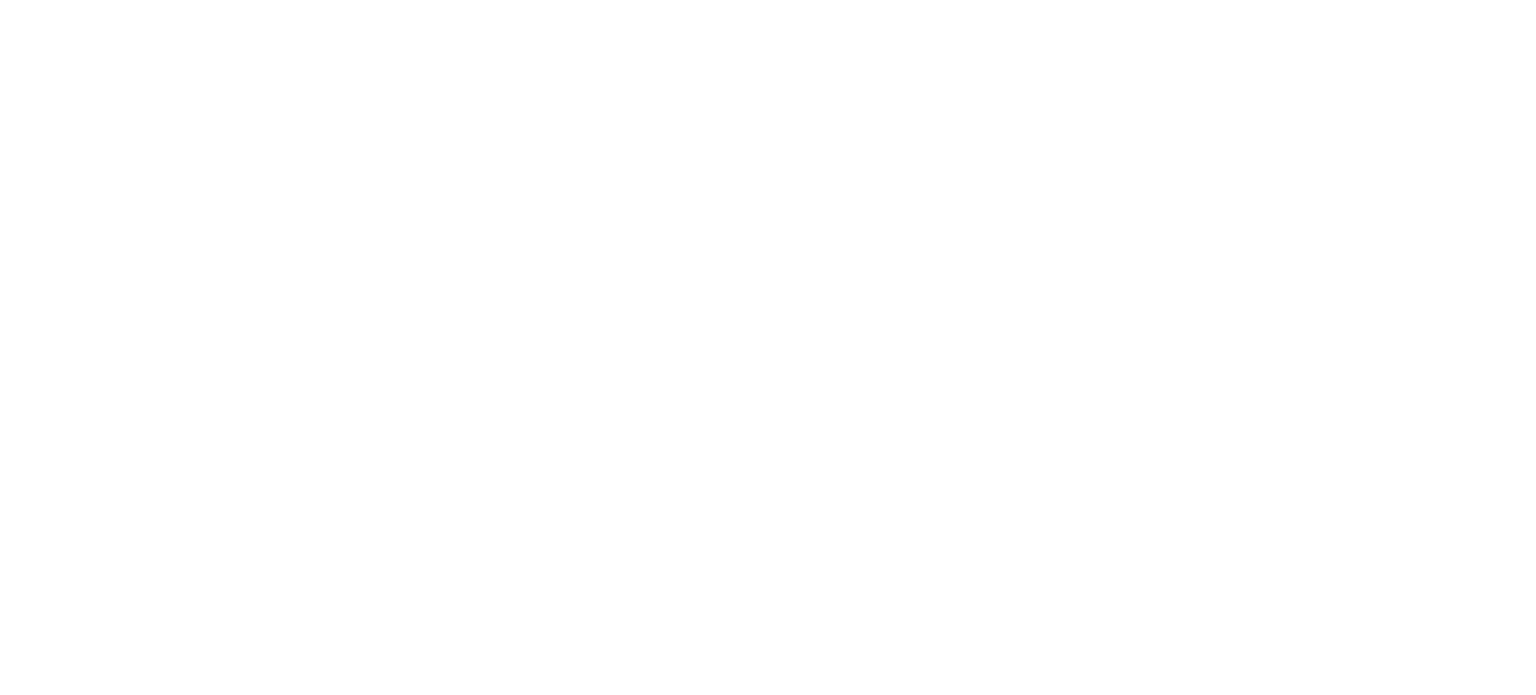 scroll, scrollTop: 0, scrollLeft: 0, axis: both 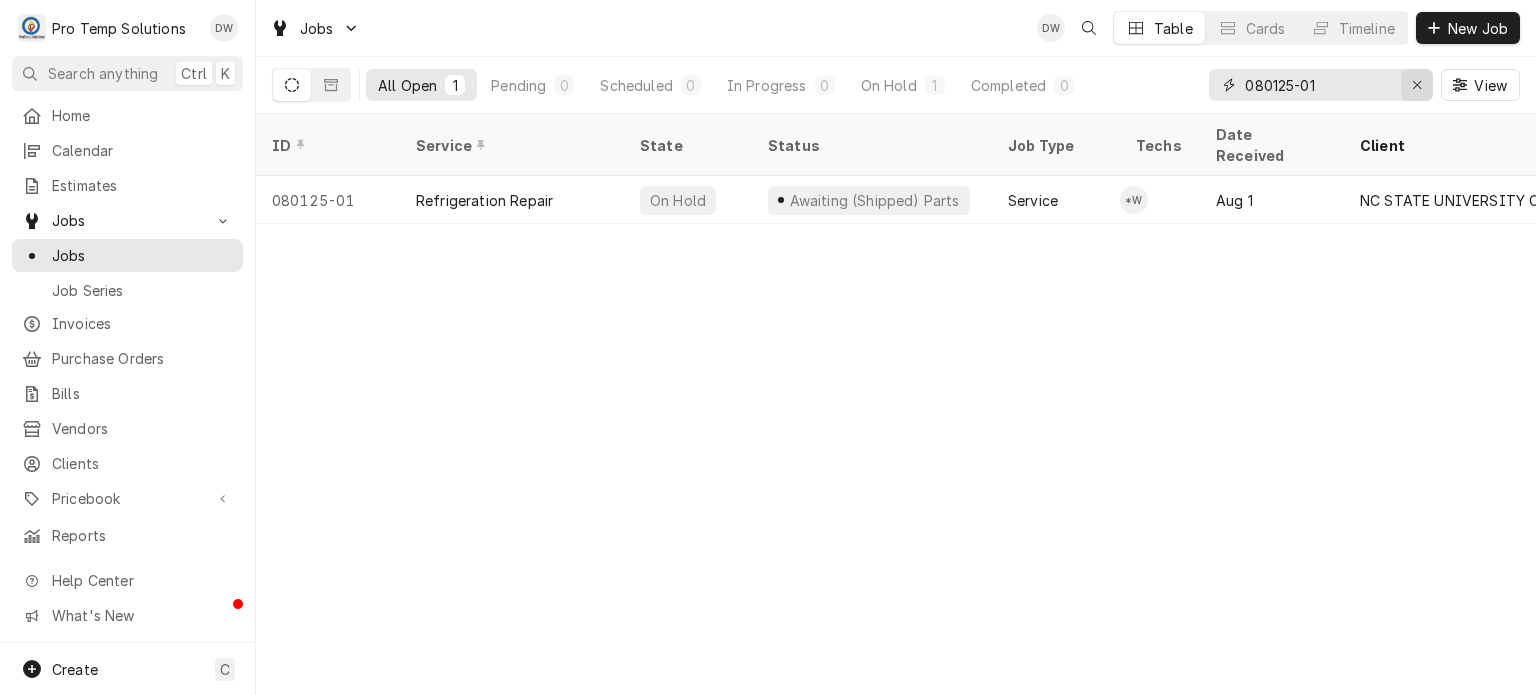 click at bounding box center (1417, 85) 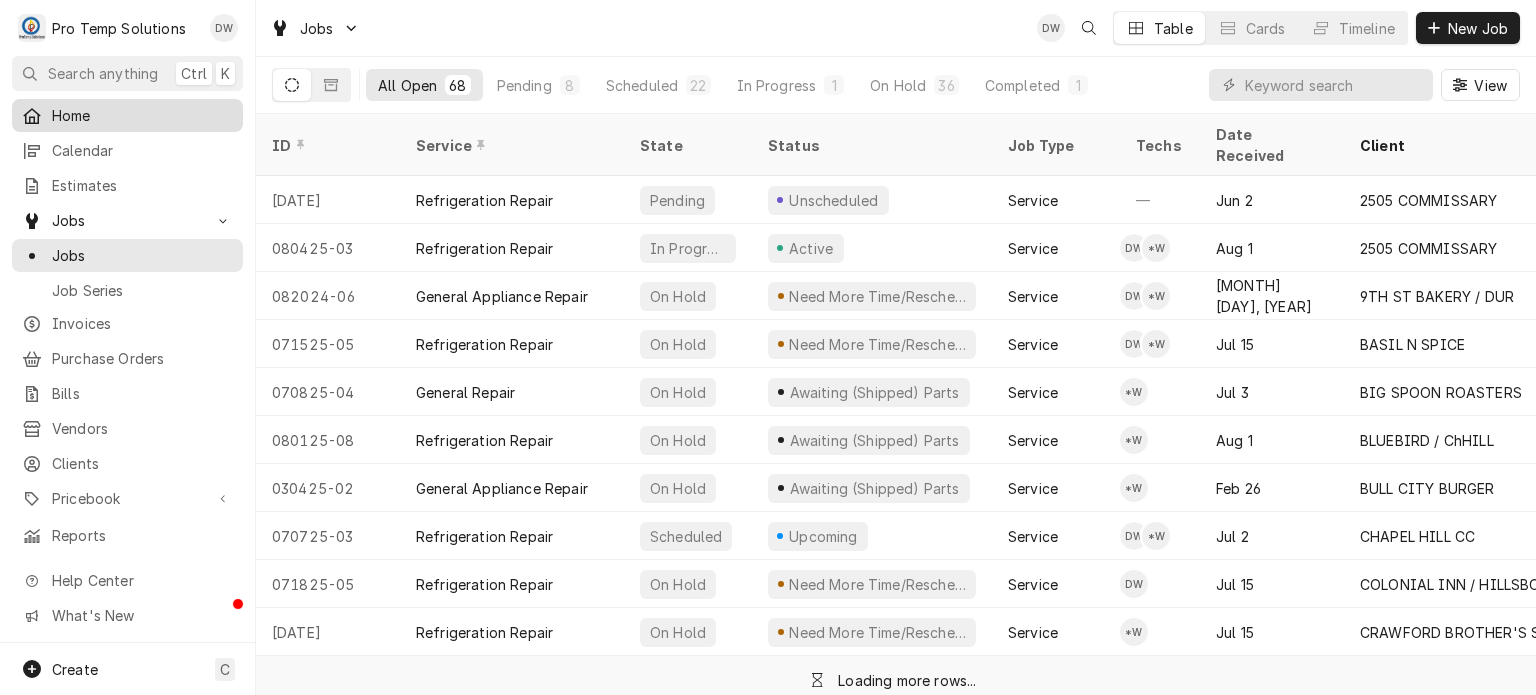 click on "Home" at bounding box center [127, 115] 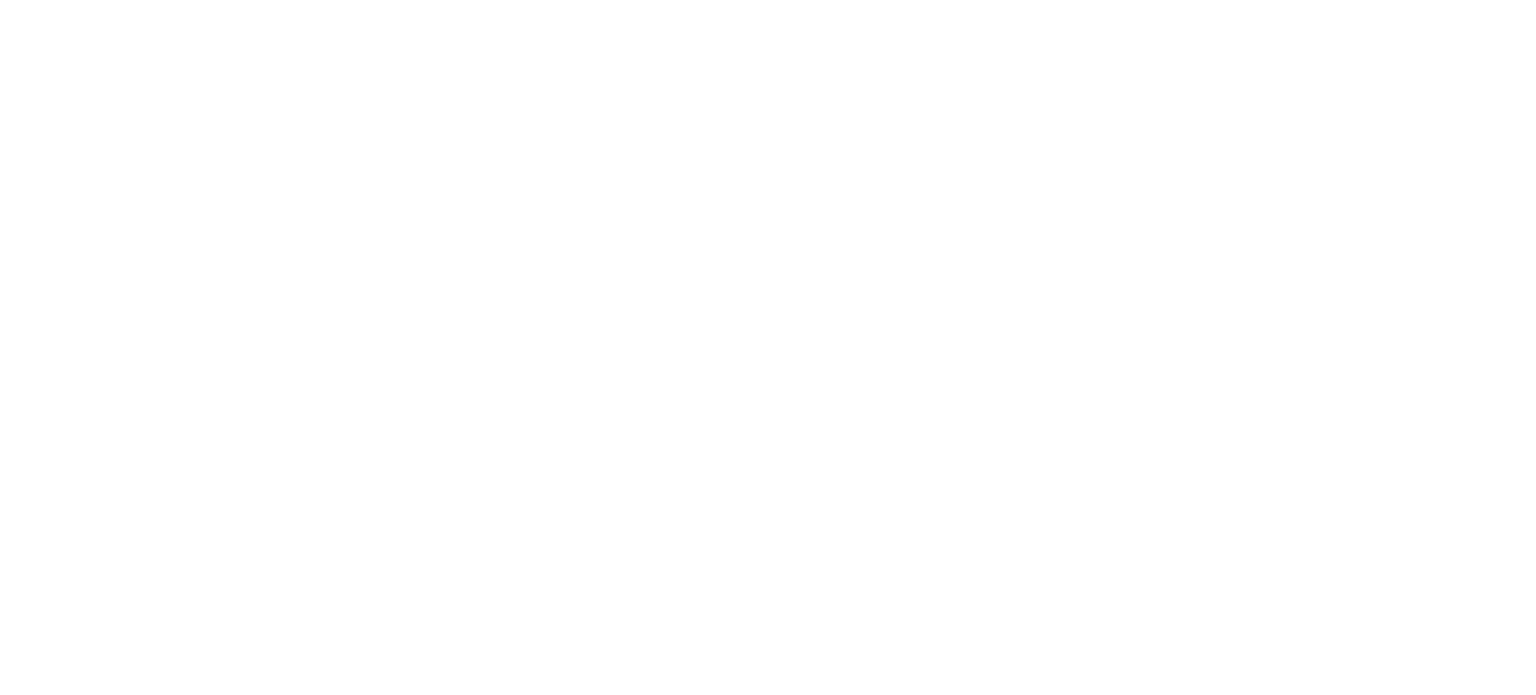 scroll, scrollTop: 0, scrollLeft: 0, axis: both 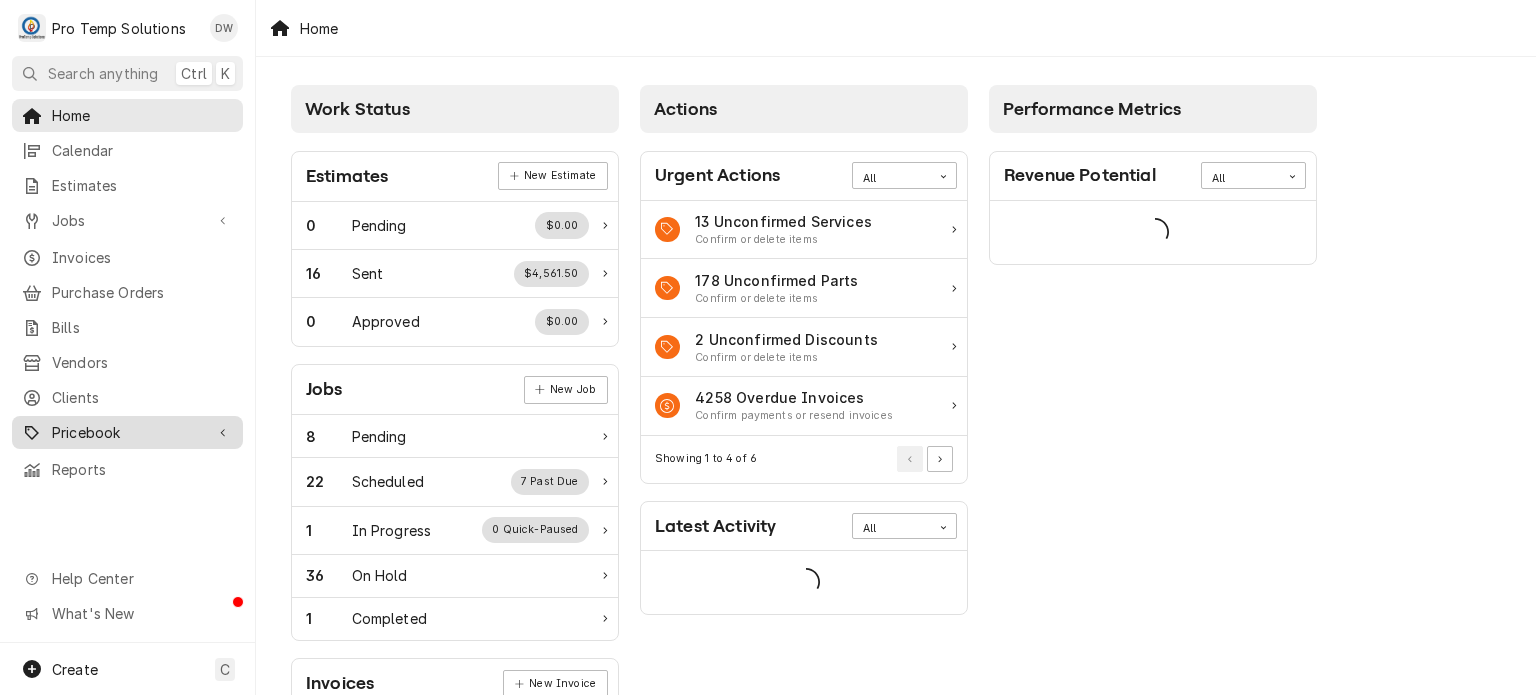 click on "Pricebook" at bounding box center (127, 432) 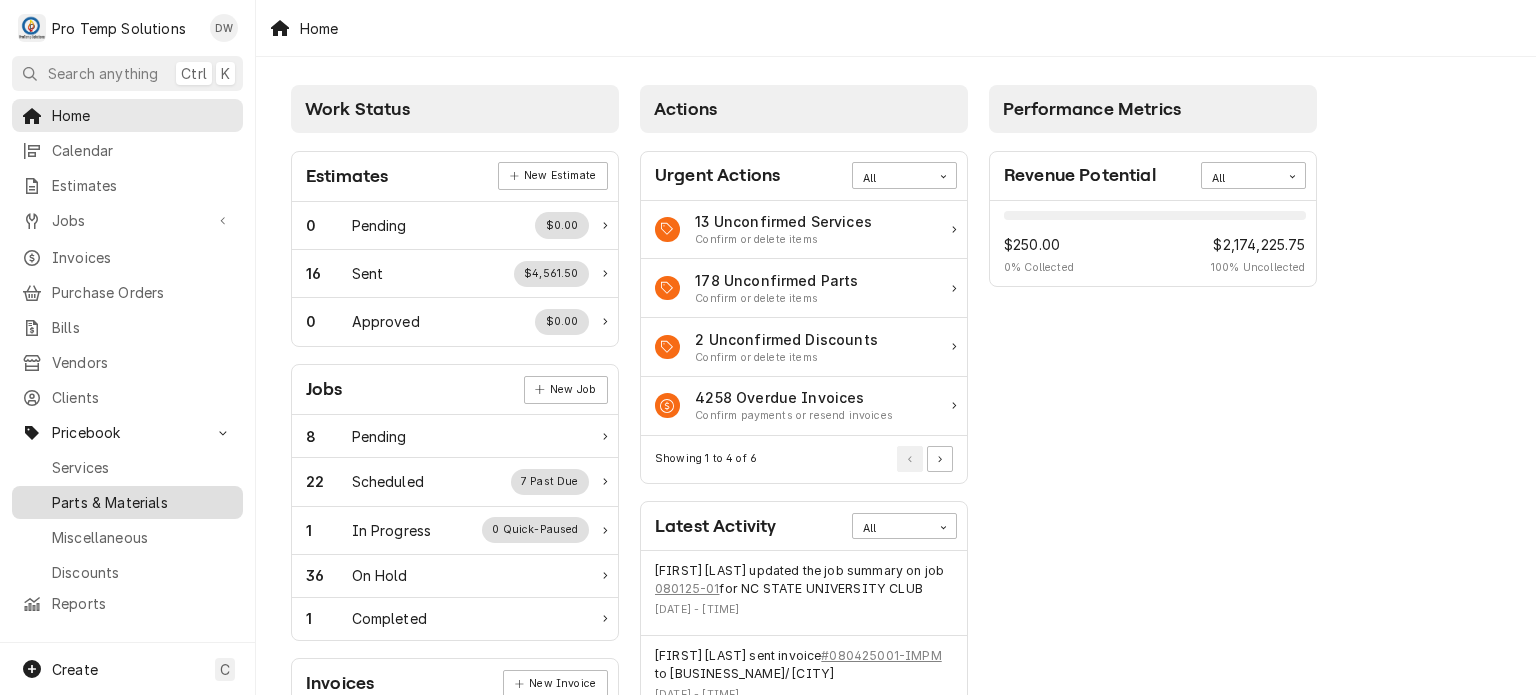 click on "Parts & Materials" at bounding box center [142, 502] 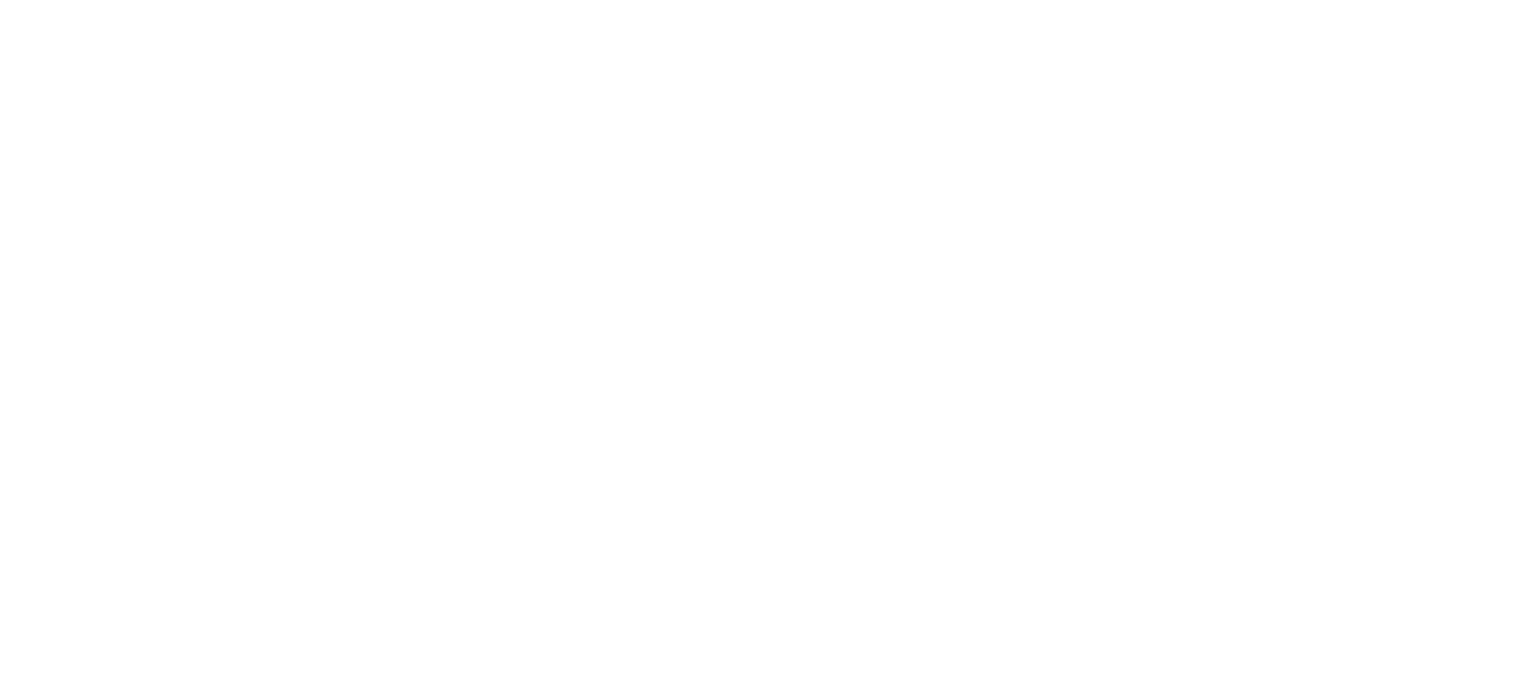 scroll, scrollTop: 0, scrollLeft: 0, axis: both 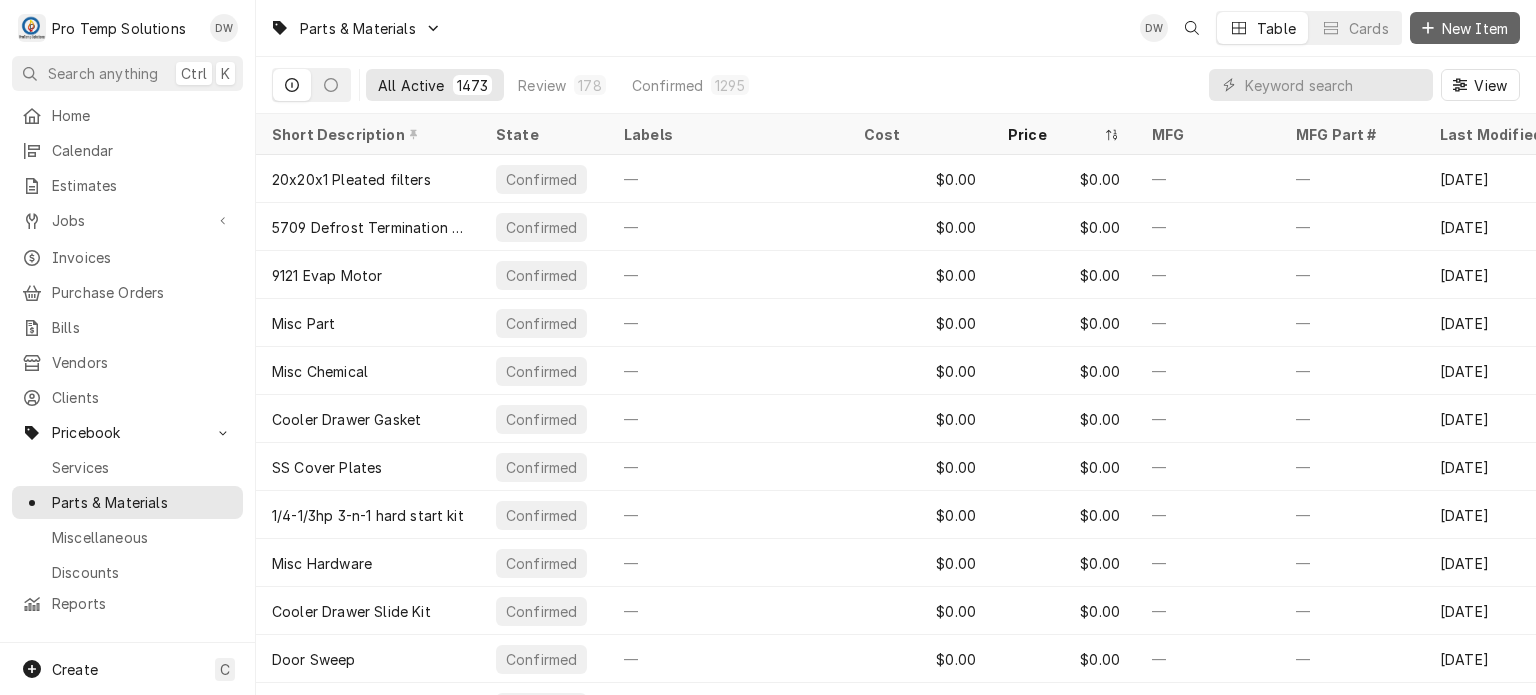 click on "New Item" at bounding box center (1475, 28) 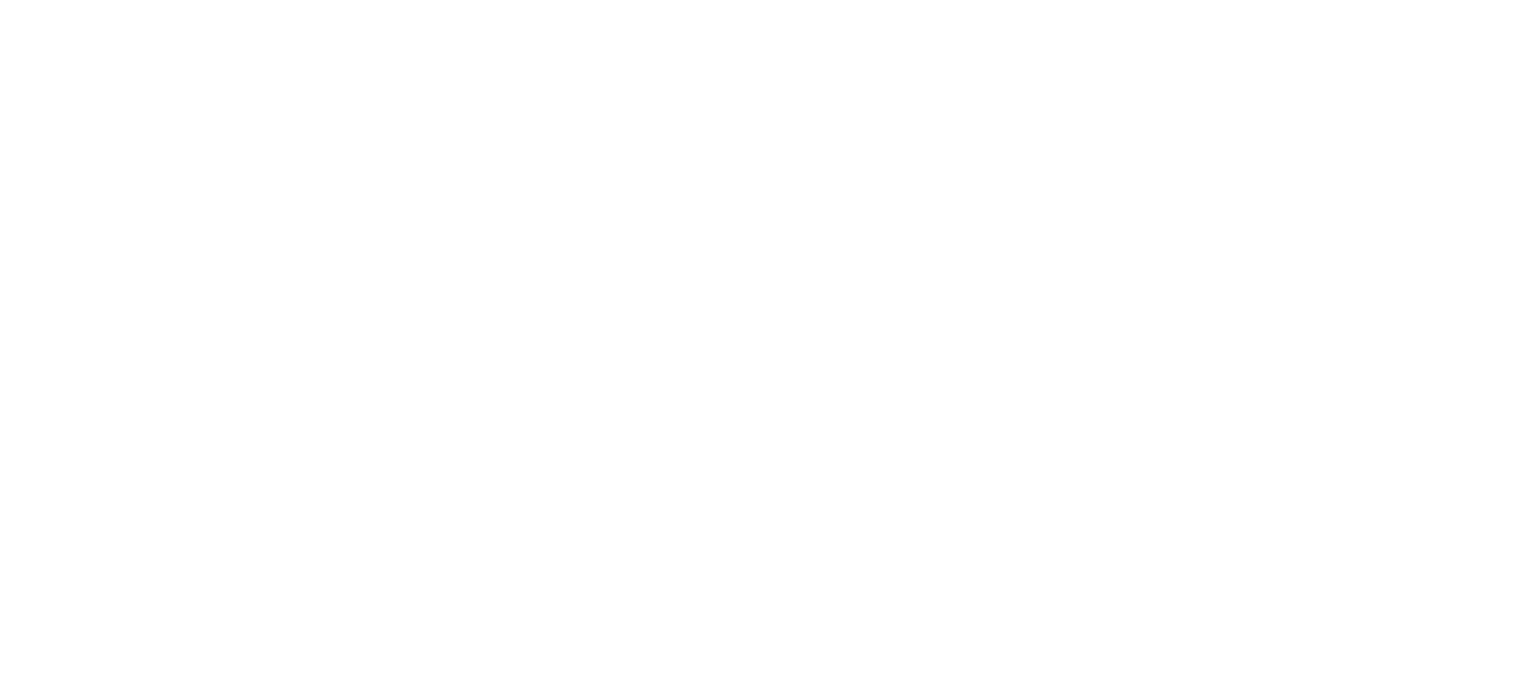 scroll, scrollTop: 0, scrollLeft: 0, axis: both 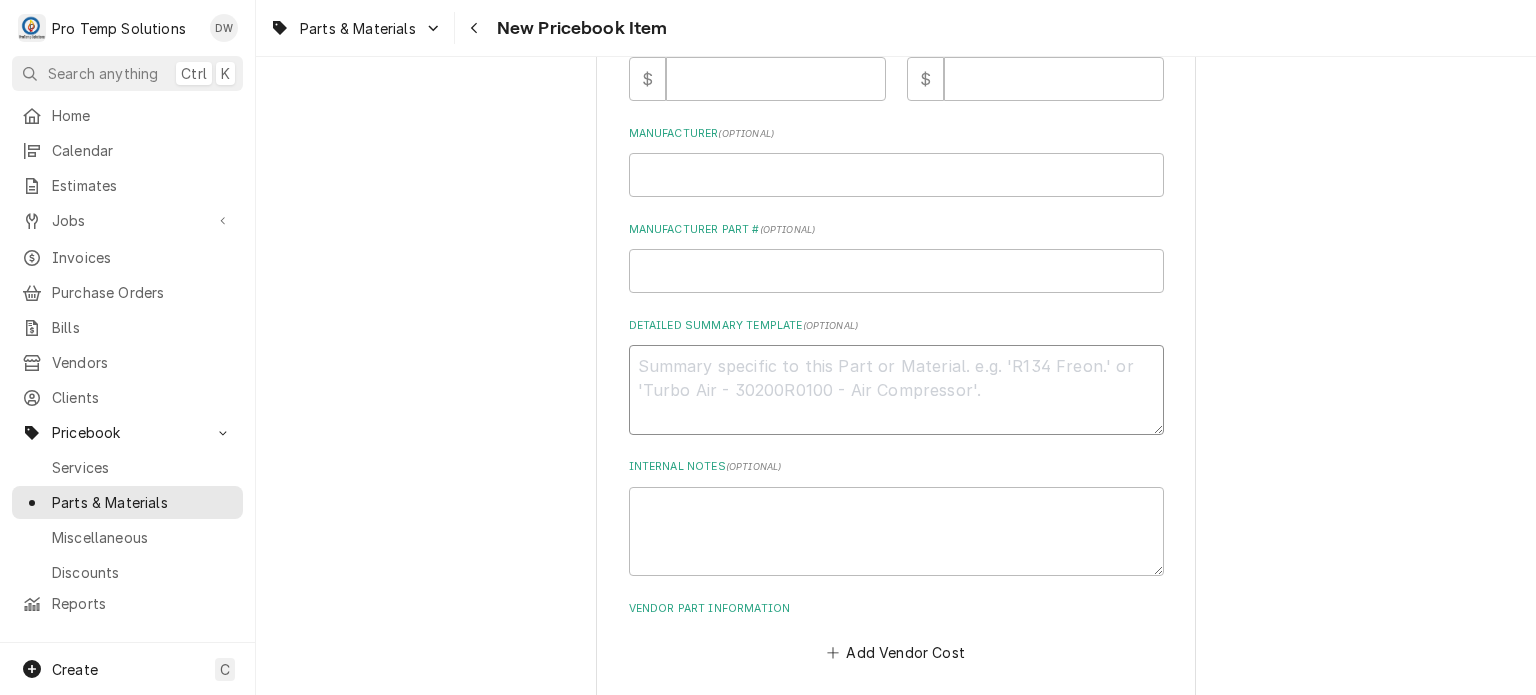 click on "Detailed Summary Template  ( optional )" at bounding box center (896, 390) 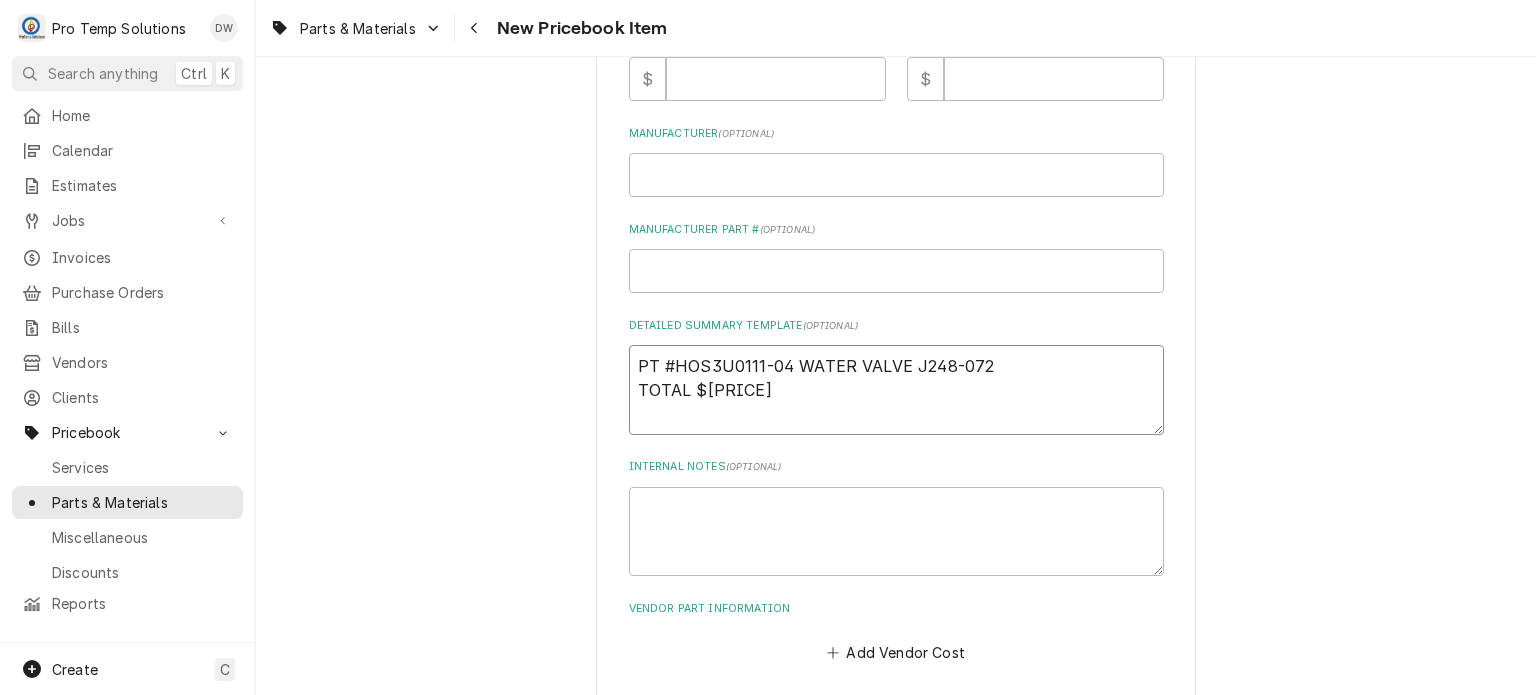 type on "x" 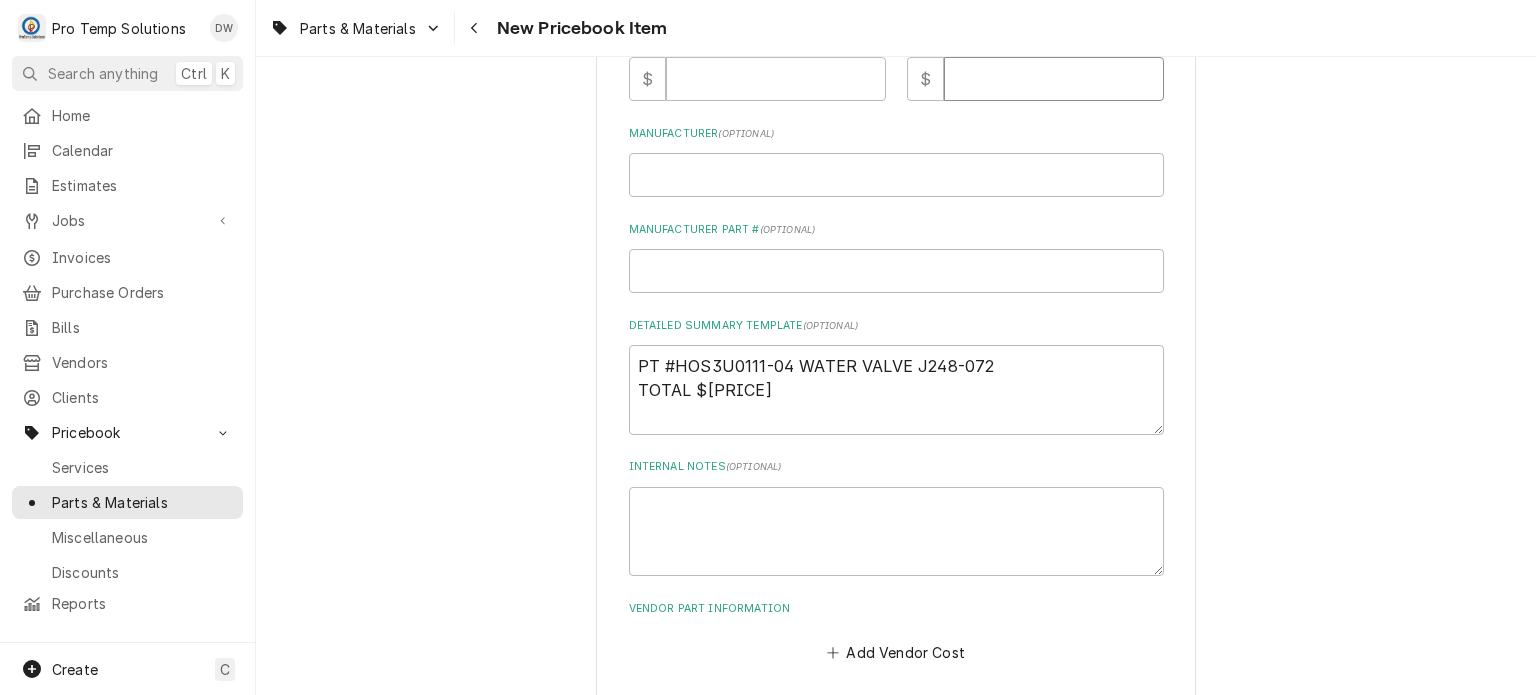 click on "Default Unit Price" at bounding box center [1054, 79] 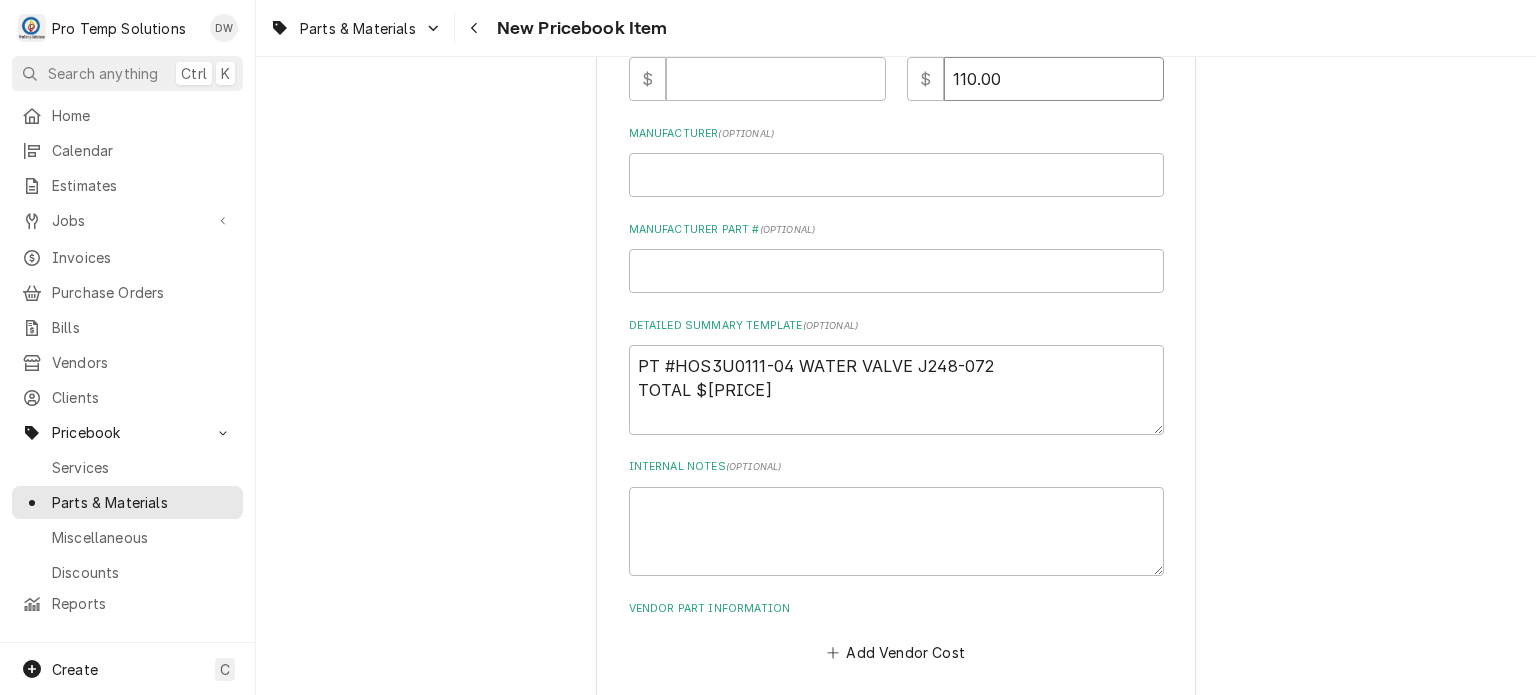 type on "110.00" 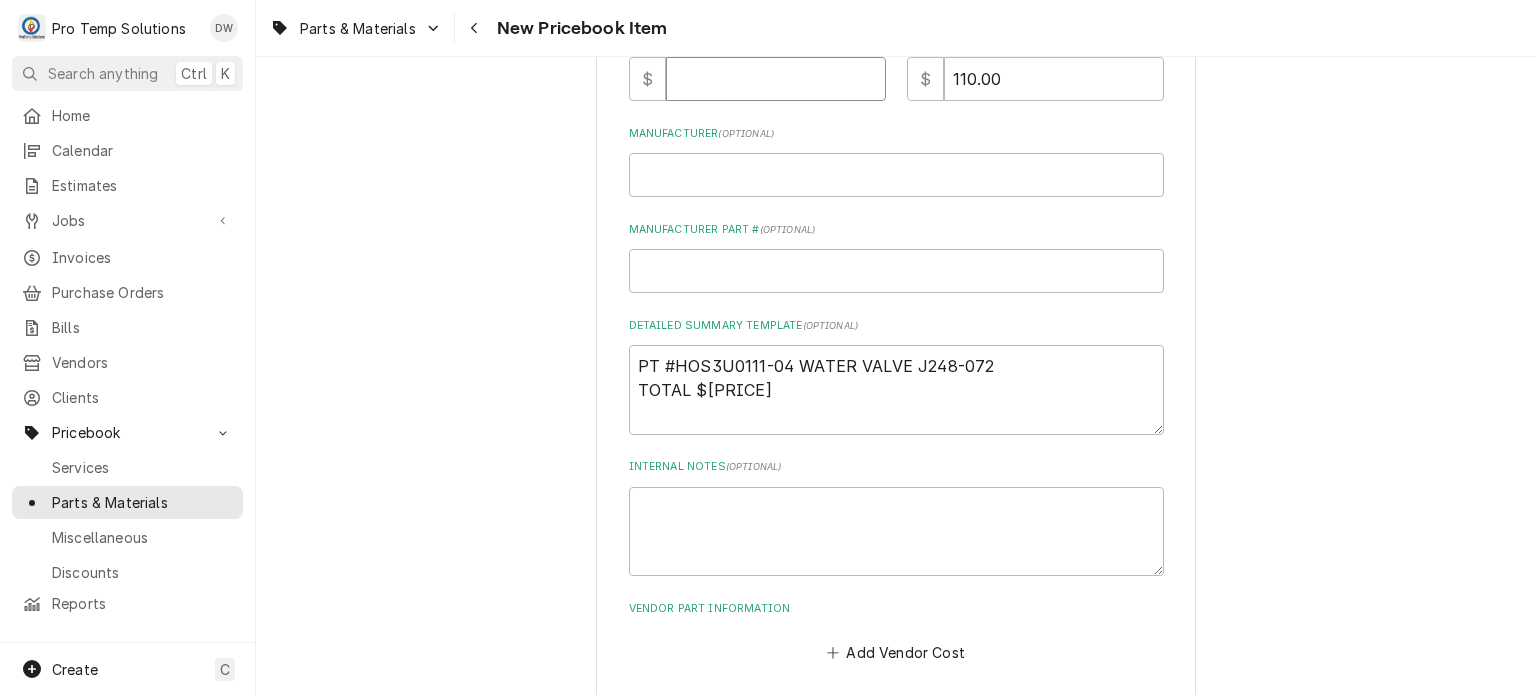 click on "Unit Cost  ( optional )" at bounding box center [776, 79] 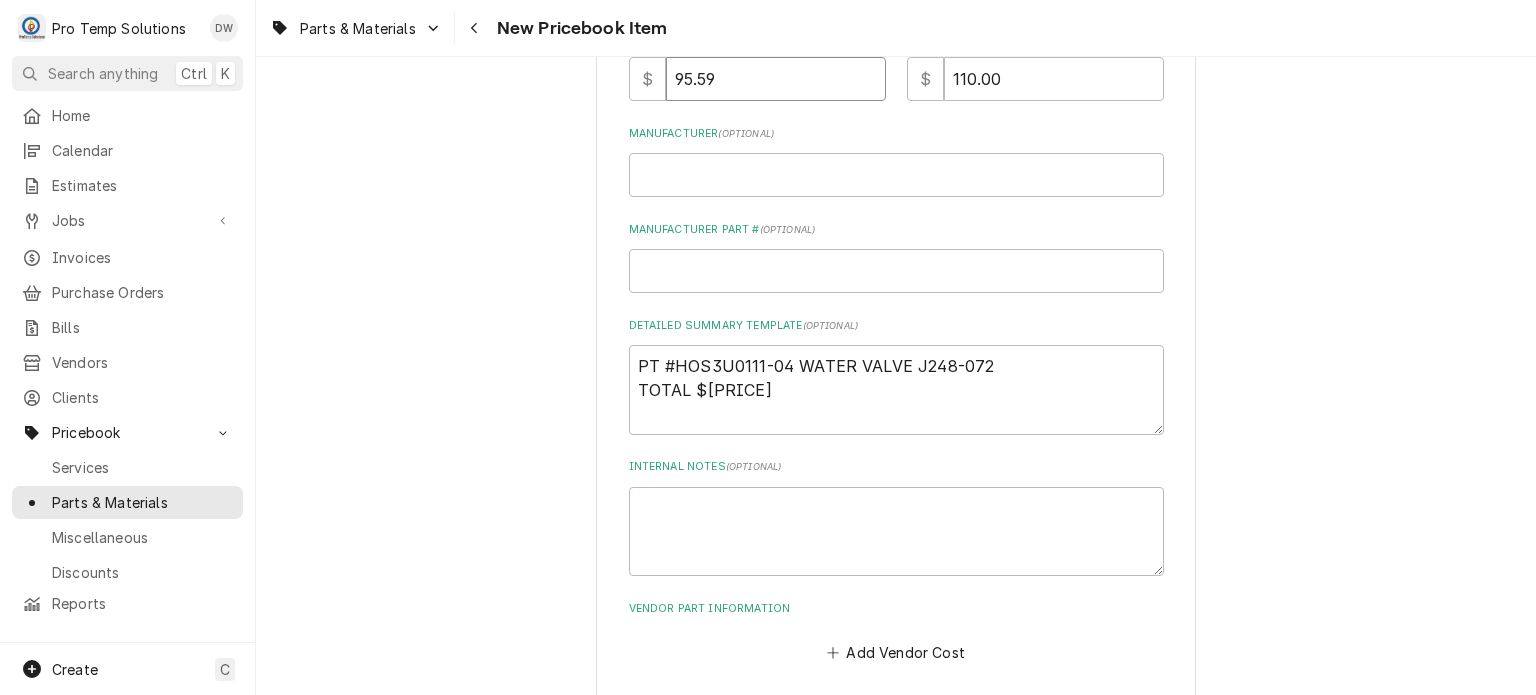 type on "95.59" 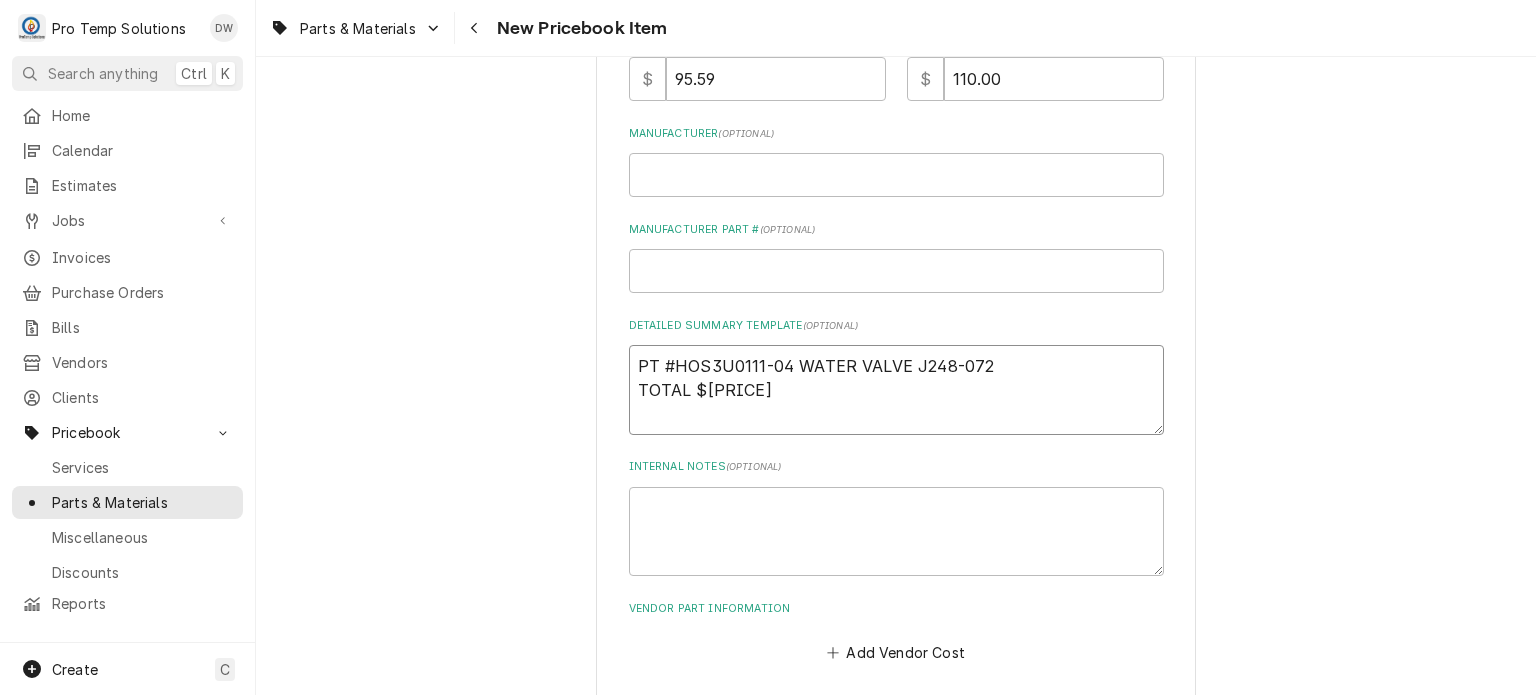 drag, startPoint x: 641, startPoint y: 355, endPoint x: 902, endPoint y: 363, distance: 261.1226 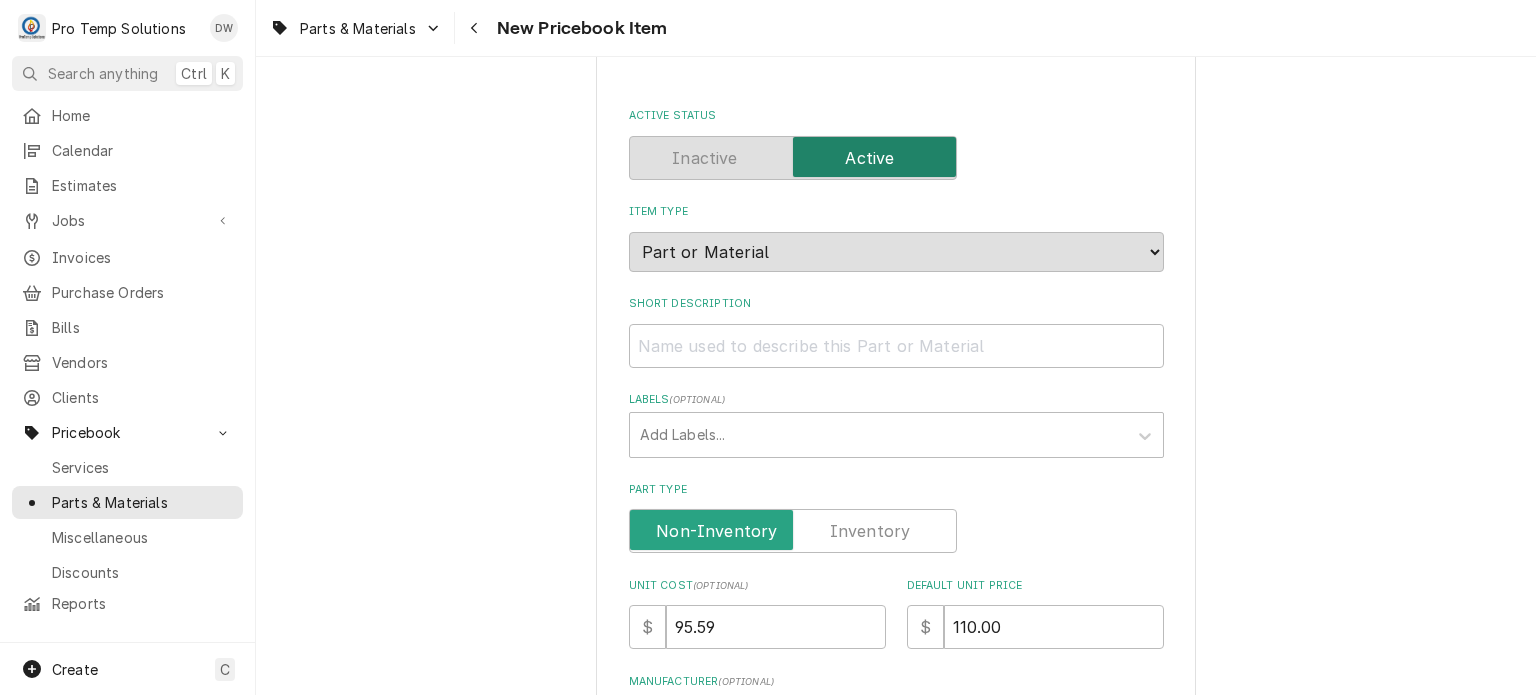 scroll, scrollTop: 14, scrollLeft: 0, axis: vertical 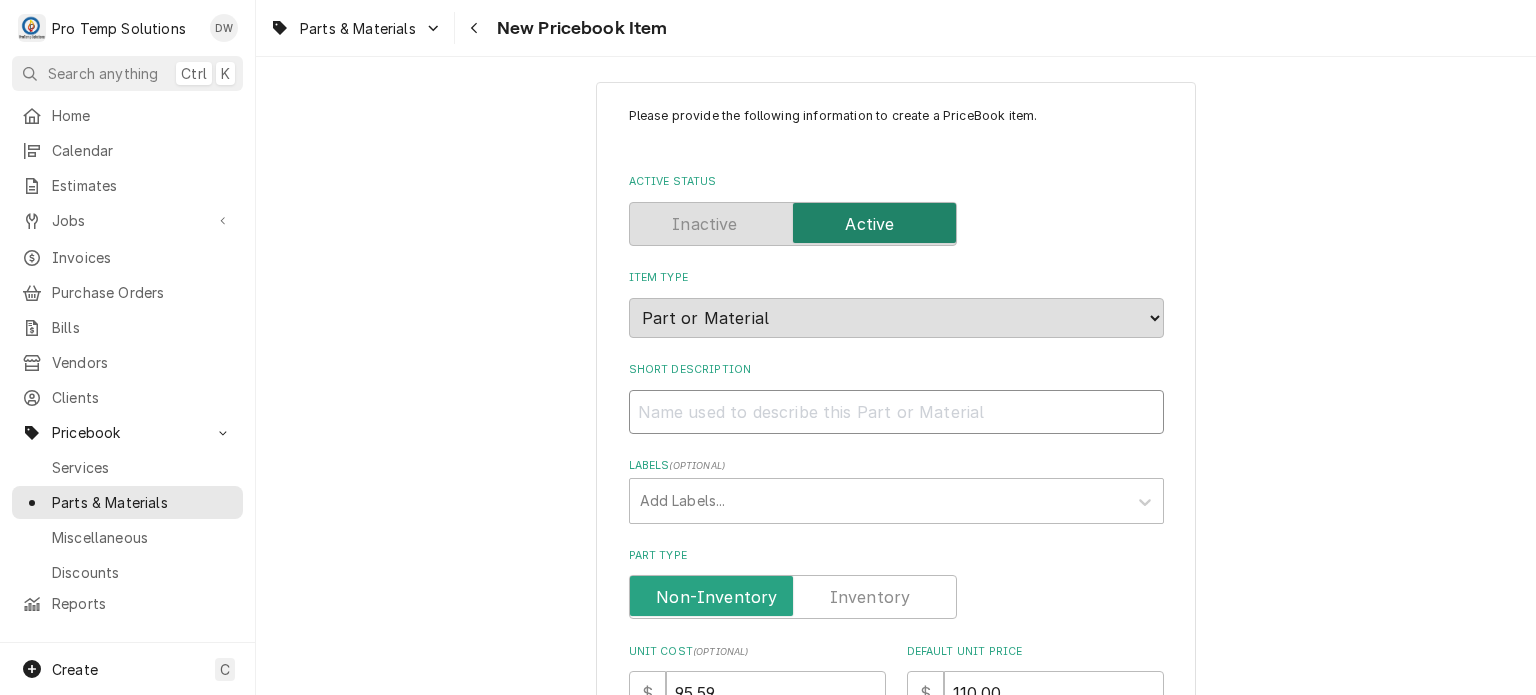 click on "Short Description" at bounding box center [896, 412] 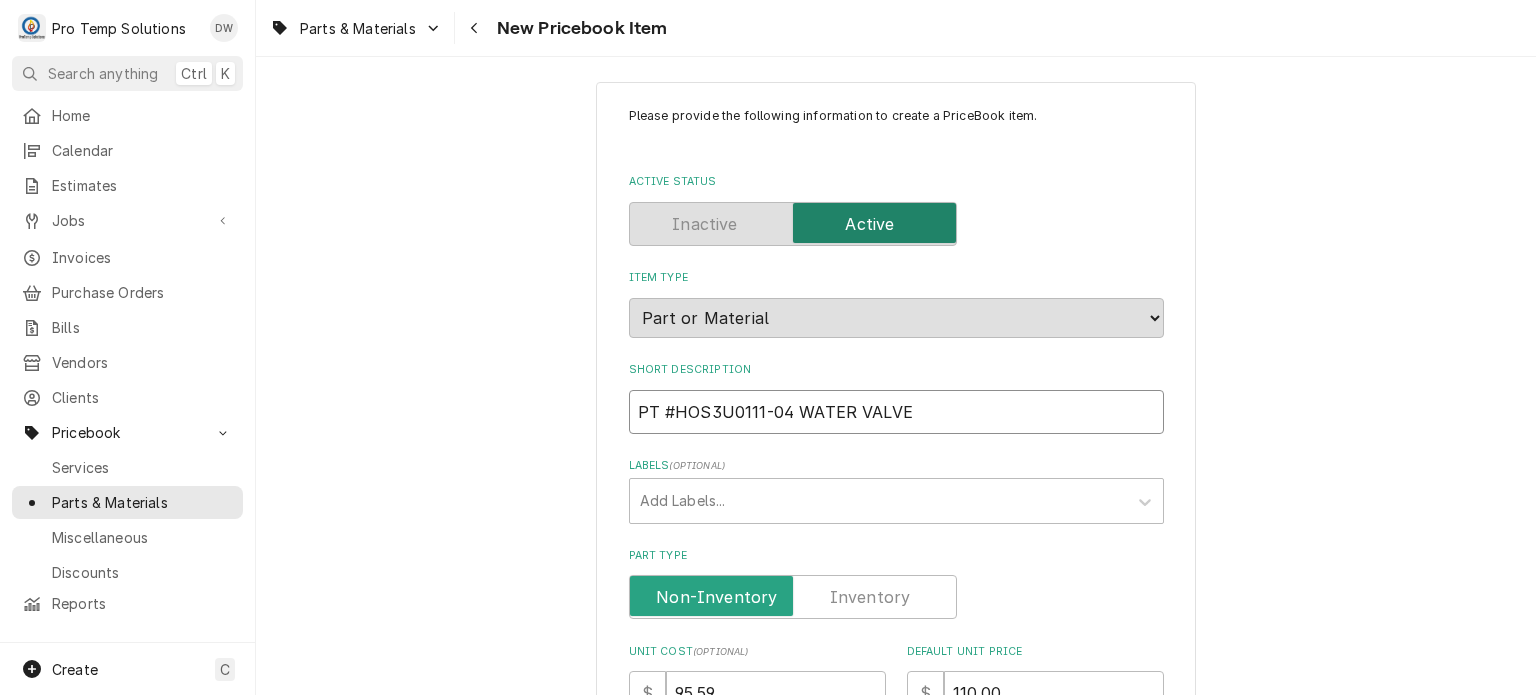 type on "PT #HOS3U0111-04 WATER VALVE" 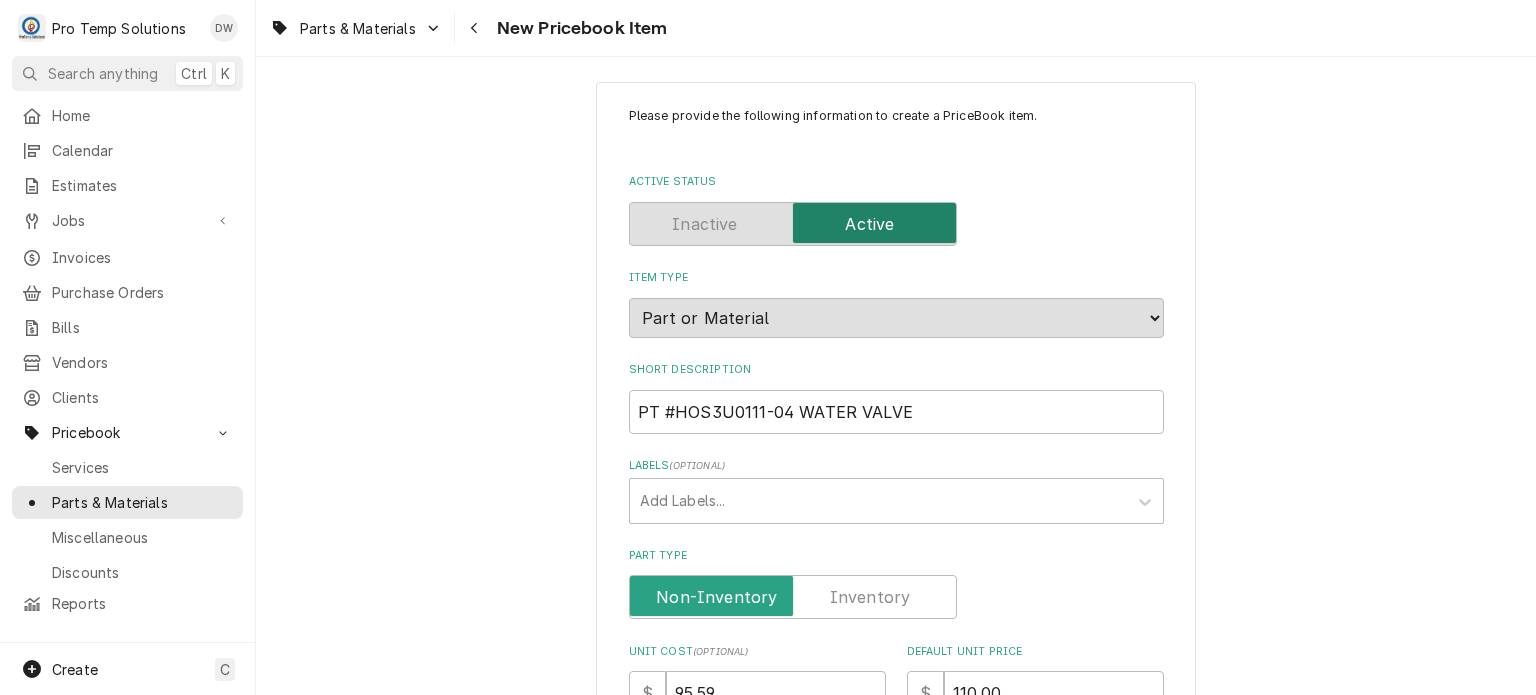 click on "Please provide the following information to create a PriceBook item. Active Status Item Type Choose PriceBook item type... Service Charge Part or Material Miscellaneous Charge Discount Short Description PT #HOS3U0111-04 WATER VALVE Labels  ( optional ) Add Labels... Part Type Unit Cost  ( optional ) $ 95.59 Default Unit Price $ 110.00 Manufacturer  ( optional ) Manufacturer Part #  ( optional ) Detailed Summary Template  ( optional ) PT #HOS3U0111-04 WATER VALVE J248-072
TOTAL $110.00 Internal Notes  ( optional ) Vendor Part Information Add Vendor Cost Create Cancel" at bounding box center [896, 733] 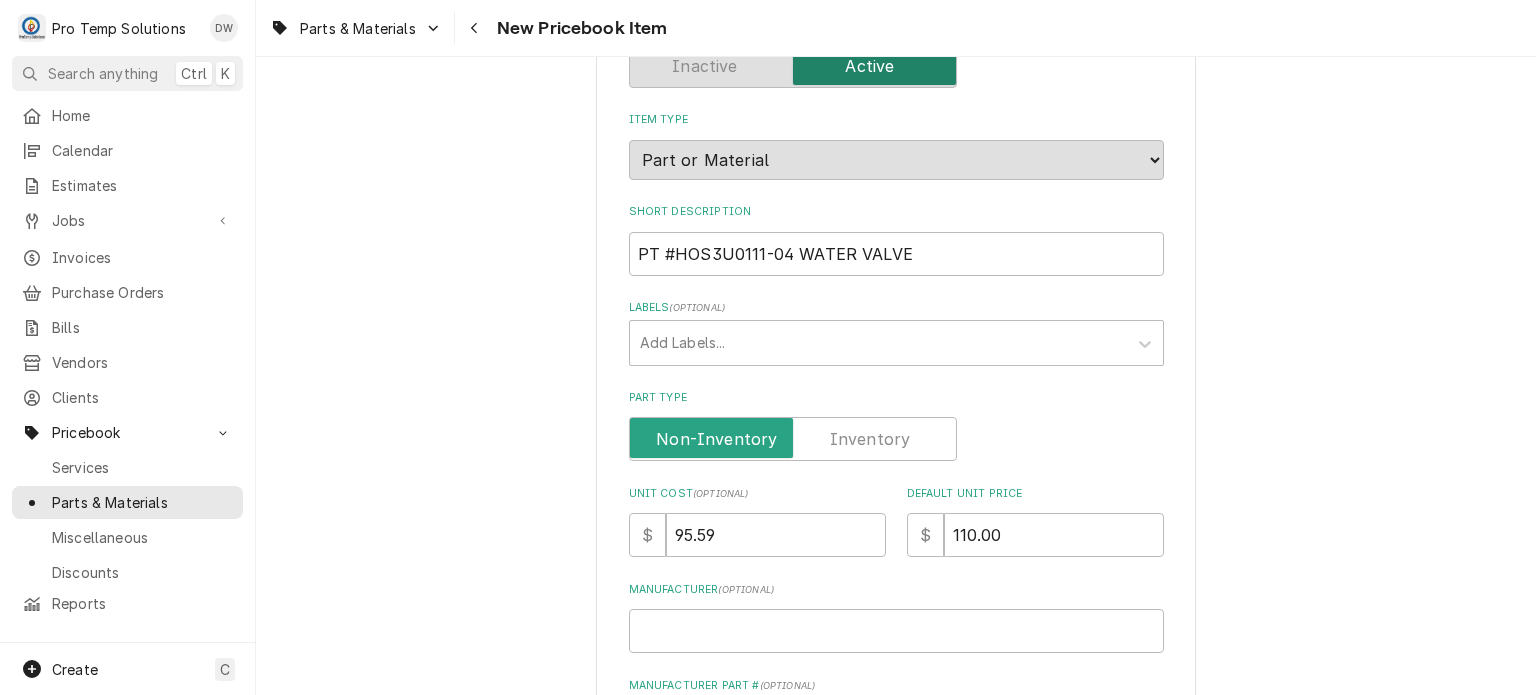 scroll, scrollTop: 297, scrollLeft: 0, axis: vertical 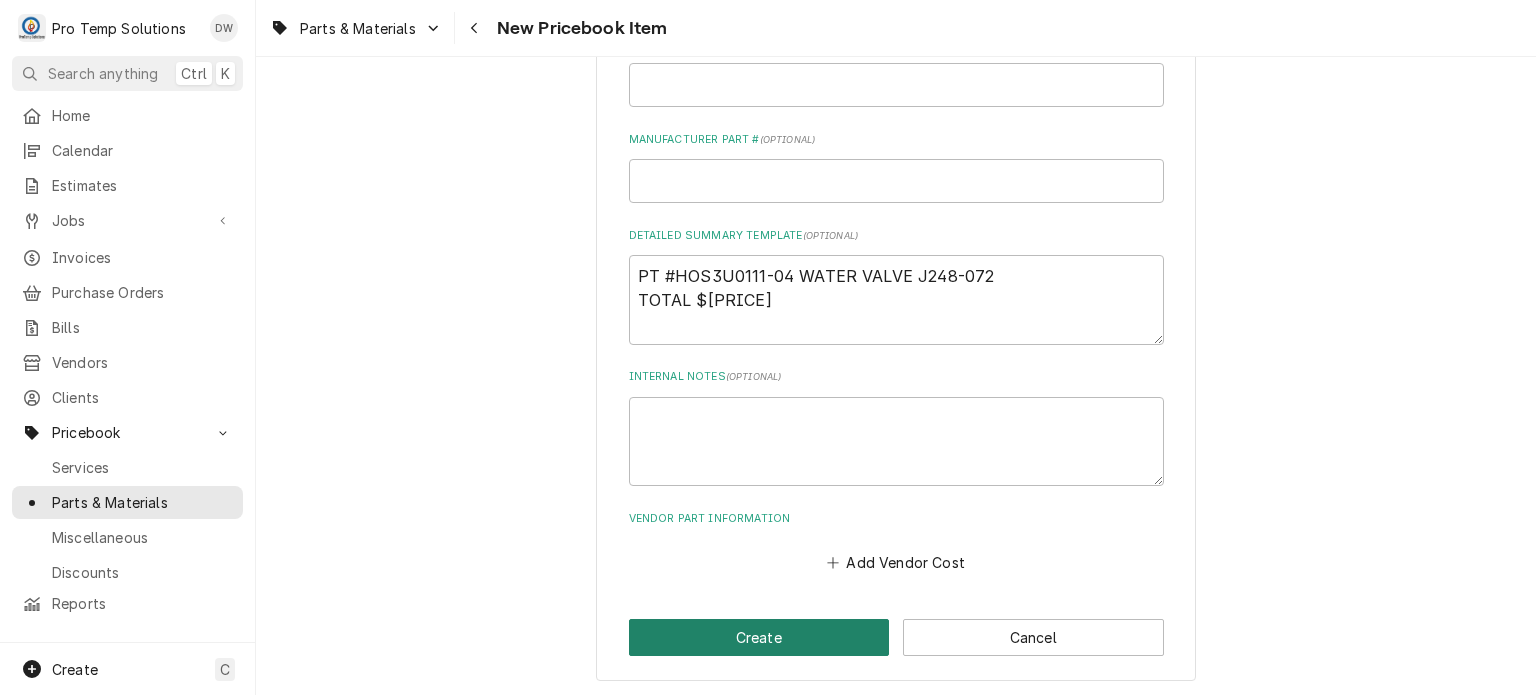 click on "Create" at bounding box center (759, 637) 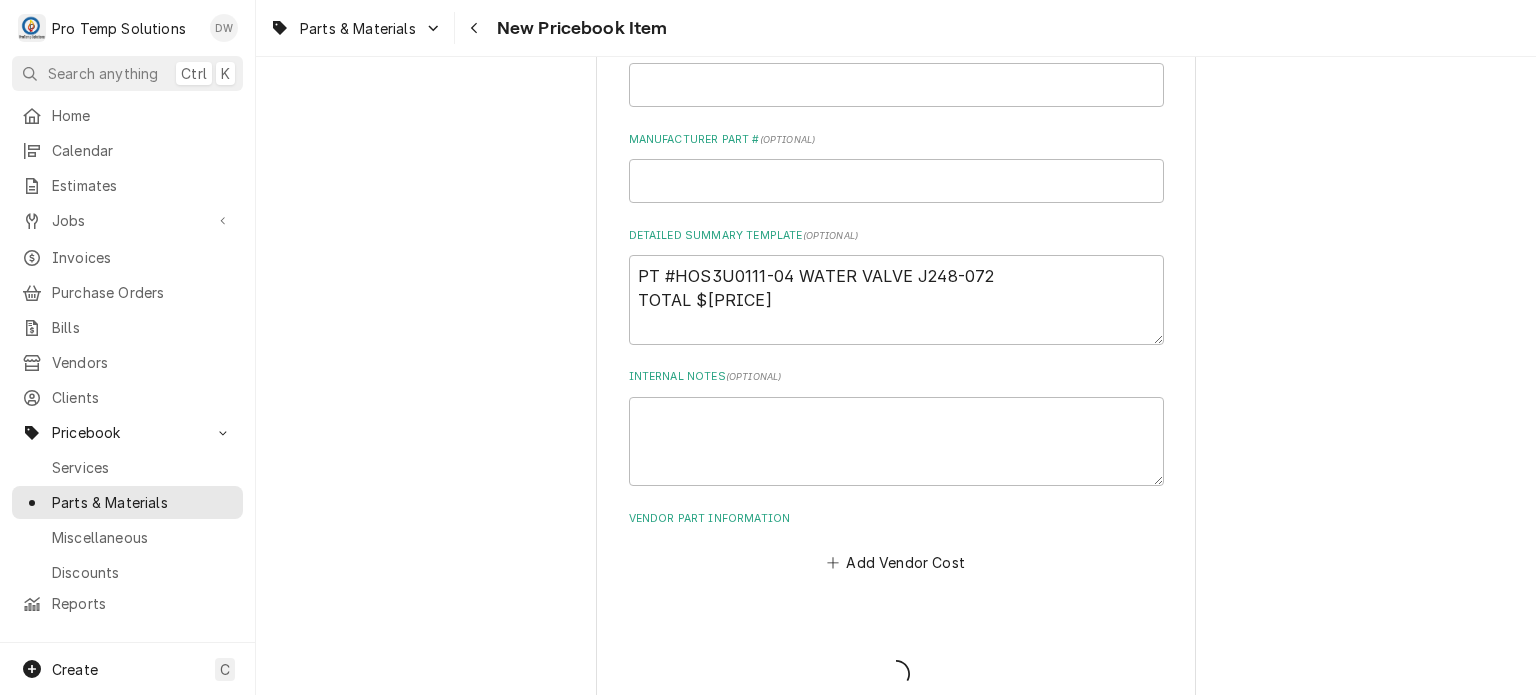 type on "x" 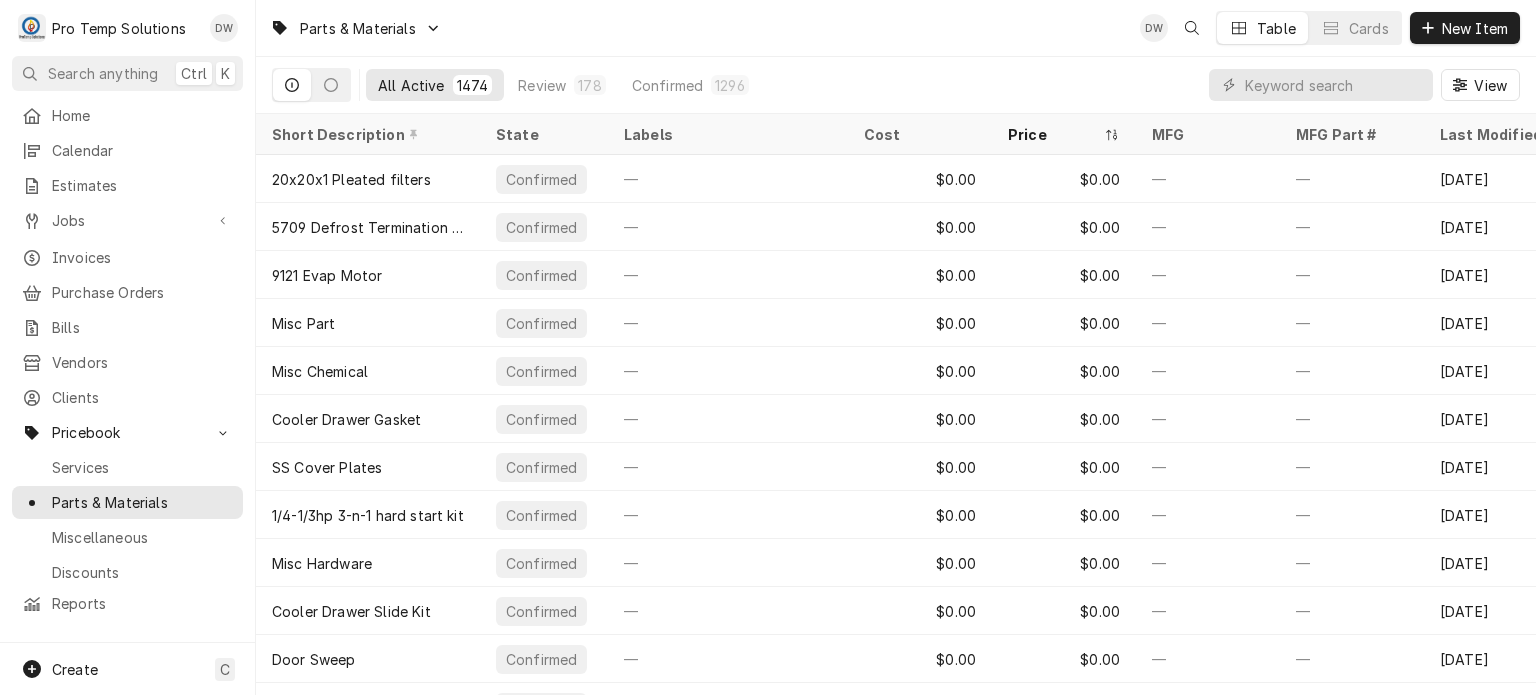 scroll, scrollTop: 0, scrollLeft: 0, axis: both 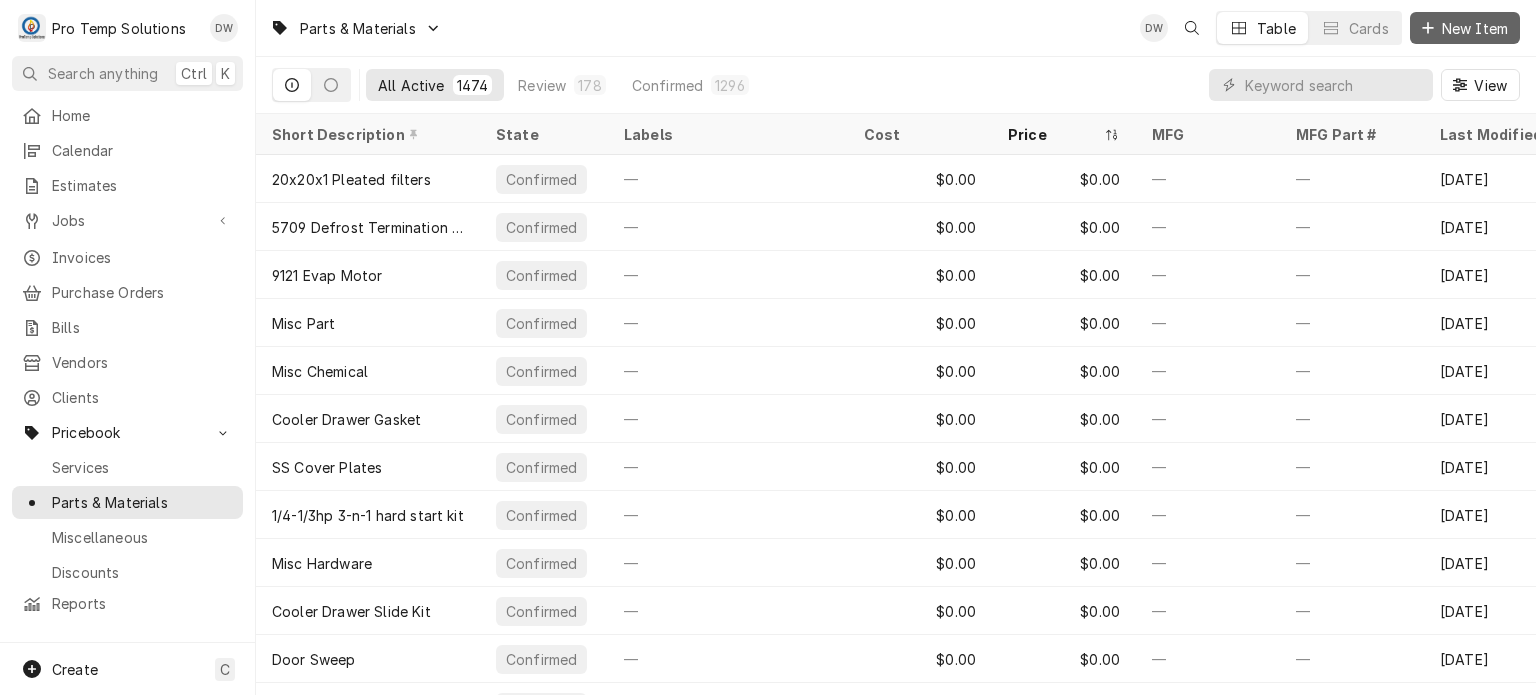 click on "New Item" at bounding box center (1465, 28) 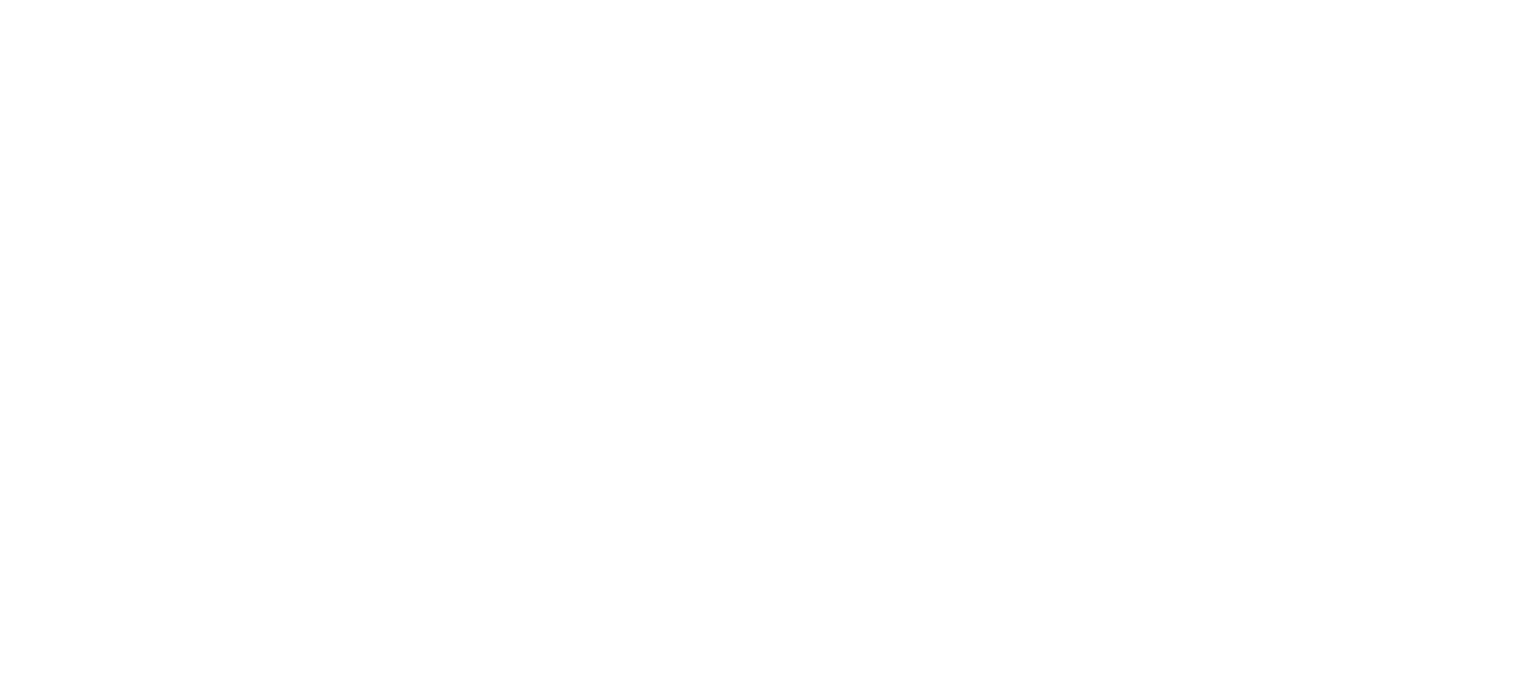 scroll, scrollTop: 0, scrollLeft: 0, axis: both 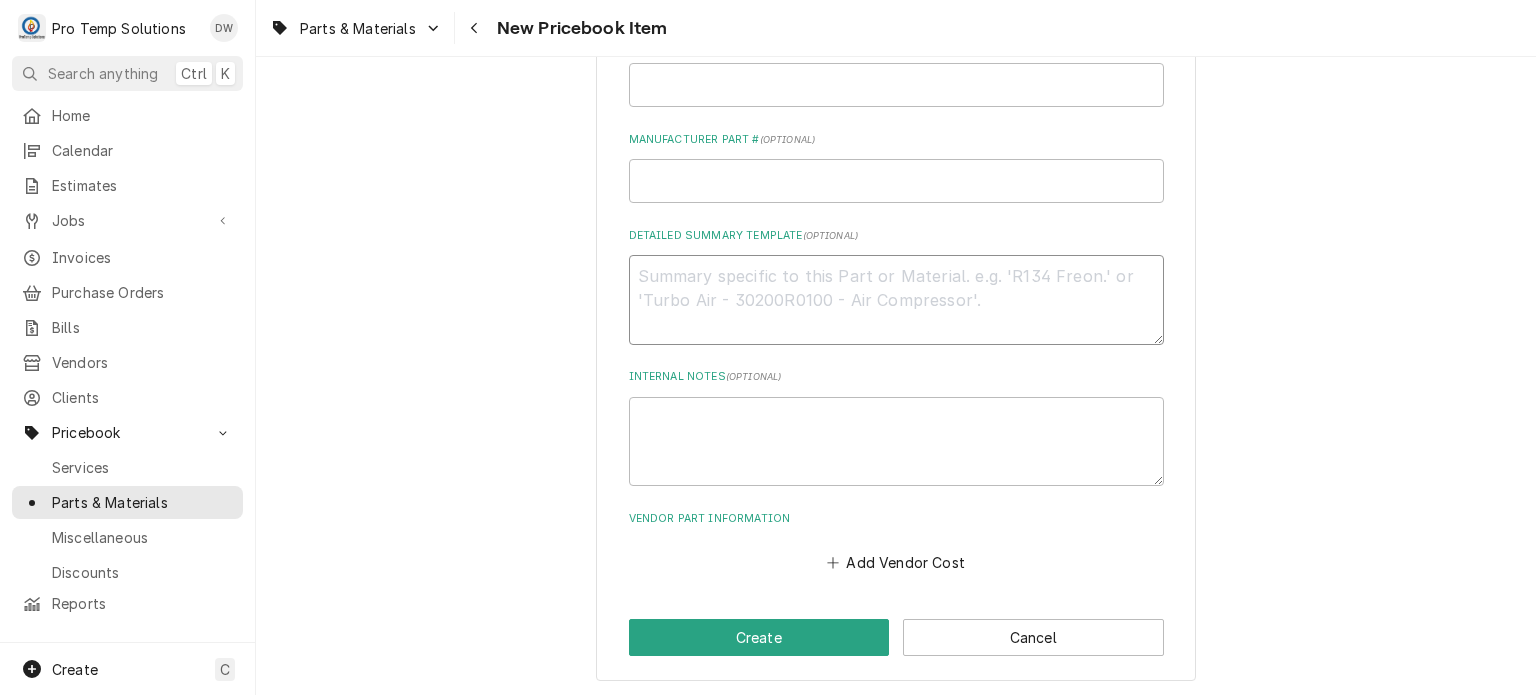 click on "Detailed Summary Template  ( optional )" at bounding box center [896, 300] 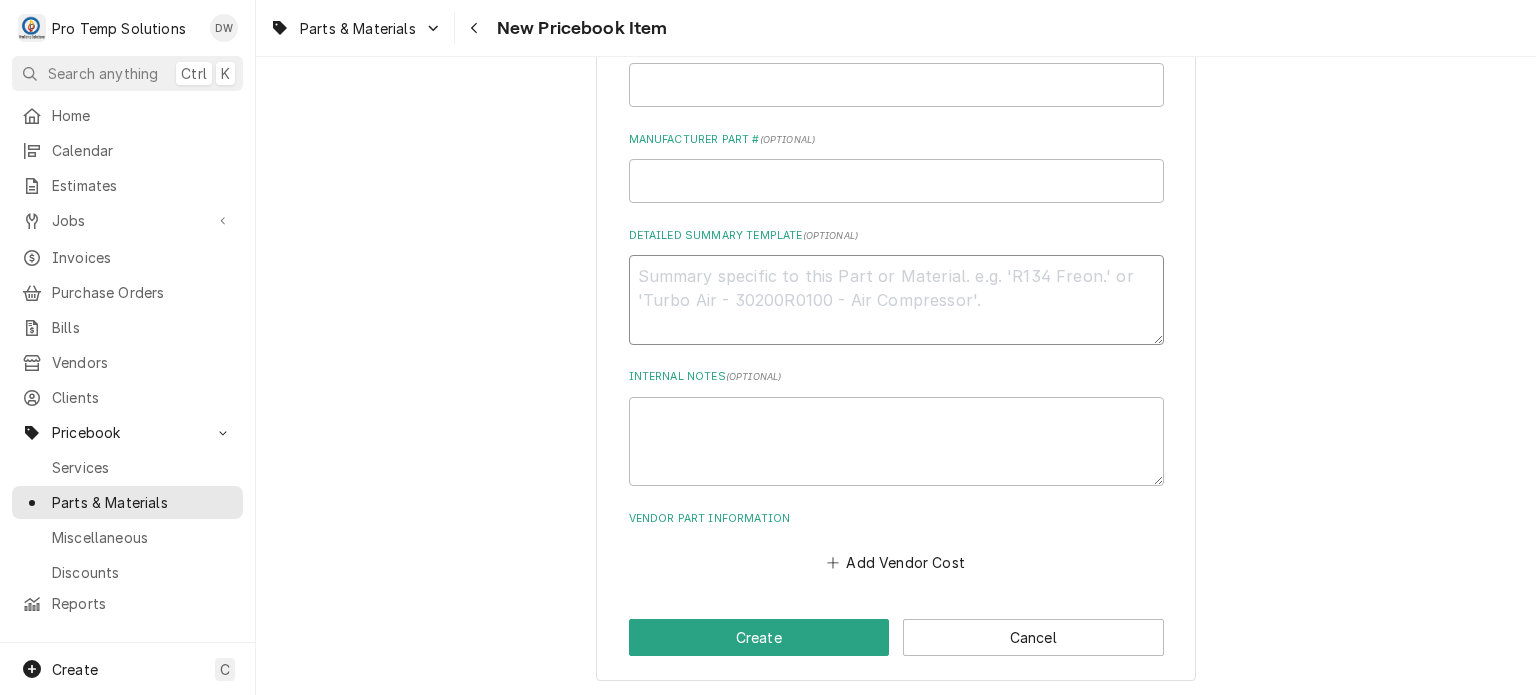 paste on "PT #HOS381316G01 WATER SUPPLY PIPE
LIST: $ [PRICE]" 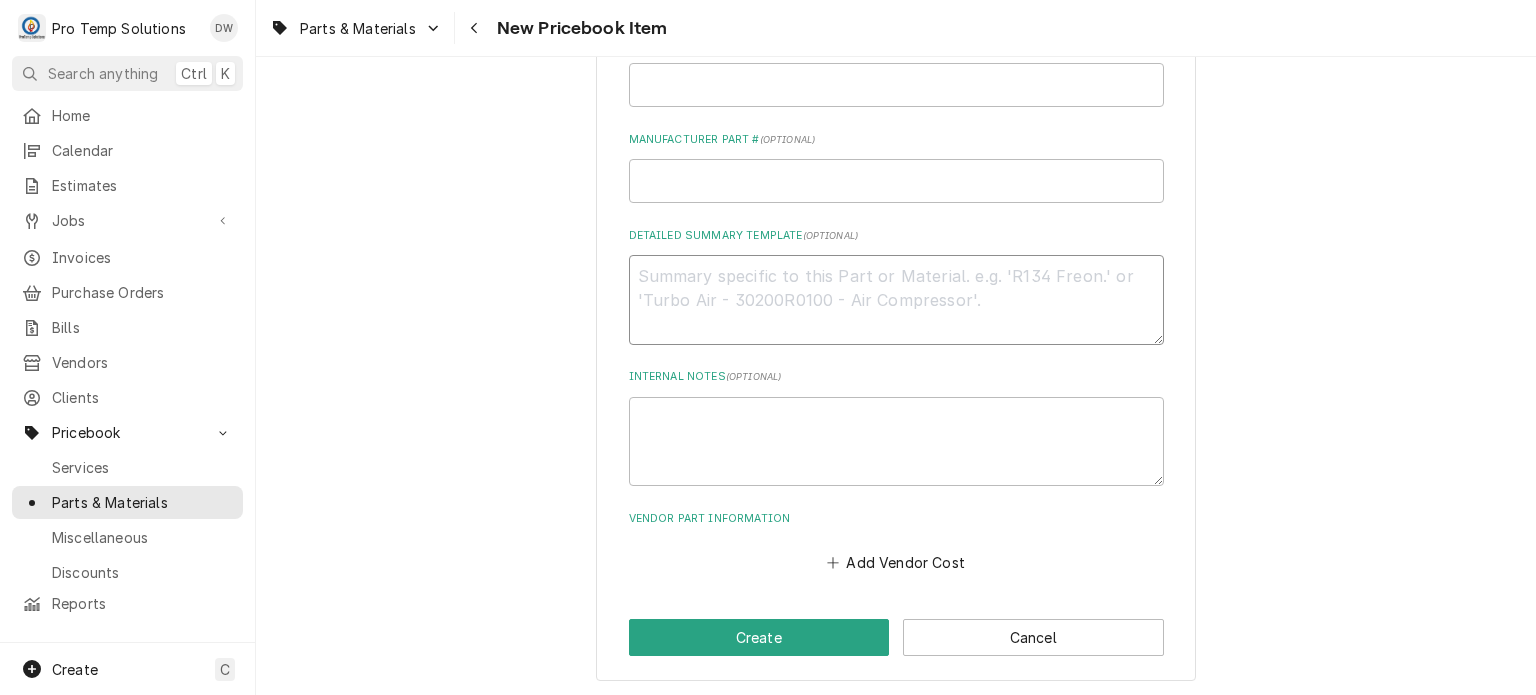 type on "x" 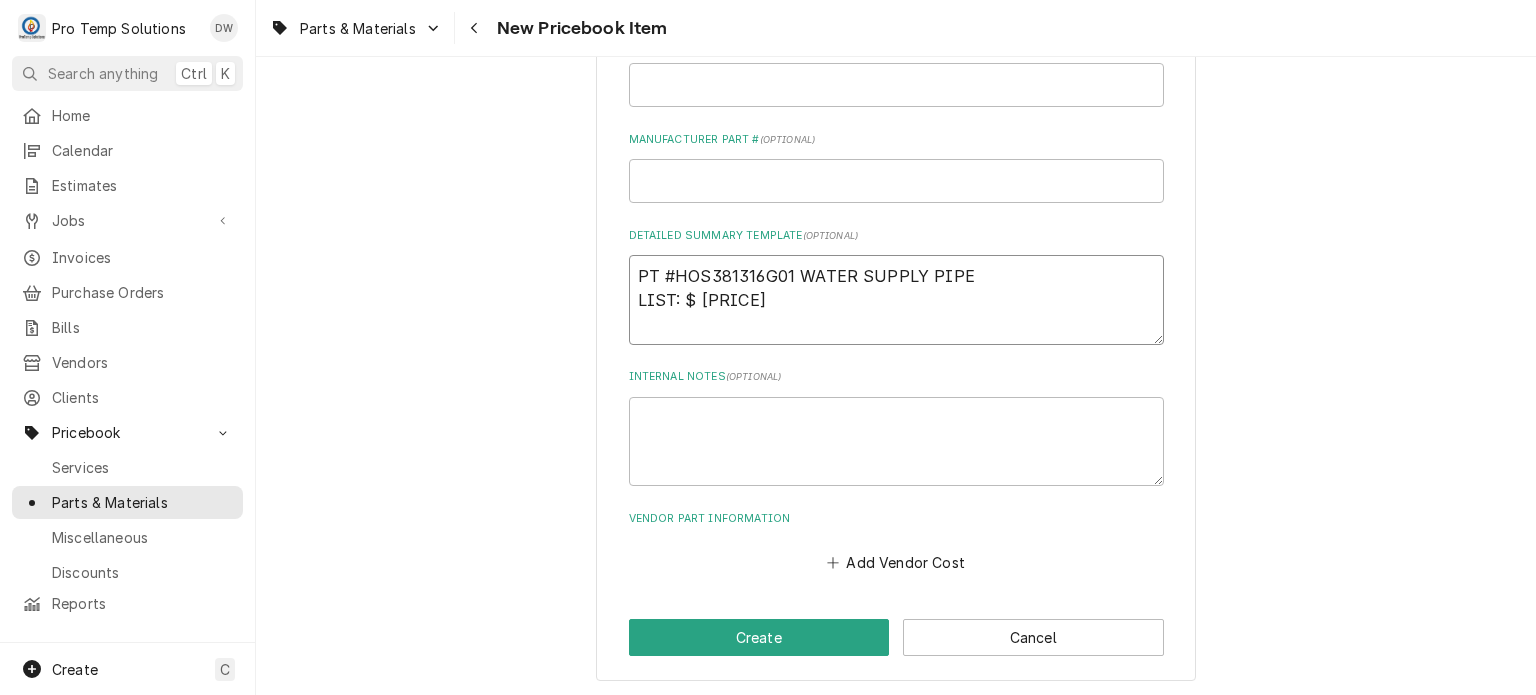 type on "x" 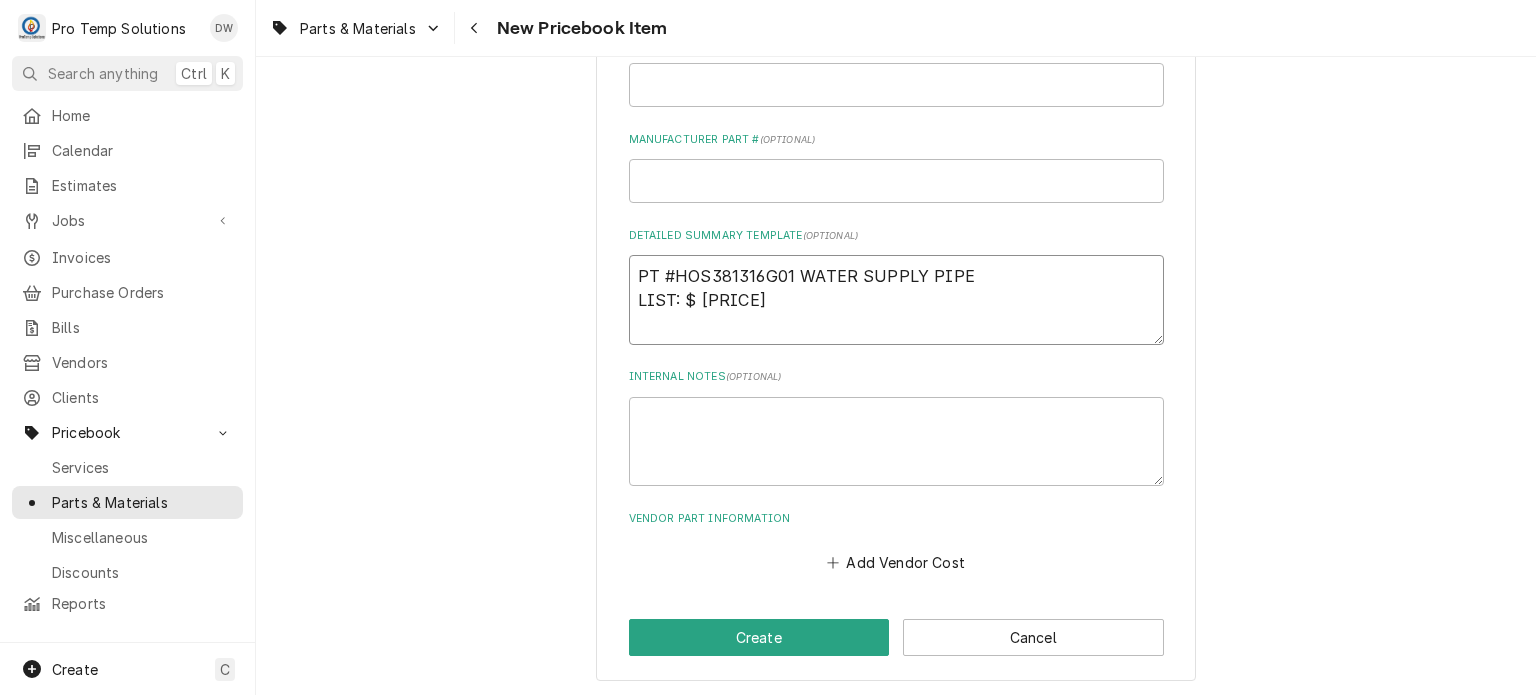 drag, startPoint x: 756, startPoint y: 310, endPoint x: 676, endPoint y: 303, distance: 80.305664 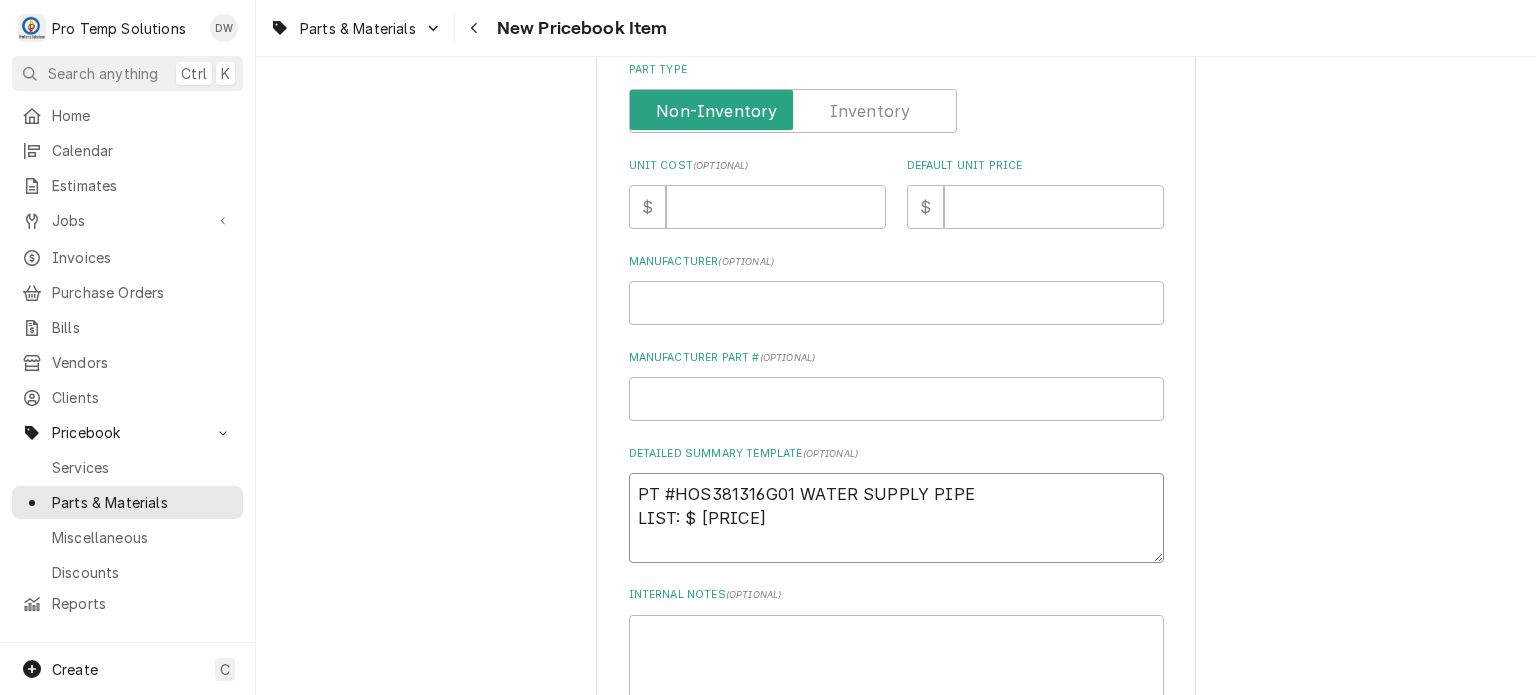 scroll, scrollTop: 497, scrollLeft: 0, axis: vertical 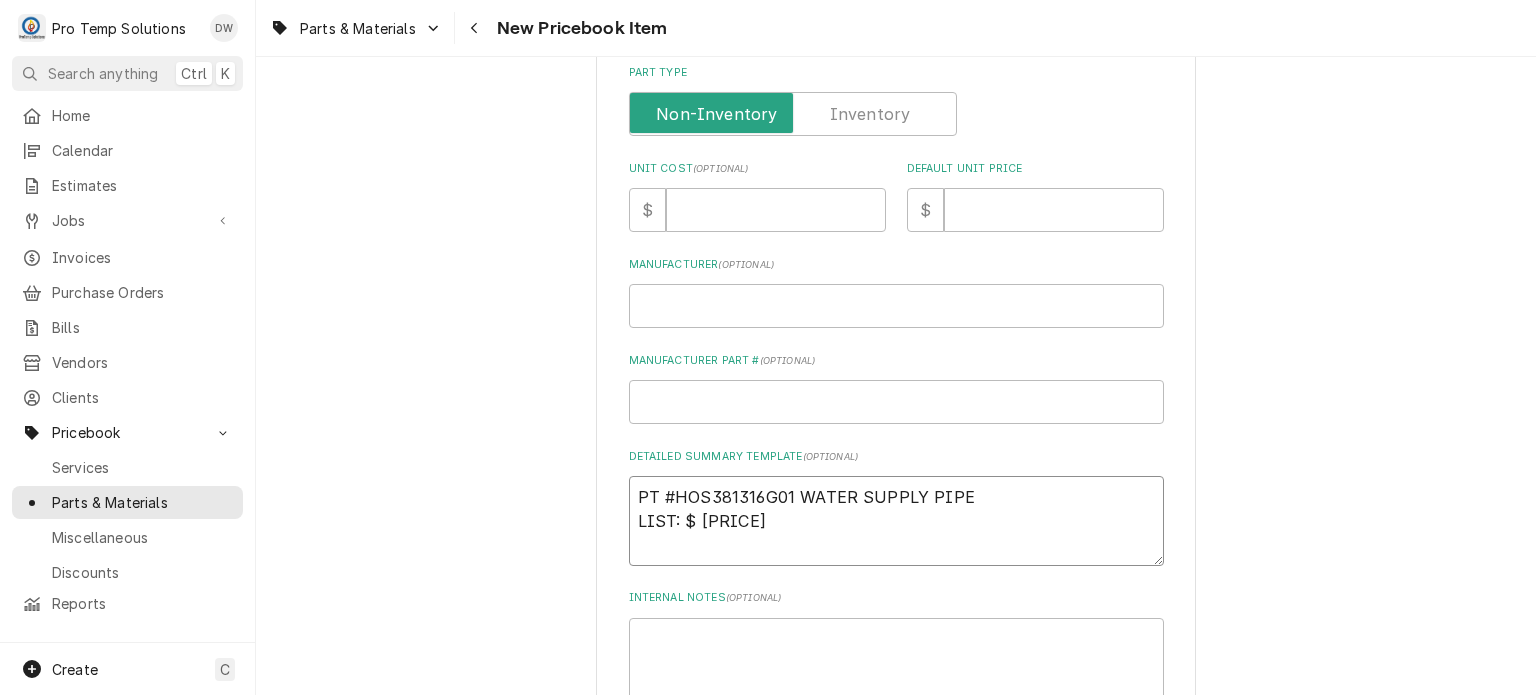 type on "PT #HOS381316G01 WATER SUPPLY PIPE
LIST: $73.66" 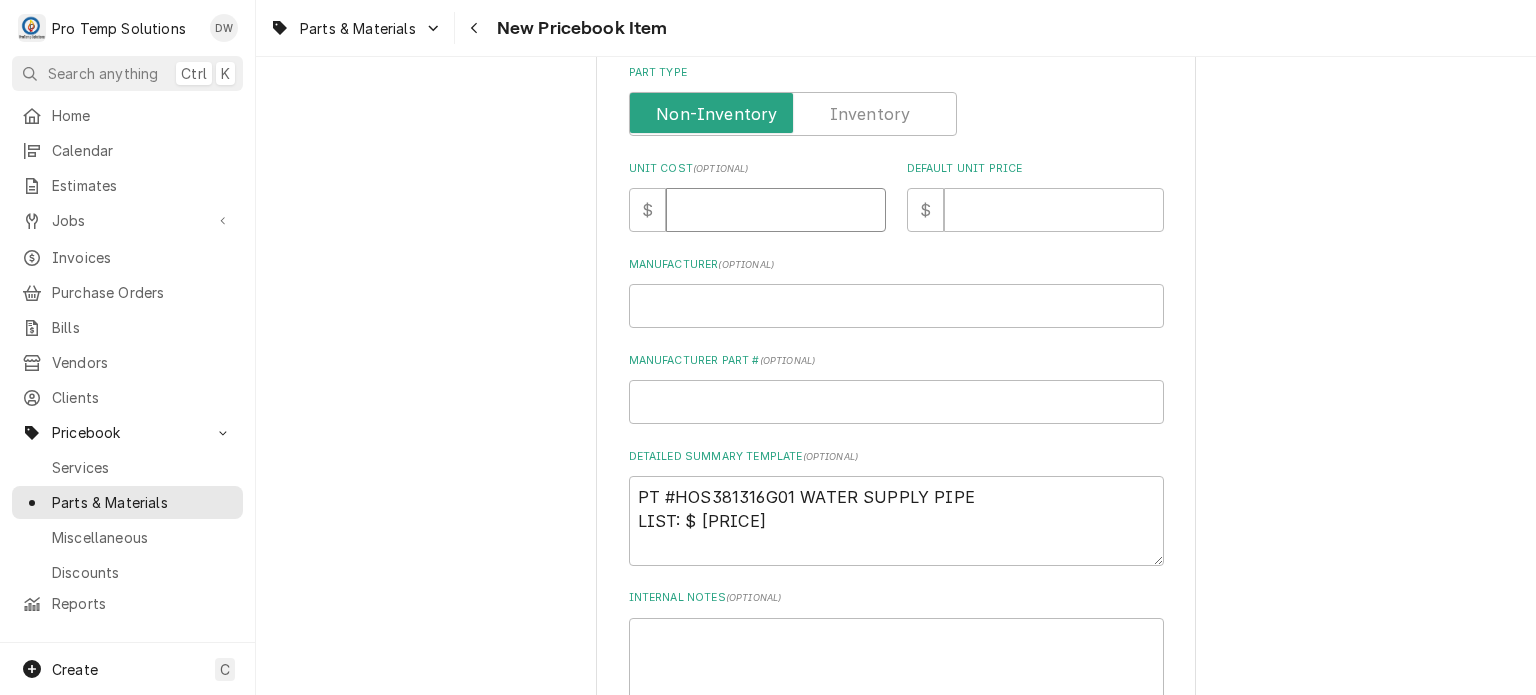click on "Unit Cost  ( optional )" at bounding box center [776, 210] 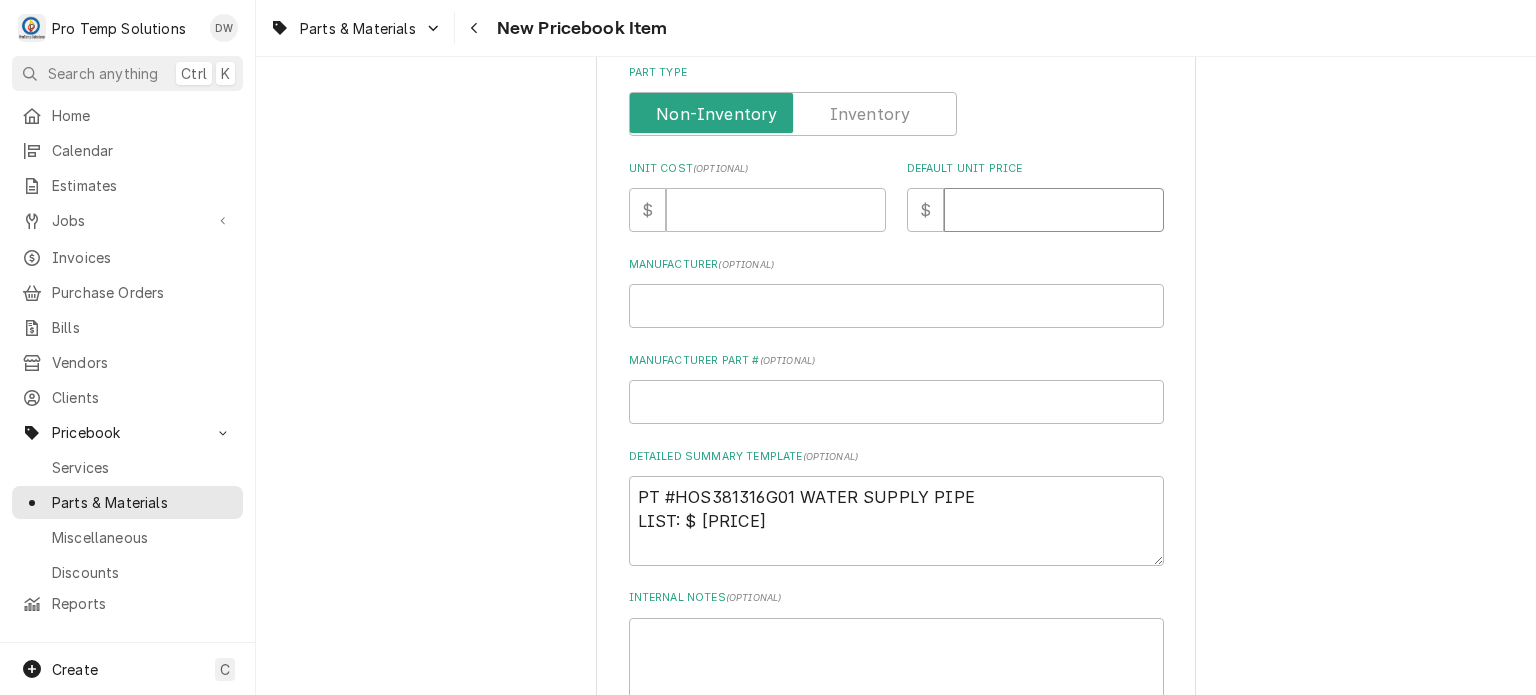 click on "Default Unit Price" at bounding box center [1054, 210] 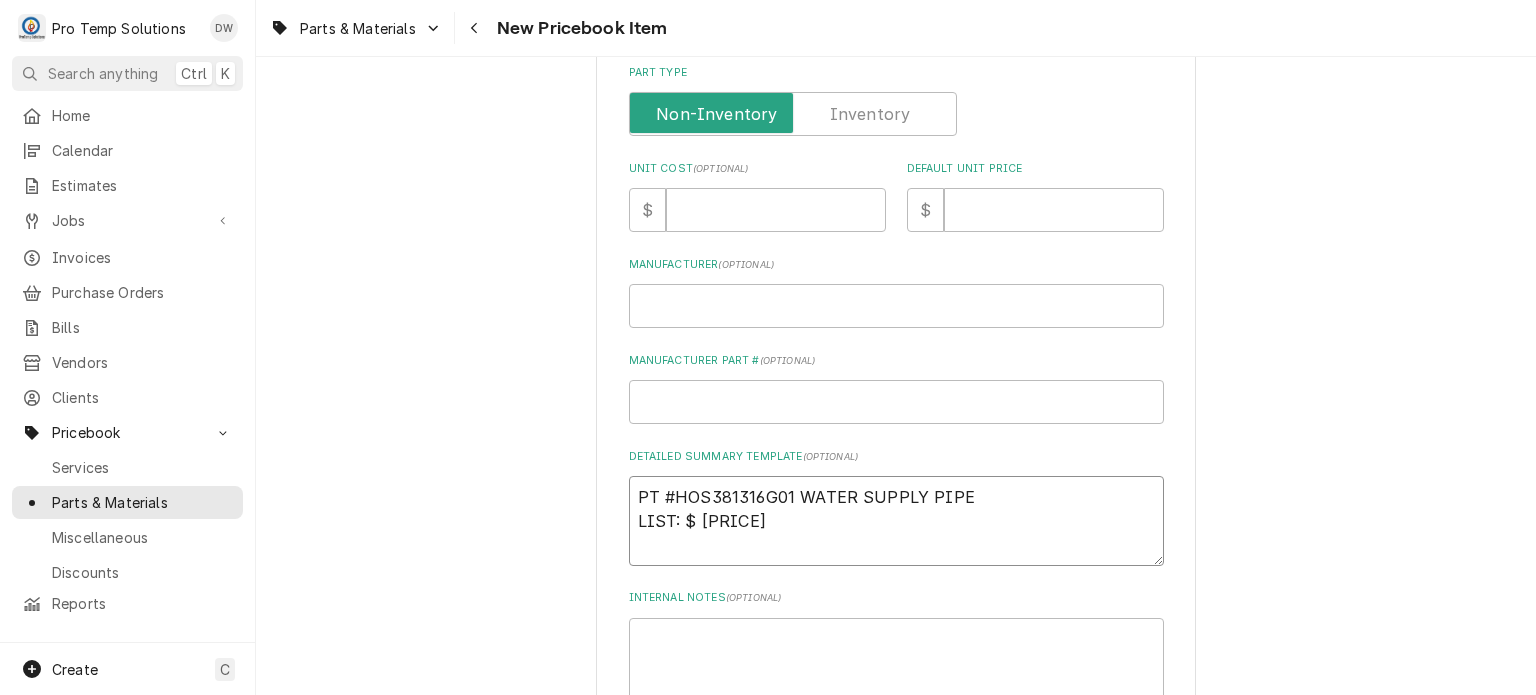 drag, startPoint x: 693, startPoint y: 524, endPoint x: 769, endPoint y: 525, distance: 76.00658 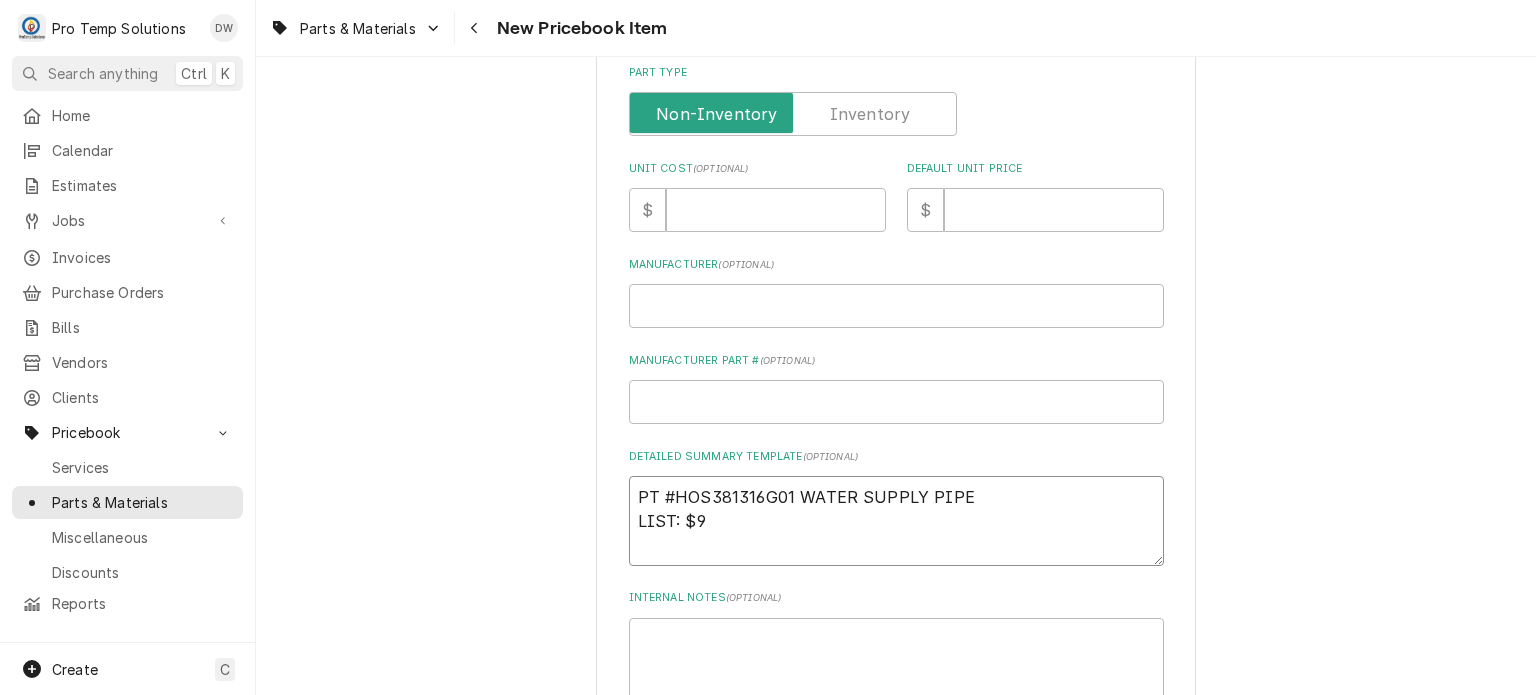 type on "x" 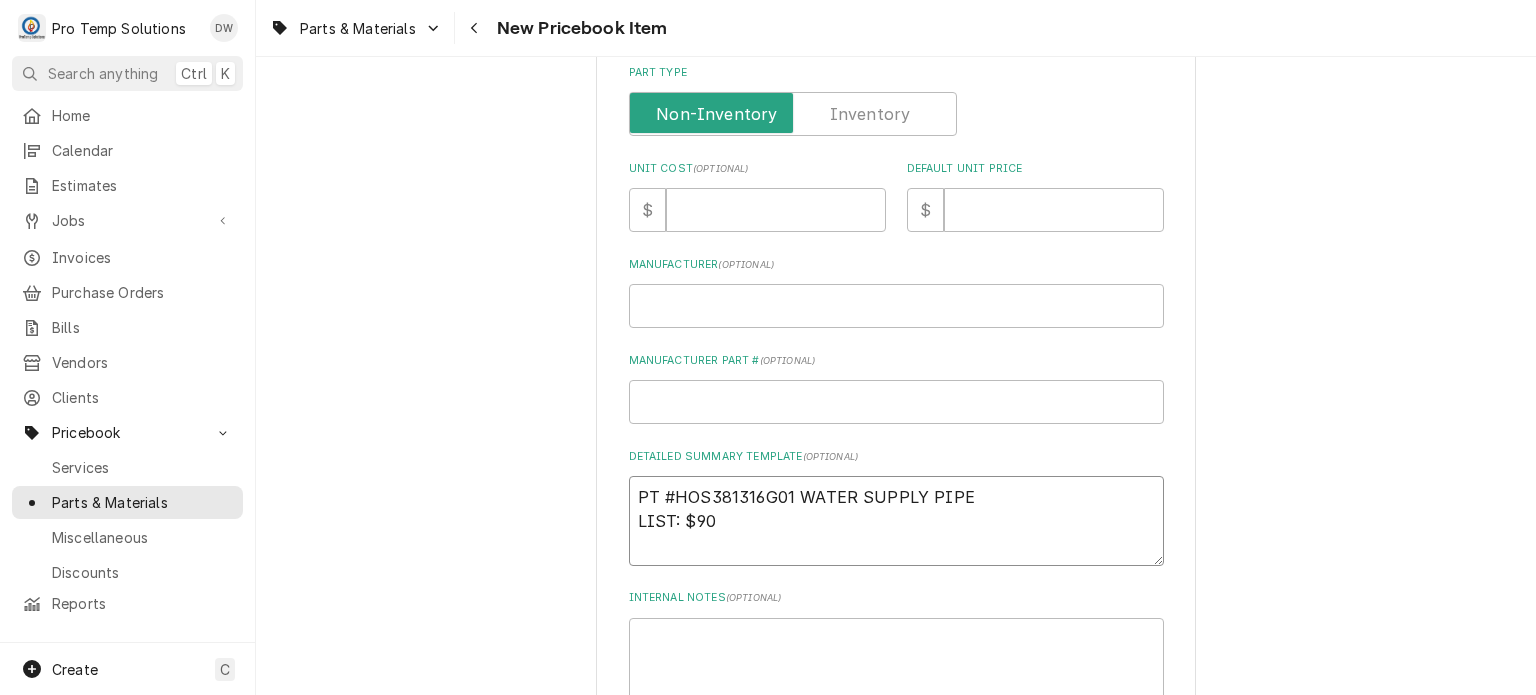 type on "x" 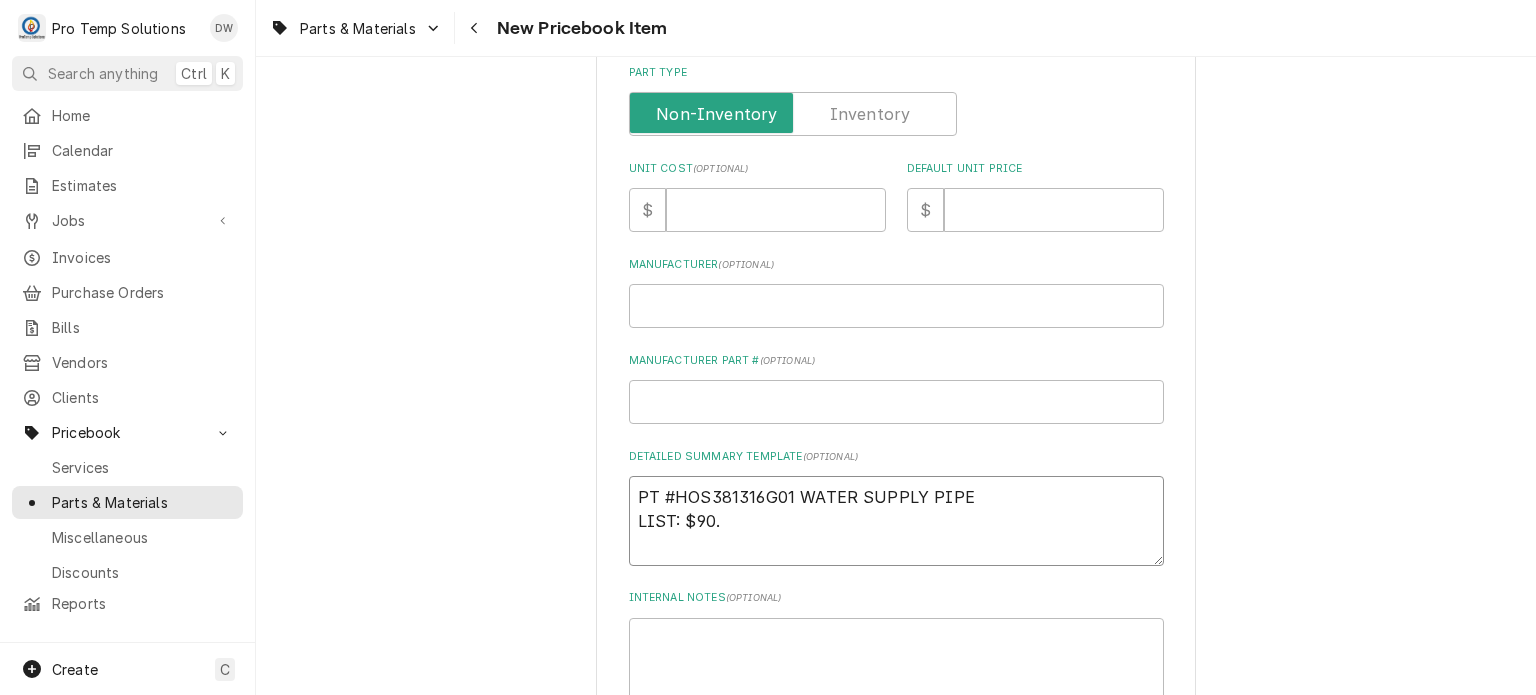 type on "x" 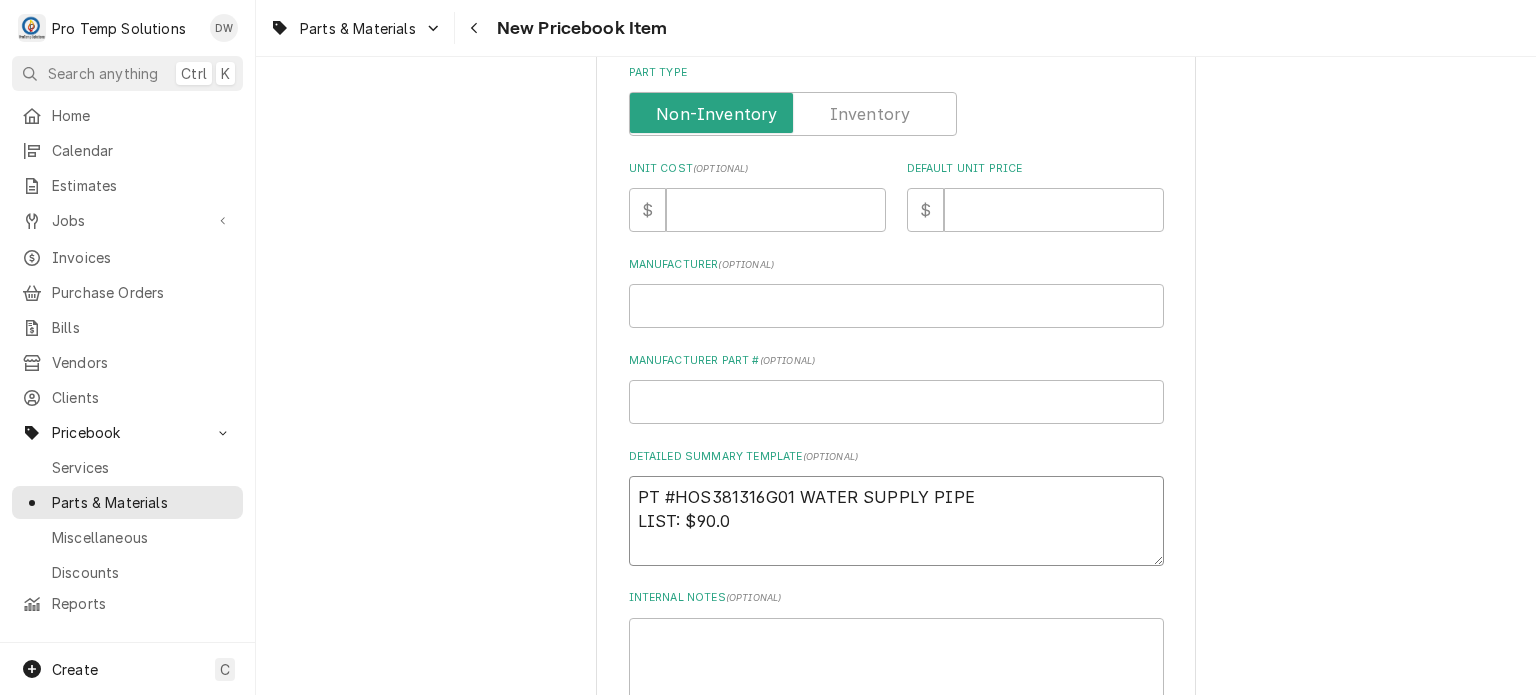 type on "x" 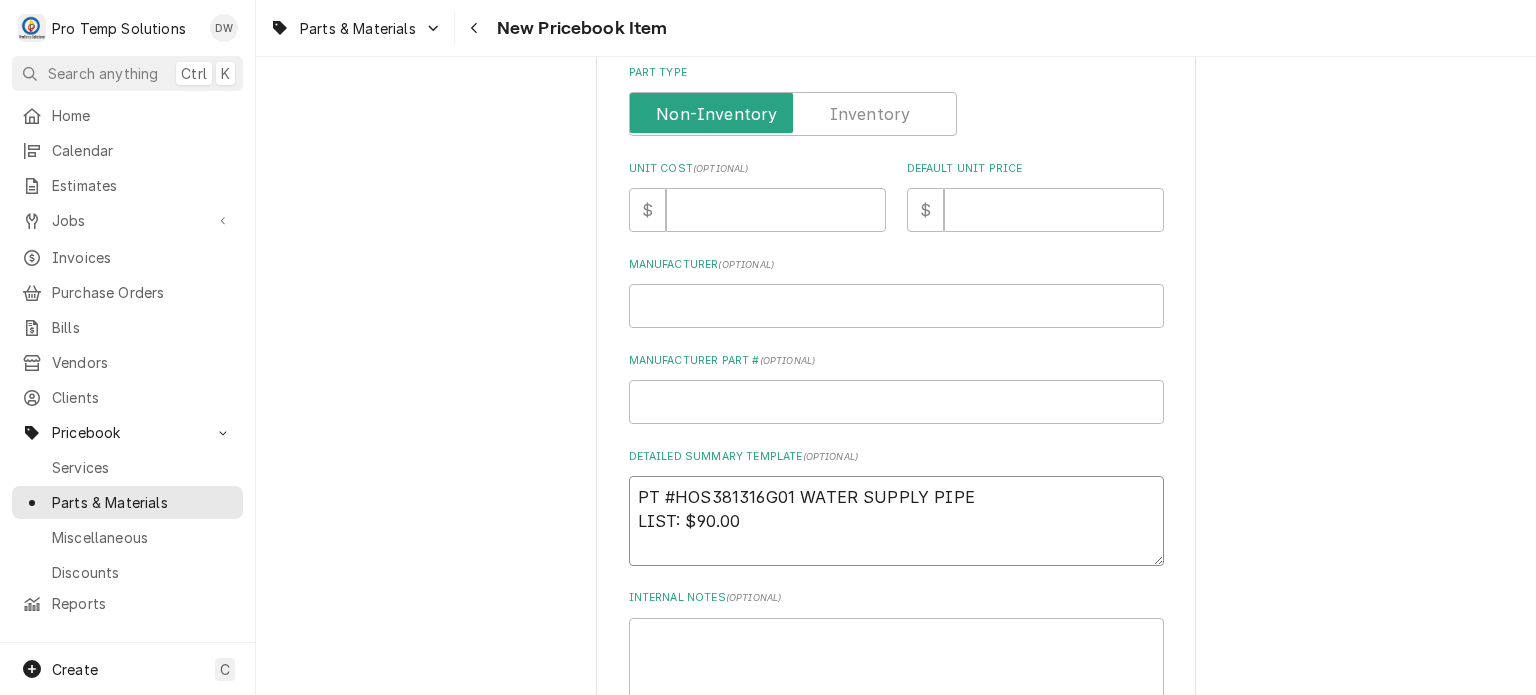 type on "PT #HOS381316G01 WATER SUPPLY PIPE
LIST: $90.00" 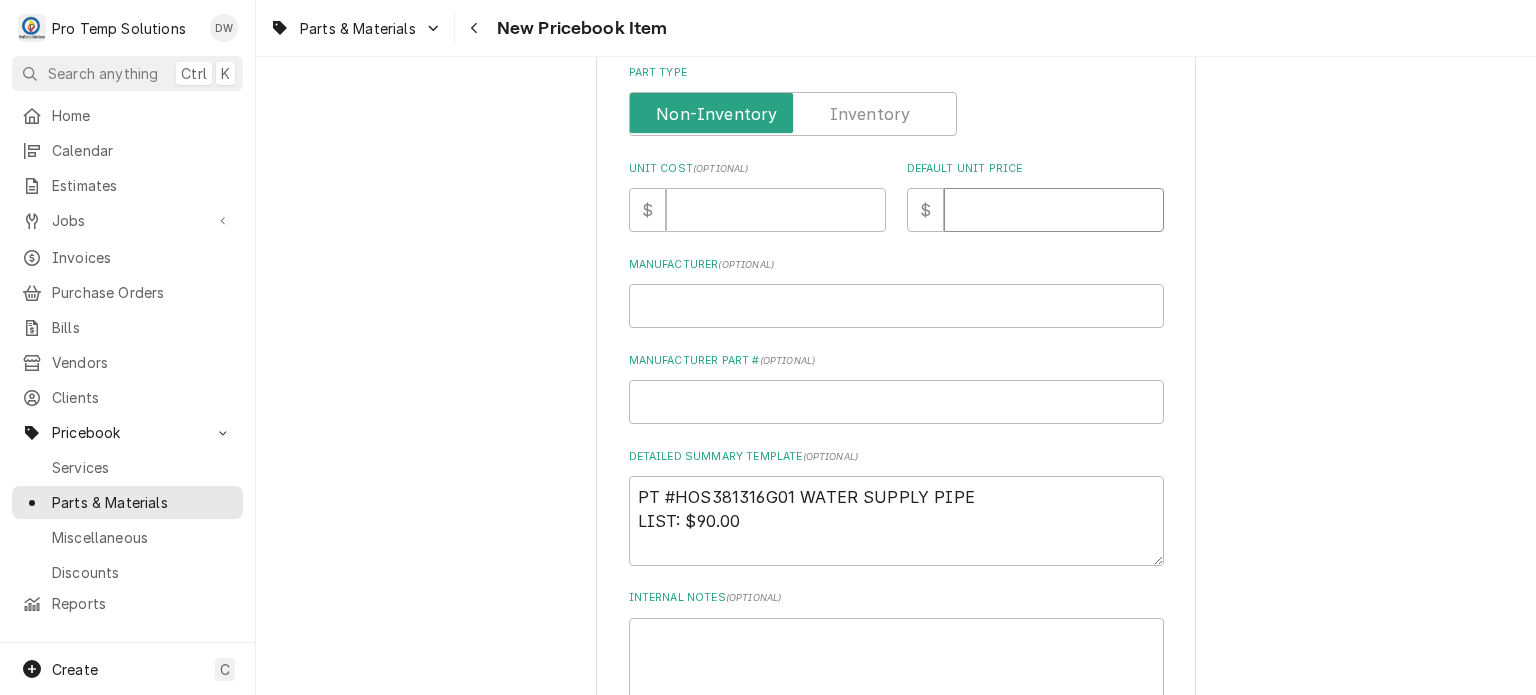 drag, startPoint x: 1020, startPoint y: 201, endPoint x: 893, endPoint y: 189, distance: 127.56567 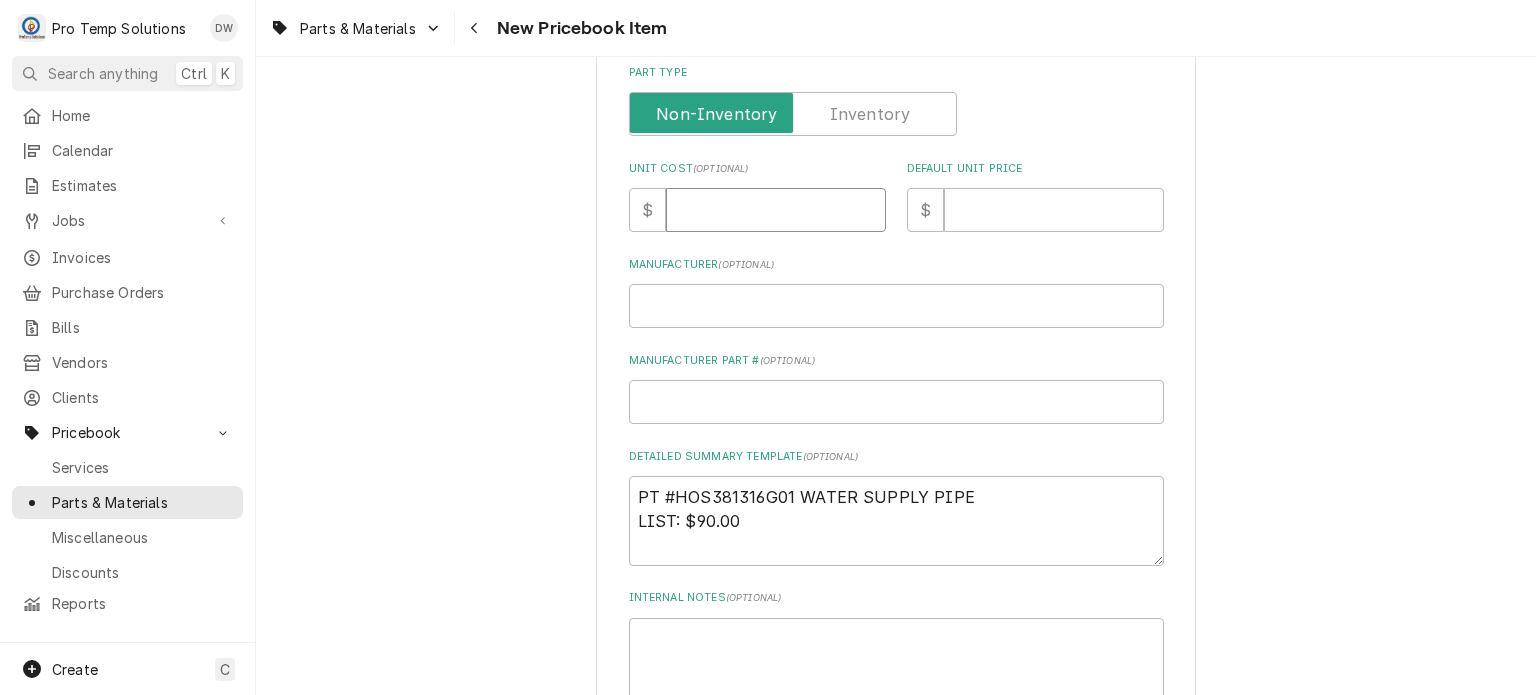 click on "Unit Cost  ( optional )" at bounding box center (776, 210) 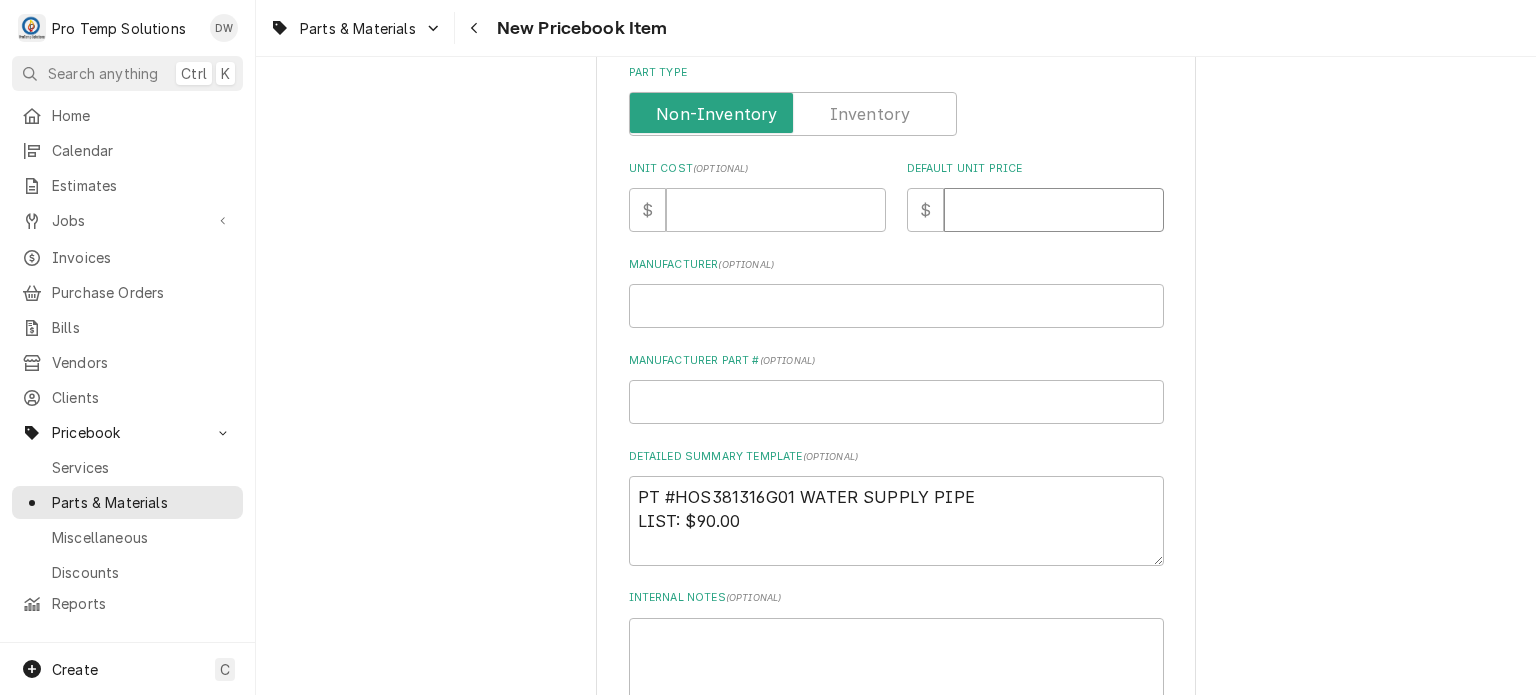 drag, startPoint x: 1009, startPoint y: 216, endPoint x: 924, endPoint y: 211, distance: 85.146935 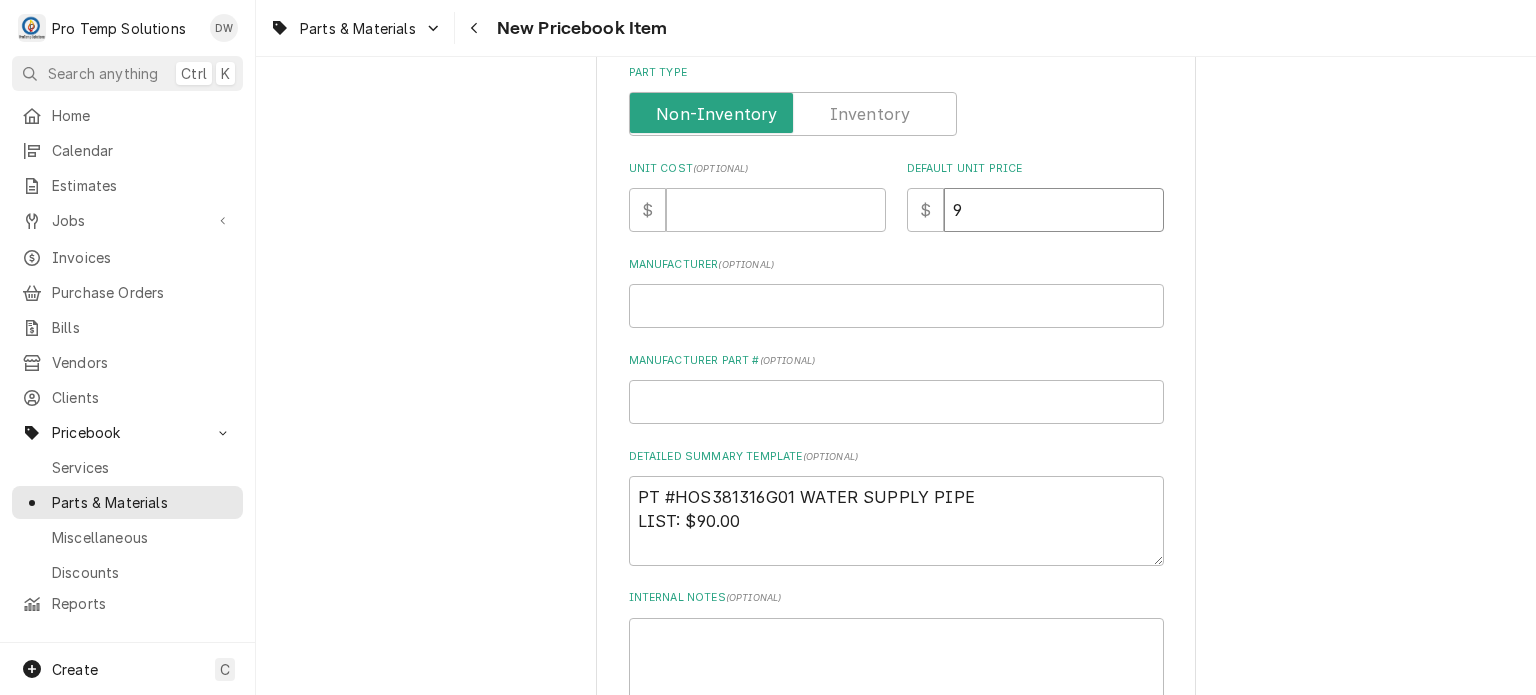 type on "x" 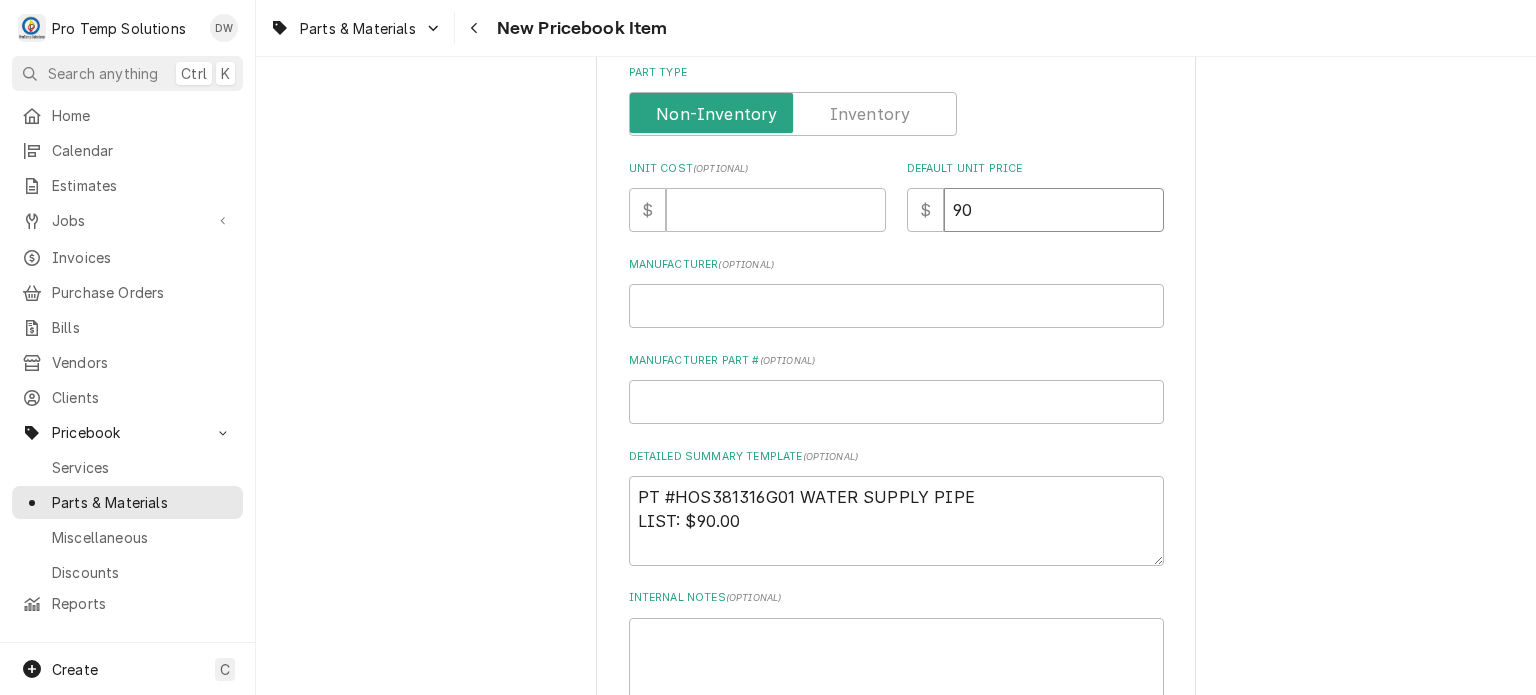 type on "x" 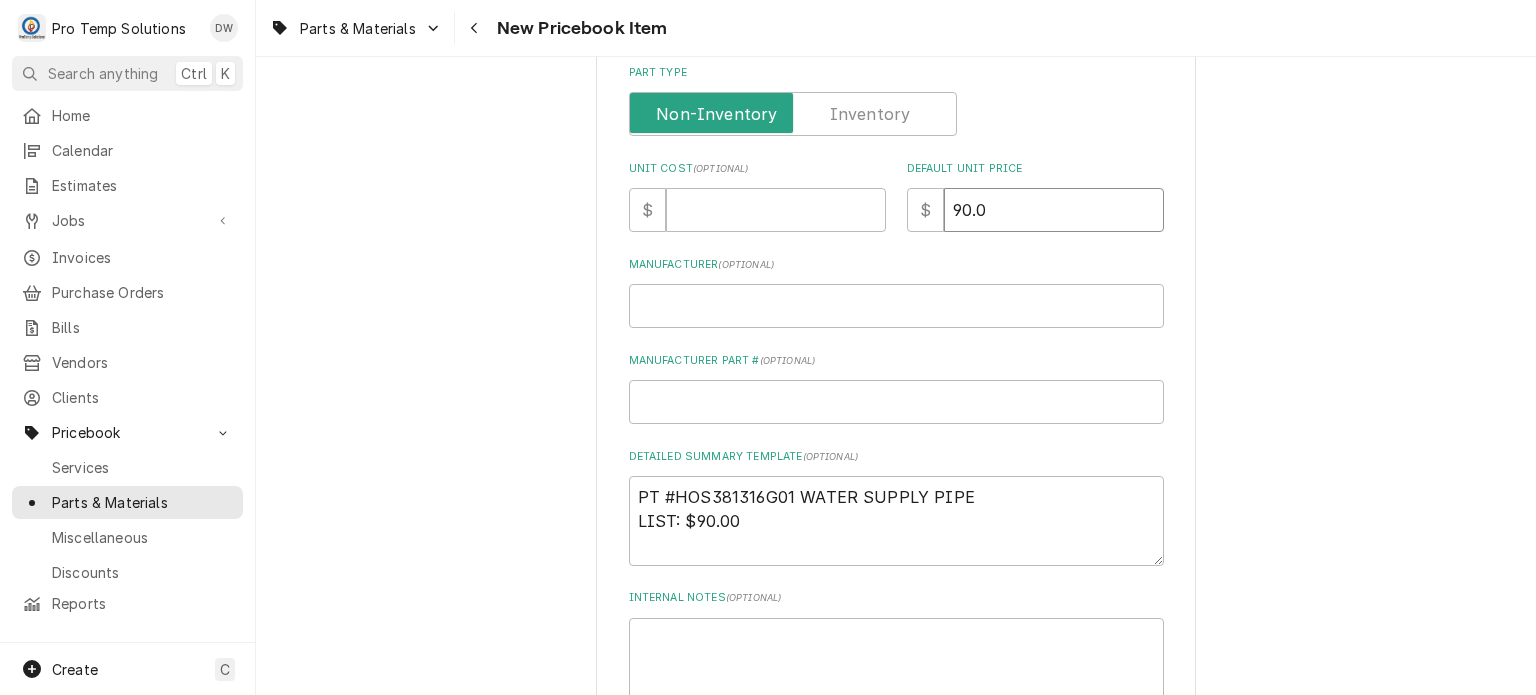 type on "x" 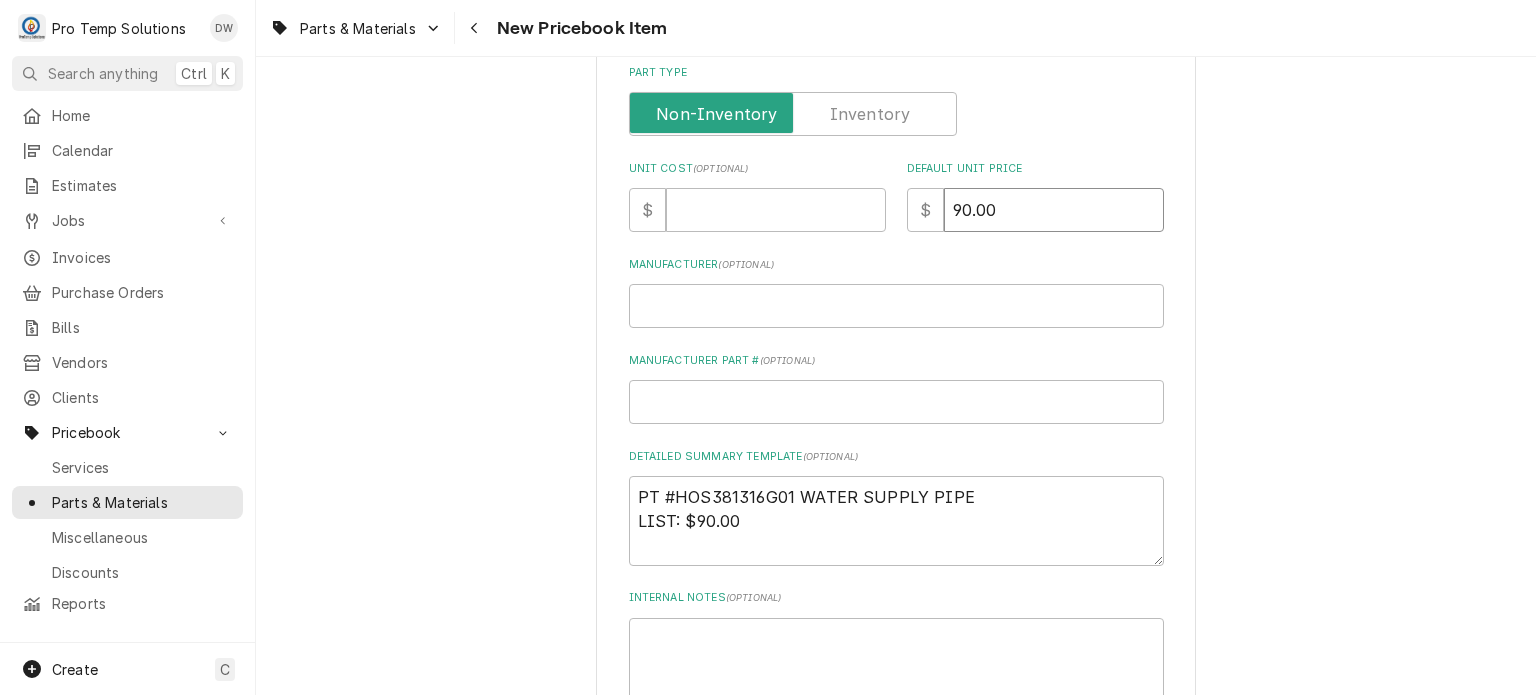 type on "90.00" 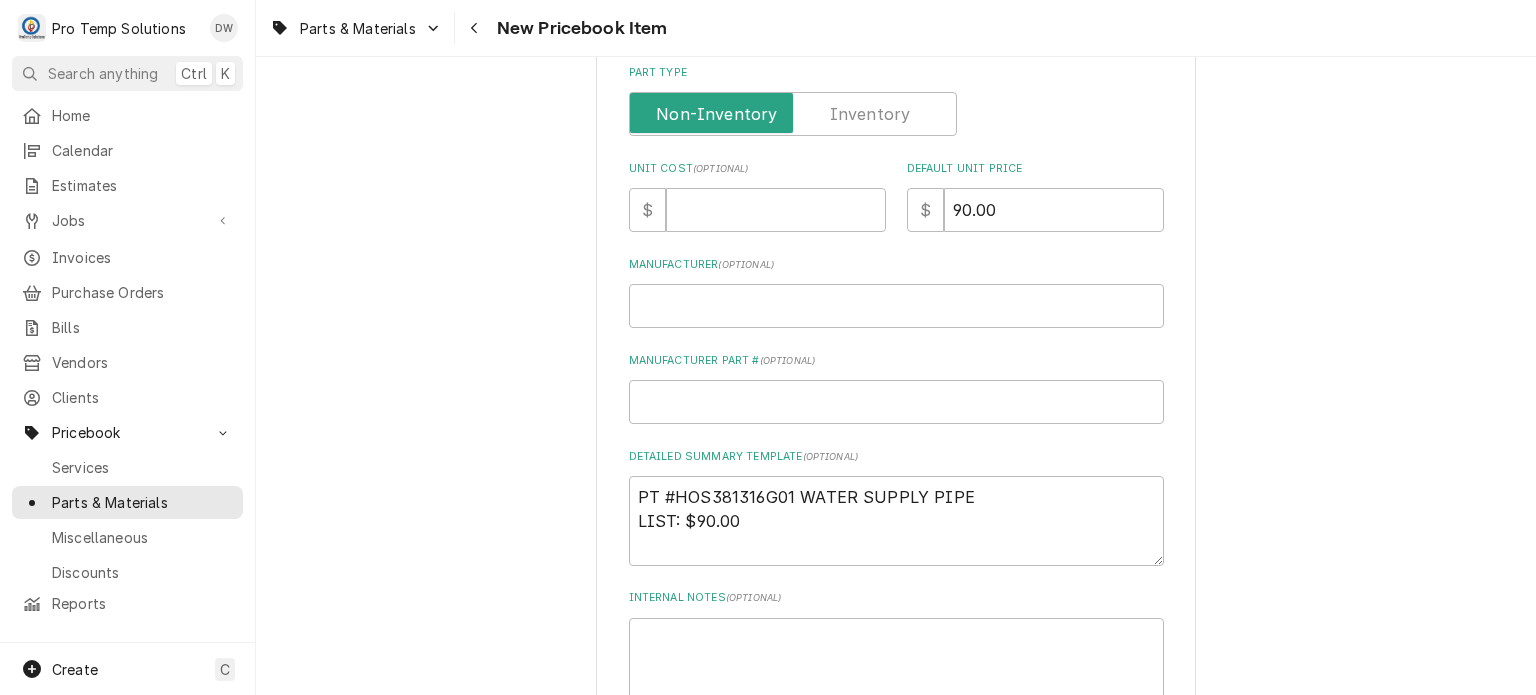 scroll, scrollTop: 272, scrollLeft: 0, axis: vertical 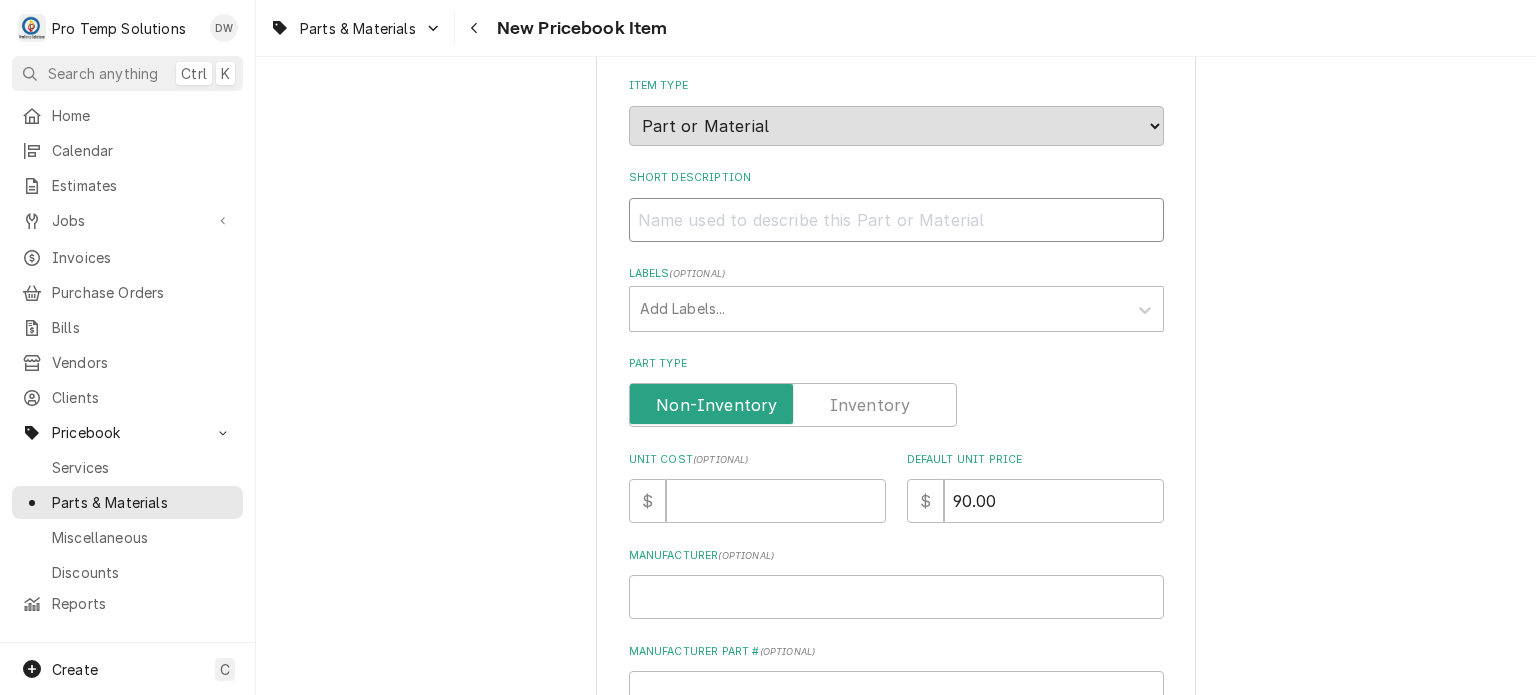 click on "Short Description" at bounding box center (896, 220) 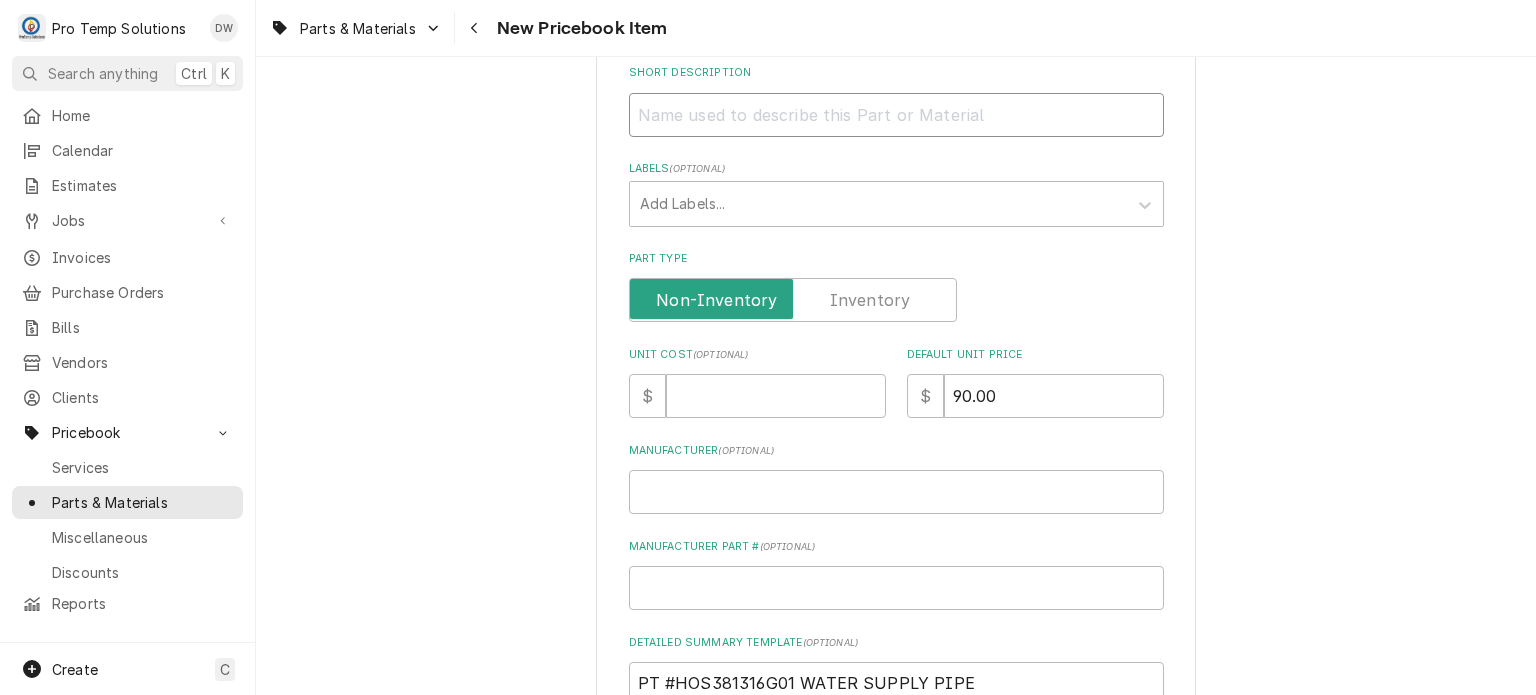 scroll, scrollTop: 345, scrollLeft: 0, axis: vertical 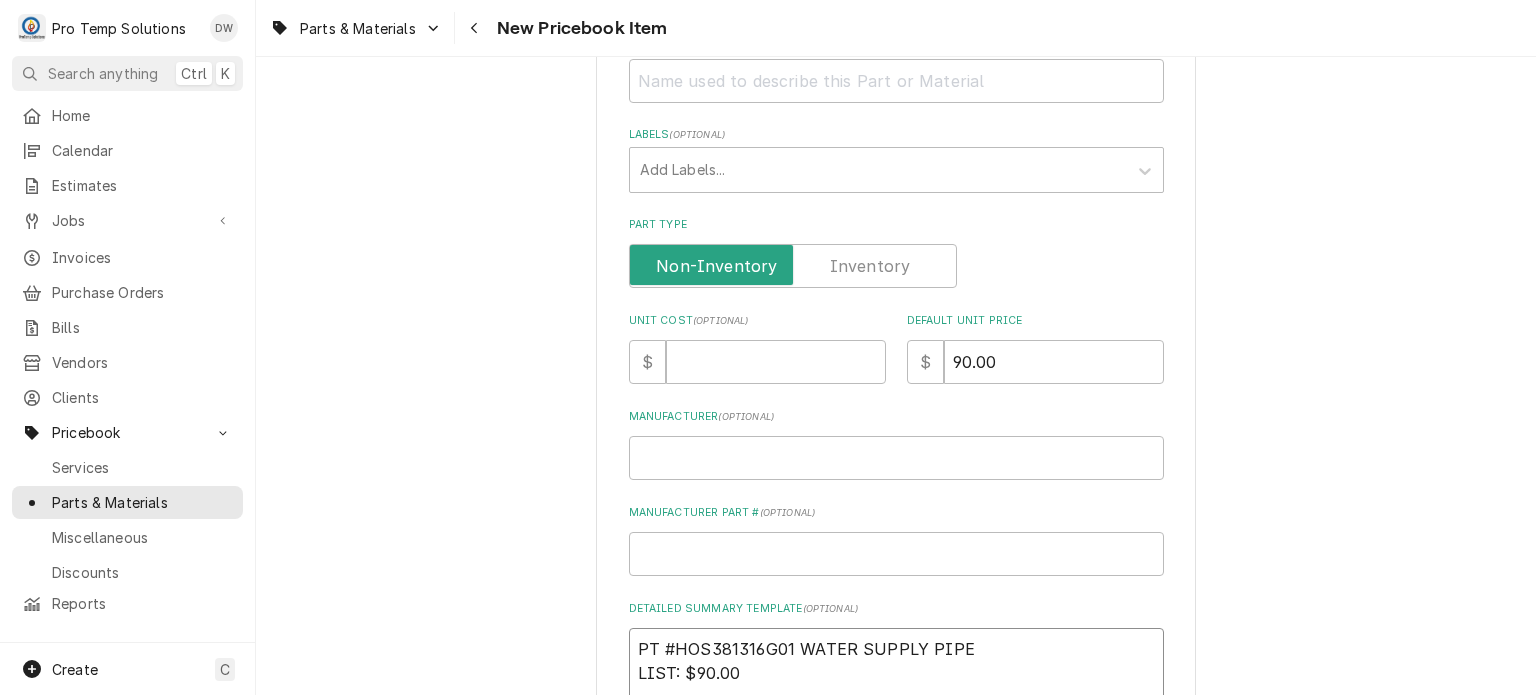 drag, startPoint x: 634, startPoint y: 640, endPoint x: 1025, endPoint y: 628, distance: 391.1841 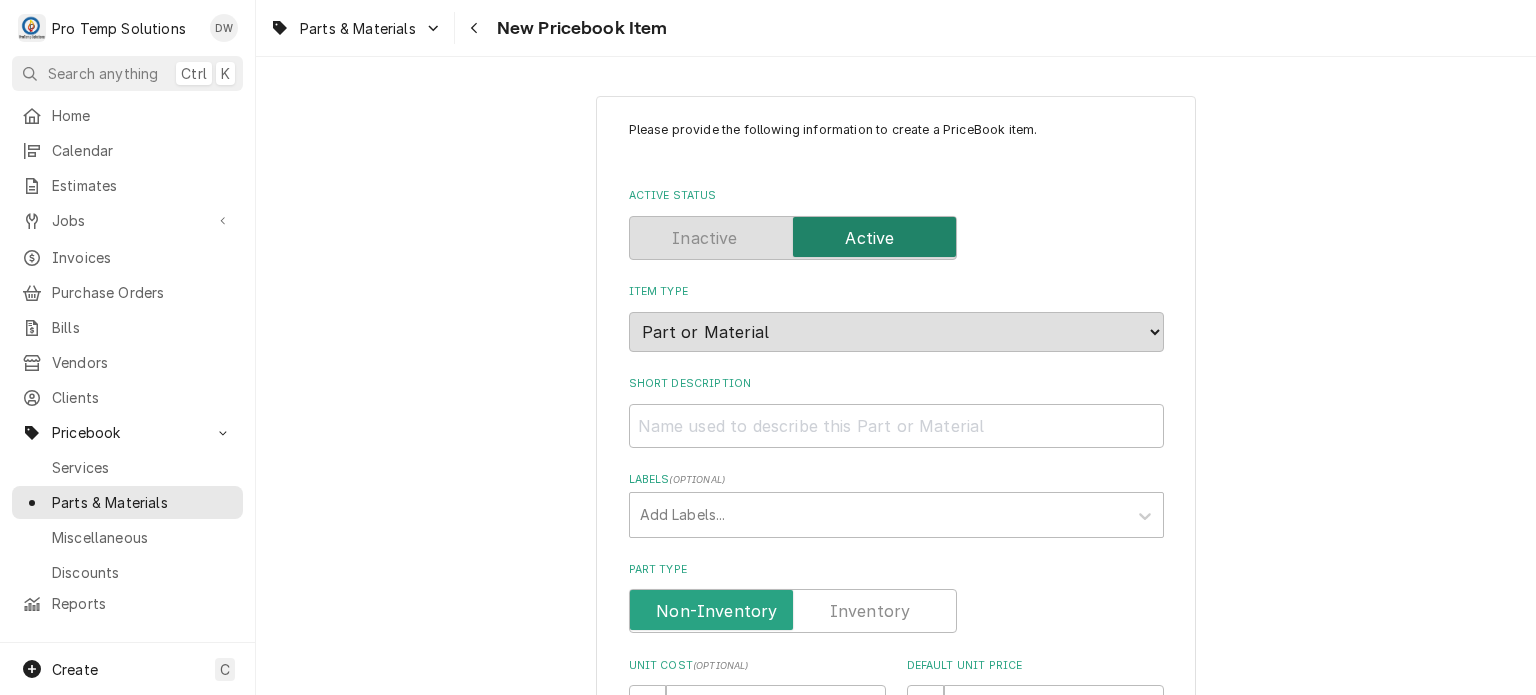 scroll, scrollTop: 0, scrollLeft: 0, axis: both 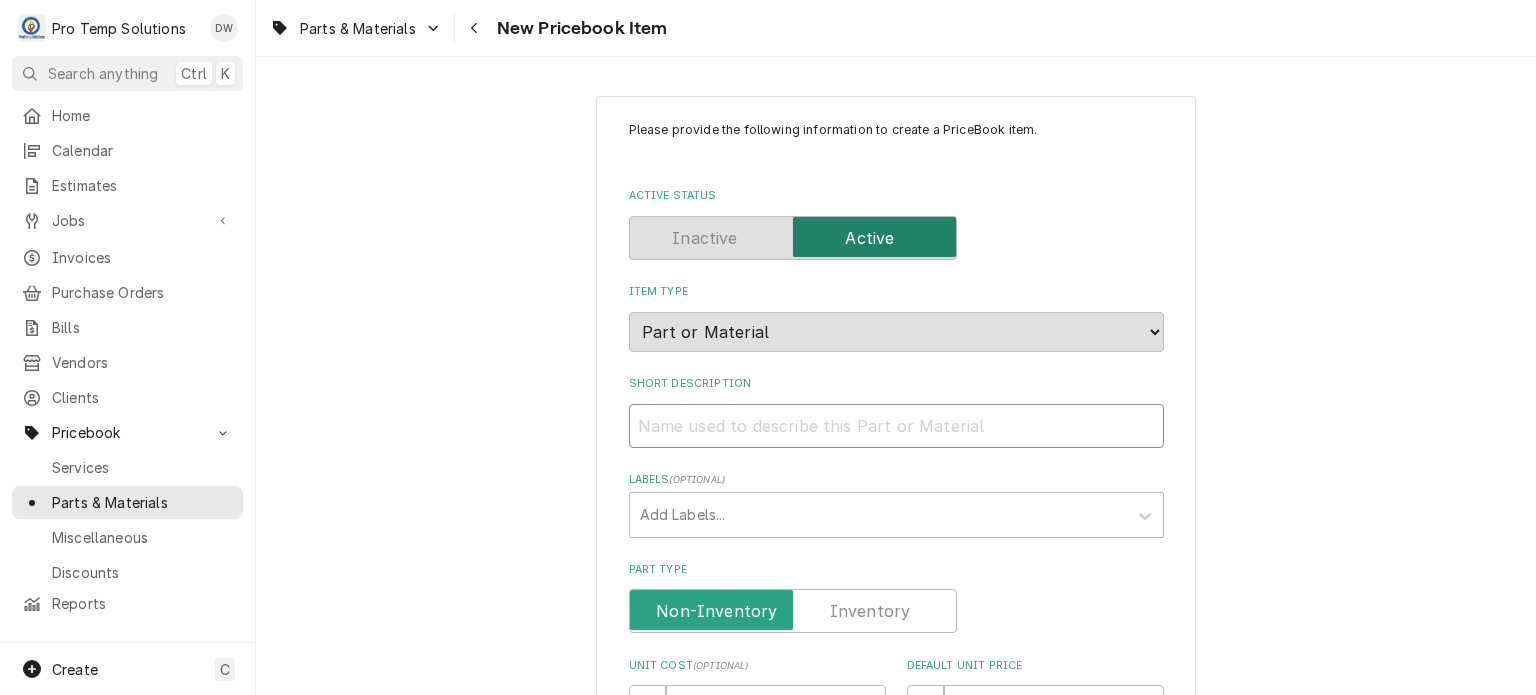 click on "Short Description" at bounding box center [896, 426] 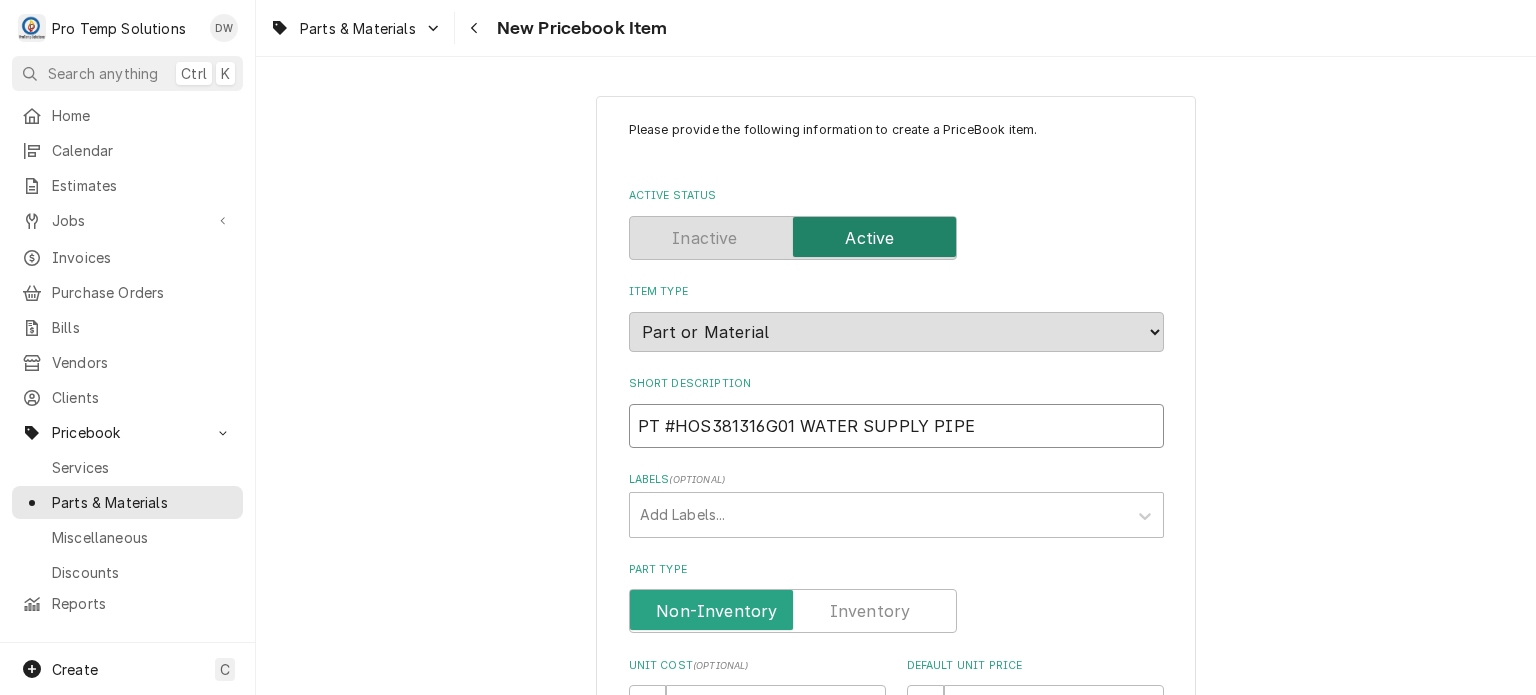 scroll, scrollTop: 262, scrollLeft: 0, axis: vertical 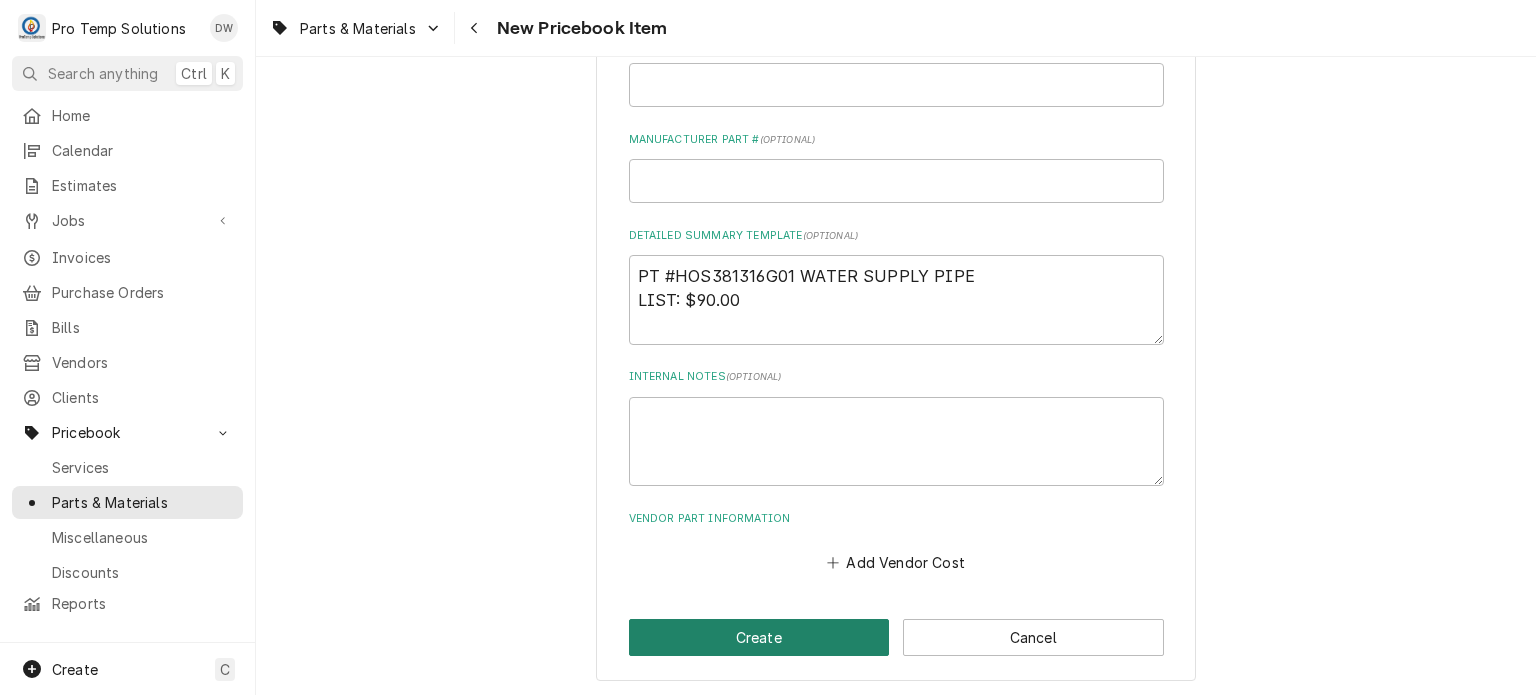 type on "PT #HOS381316G01 WATER SUPPLY PIPE" 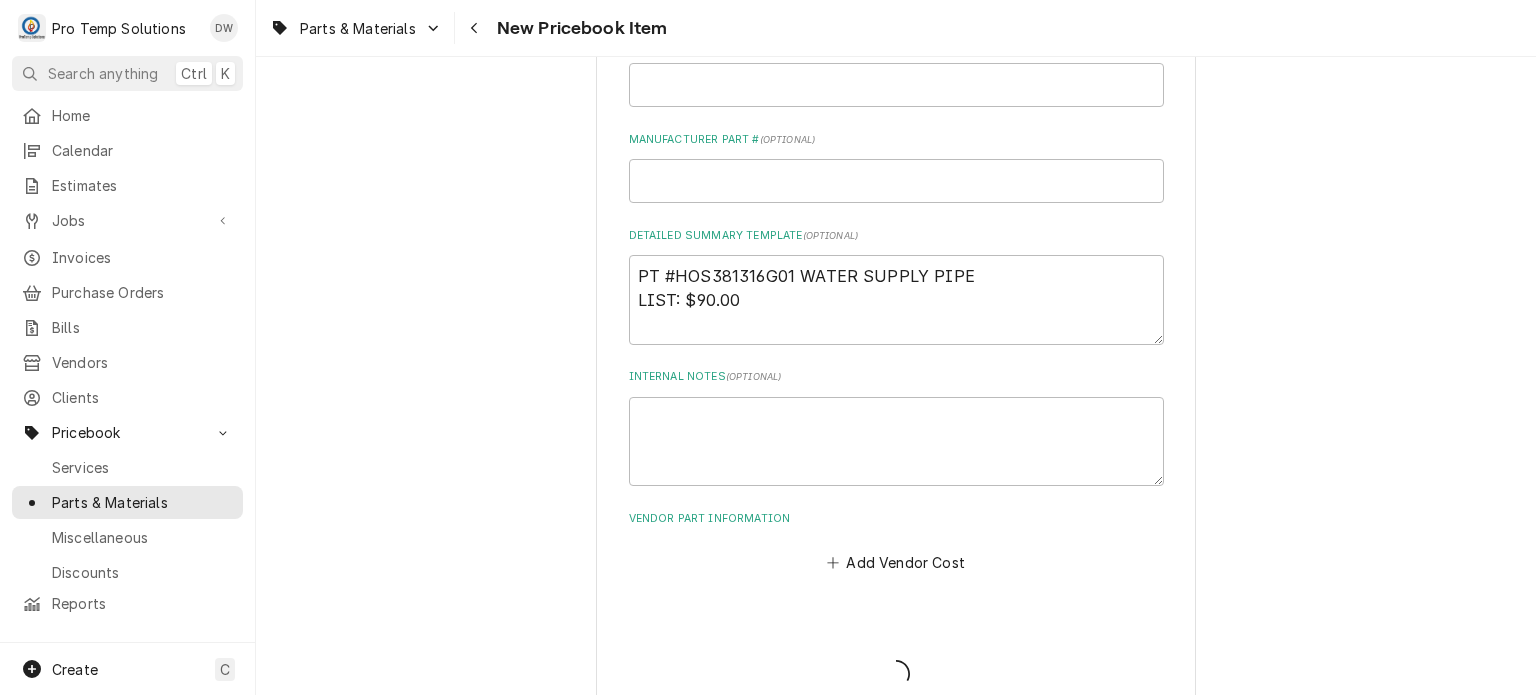 type on "x" 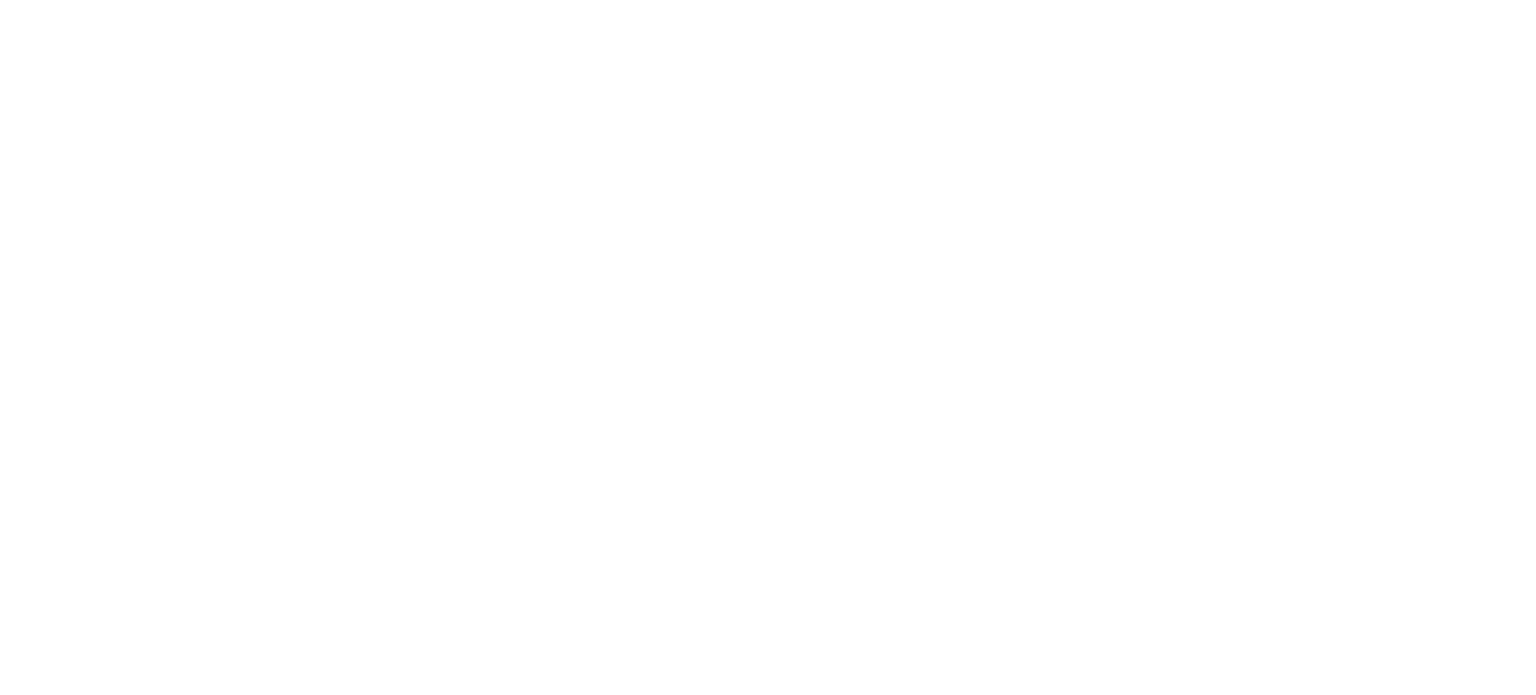 scroll, scrollTop: 0, scrollLeft: 0, axis: both 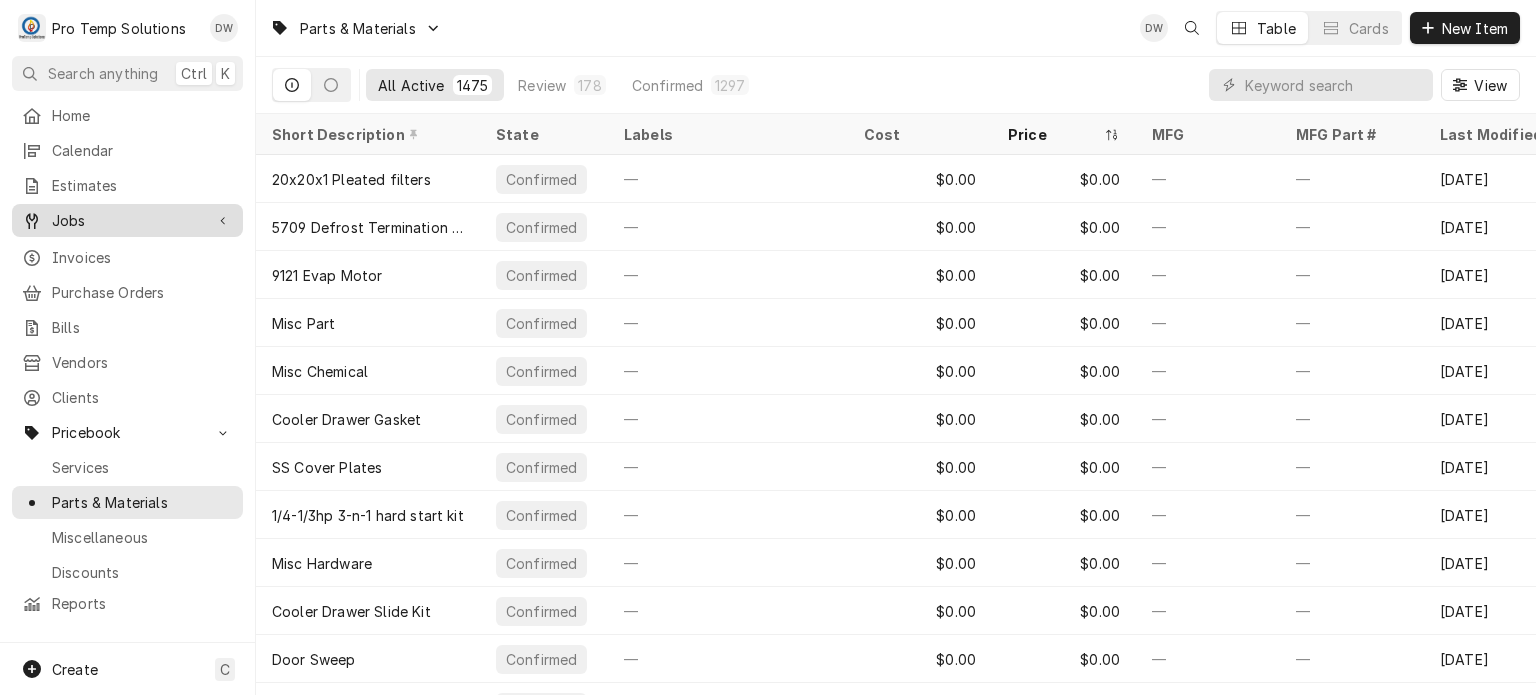 click on "Jobs" at bounding box center [127, 220] 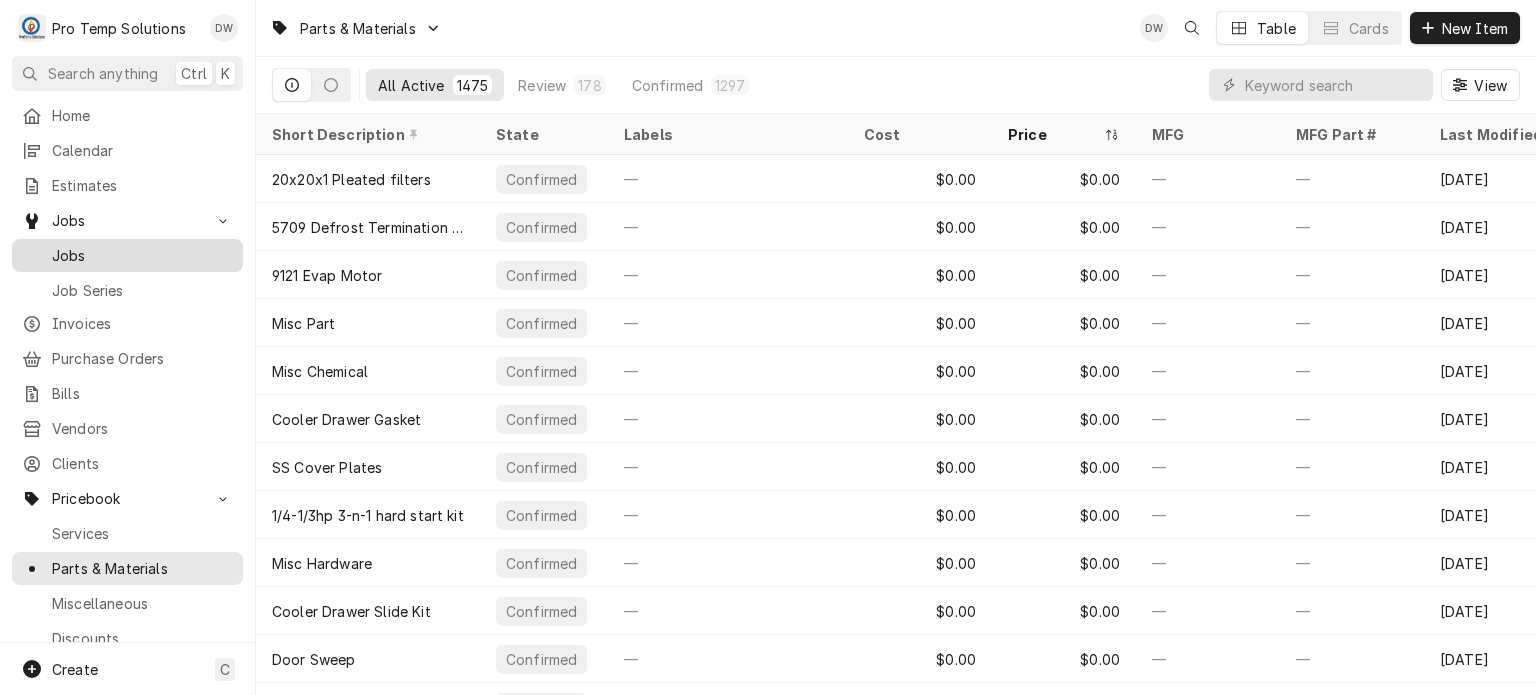 click on "Jobs" at bounding box center [142, 255] 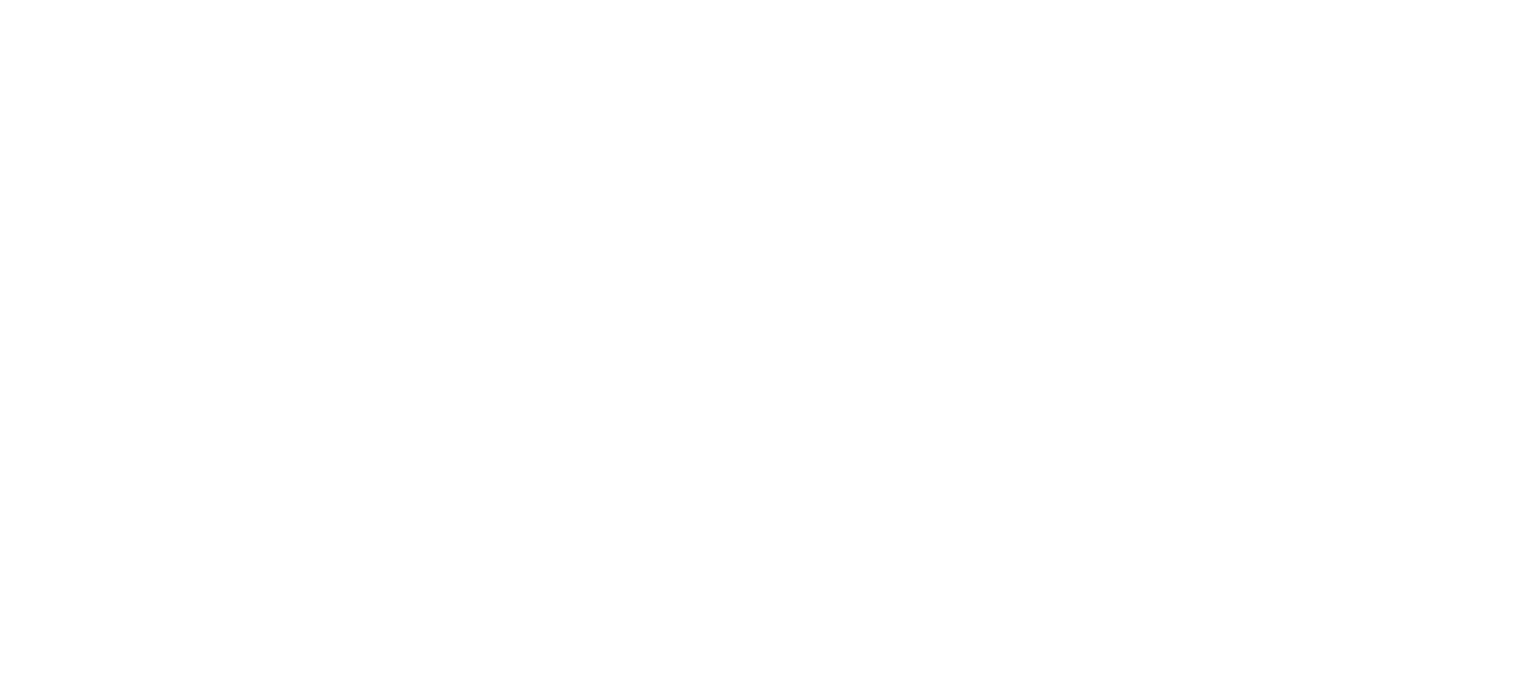 scroll, scrollTop: 0, scrollLeft: 0, axis: both 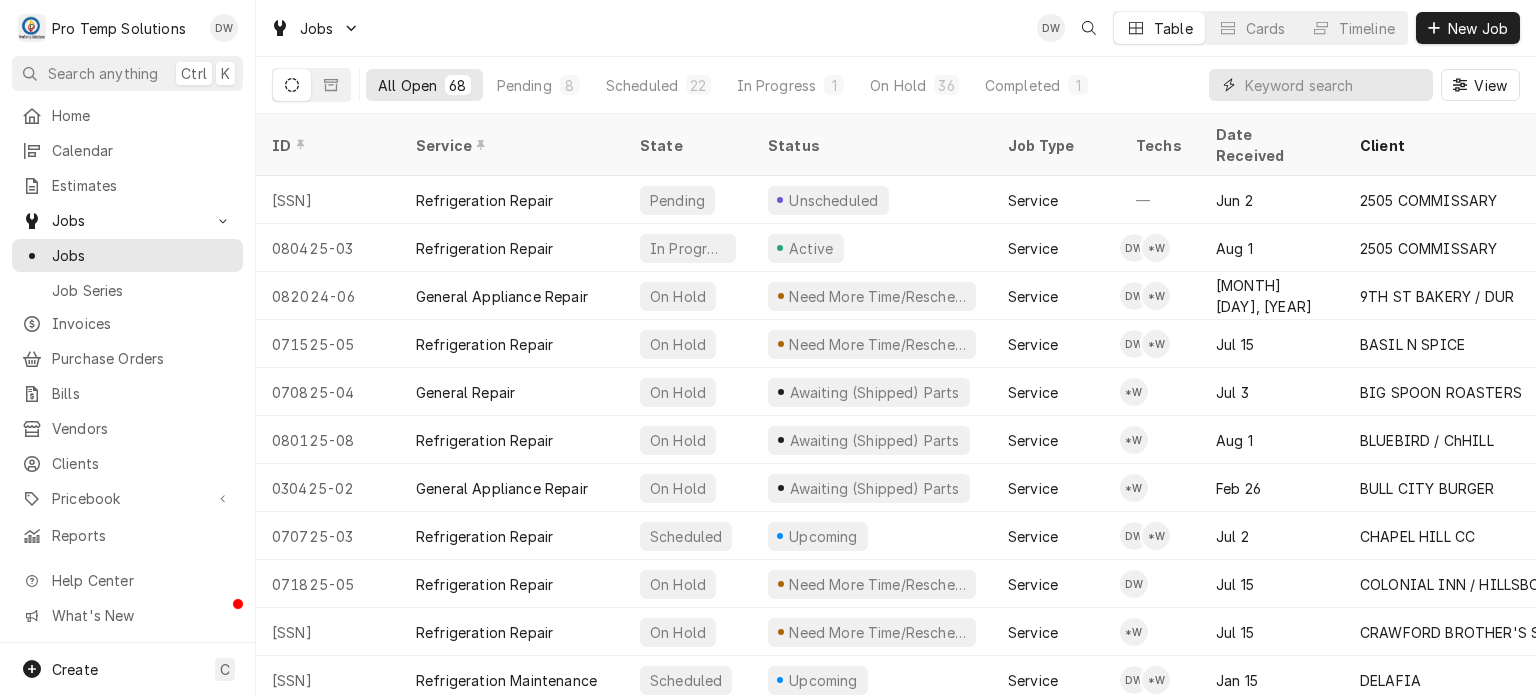click at bounding box center [1334, 85] 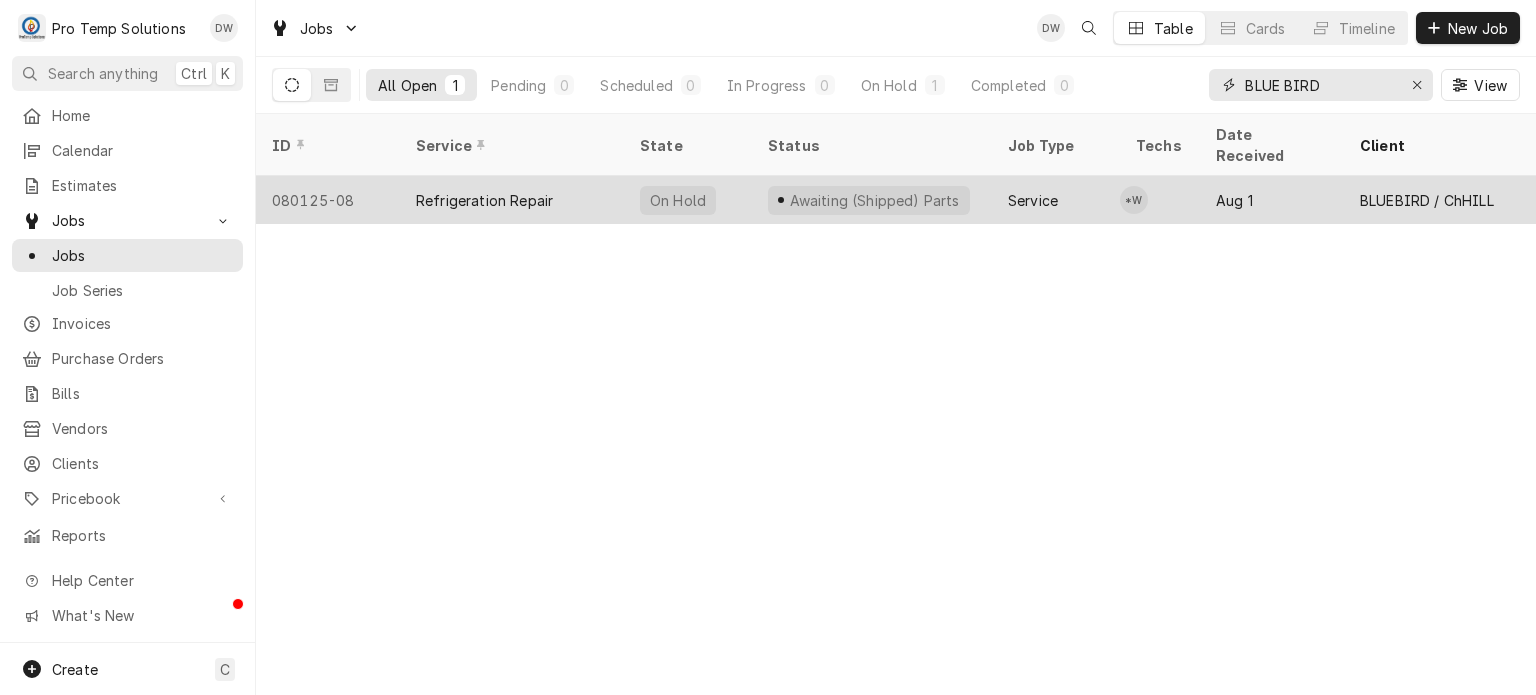 type on "BLUE BIRD" 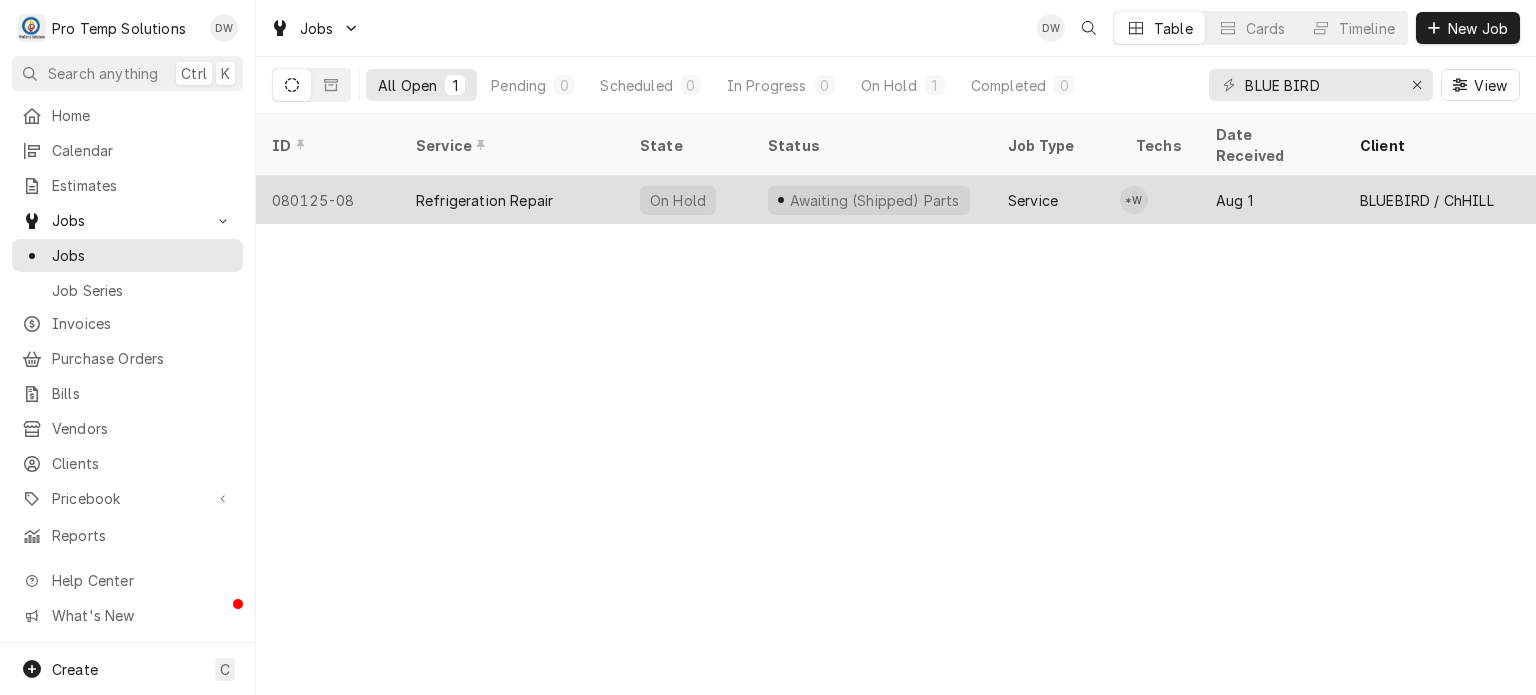 click on "Awaiting (Shipped) Parts" at bounding box center (872, 200) 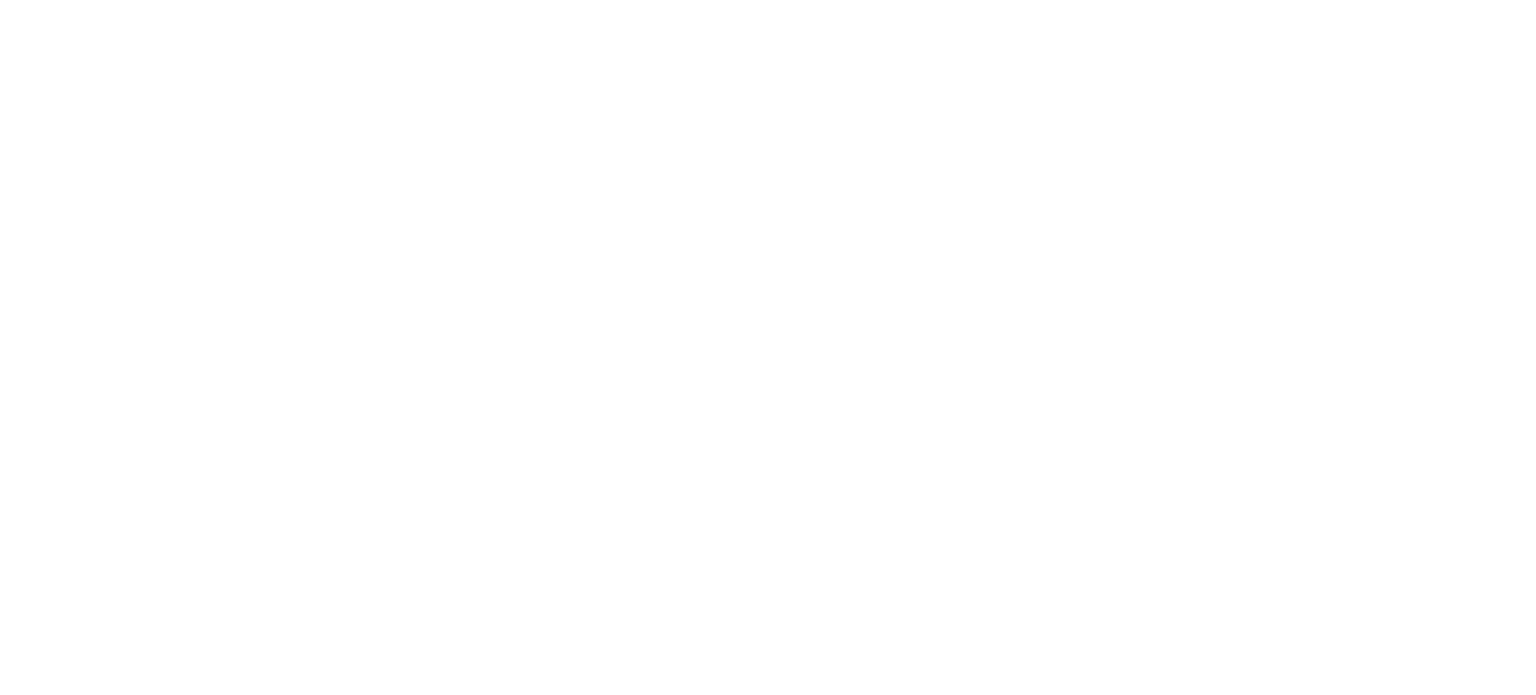 scroll, scrollTop: 0, scrollLeft: 0, axis: both 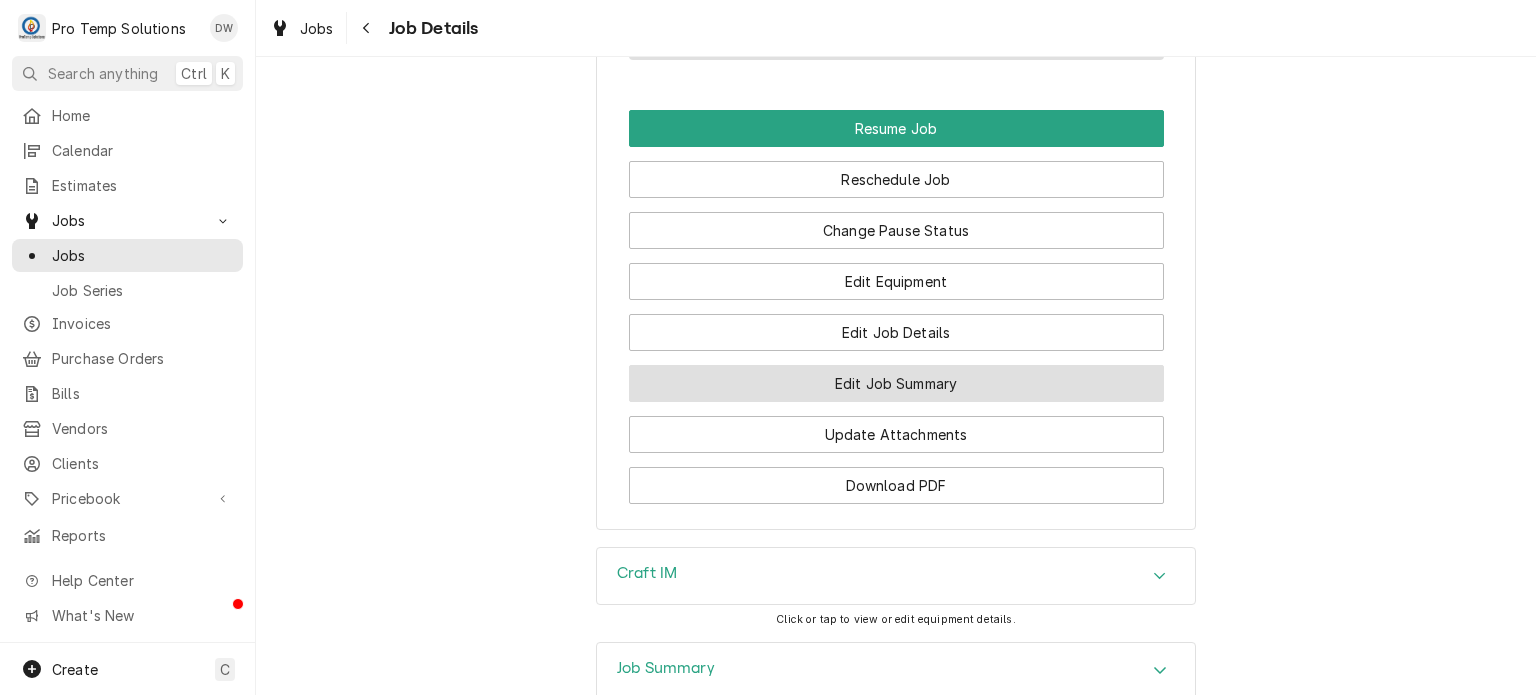 click on "Edit Job Summary" at bounding box center (896, 383) 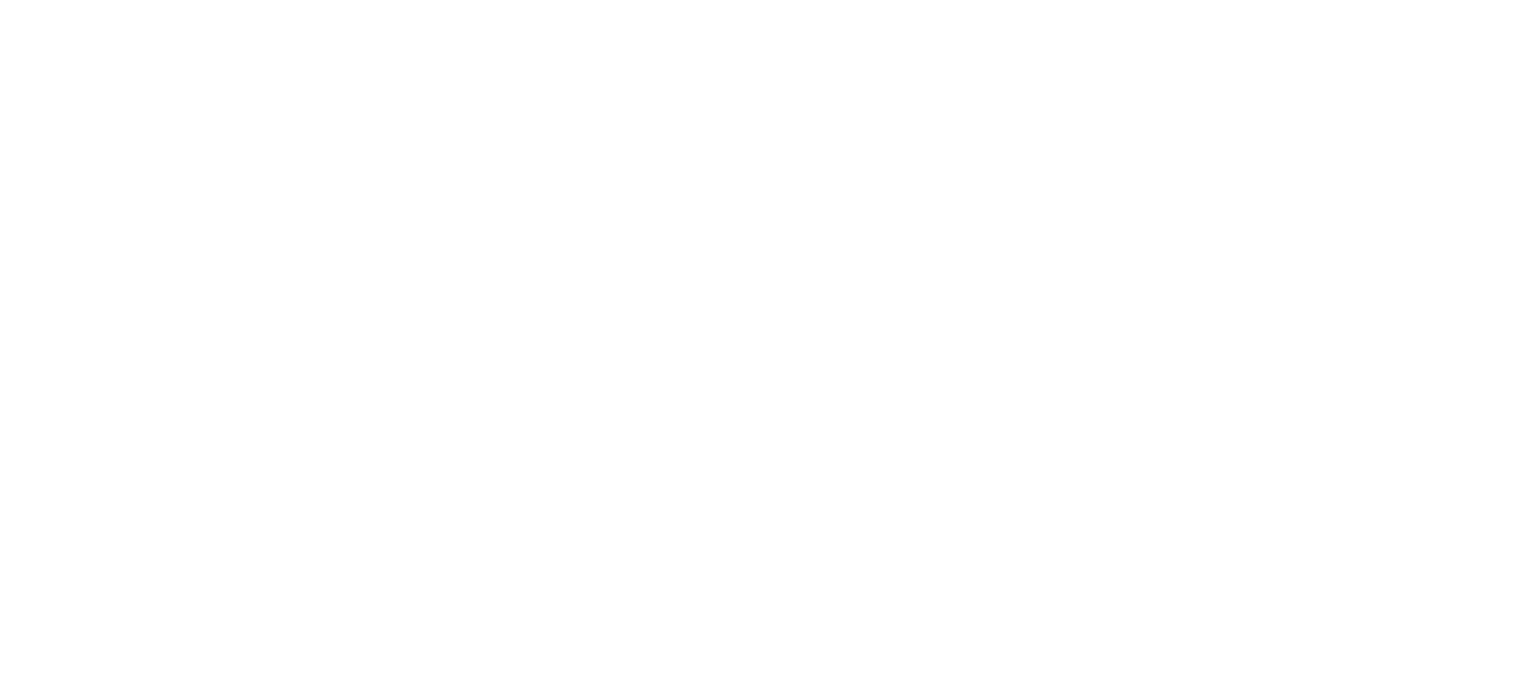 scroll, scrollTop: 0, scrollLeft: 0, axis: both 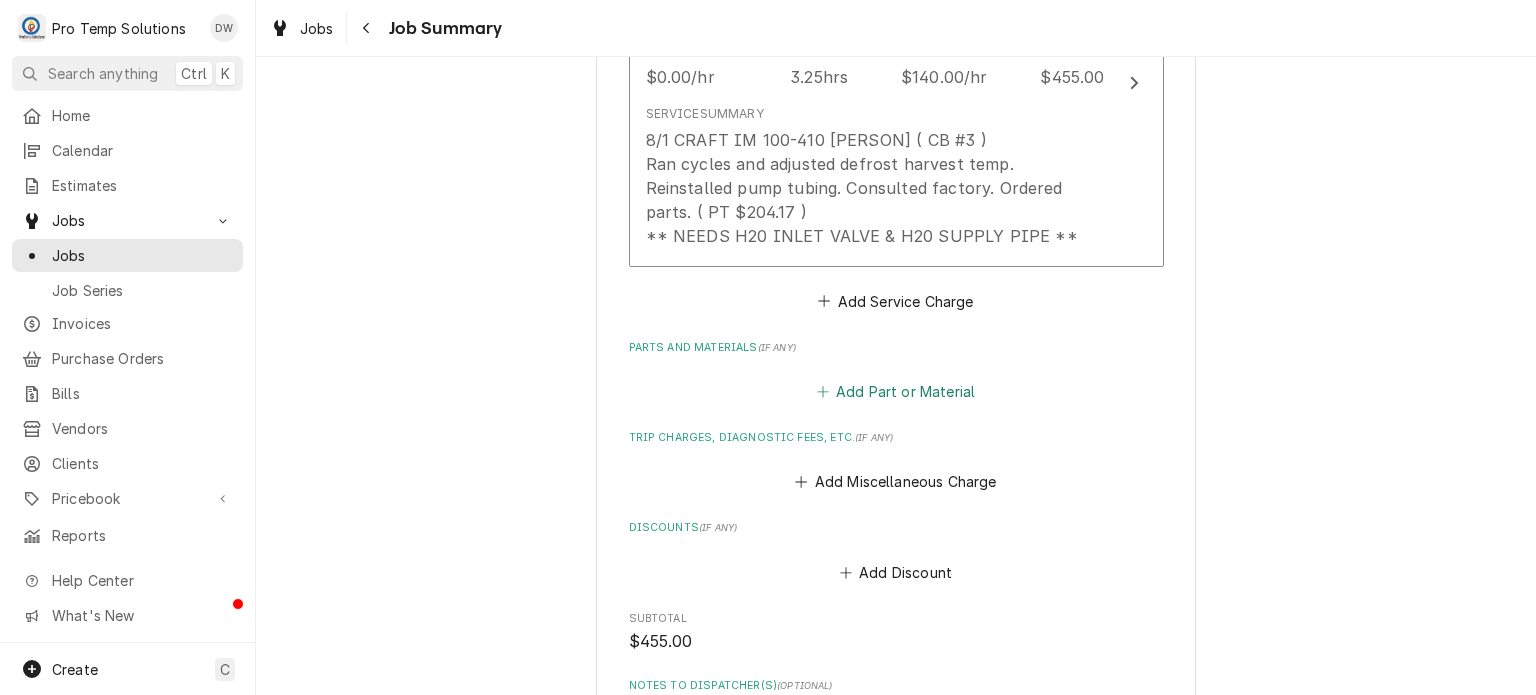 click on "Add Part or Material" at bounding box center [895, 391] 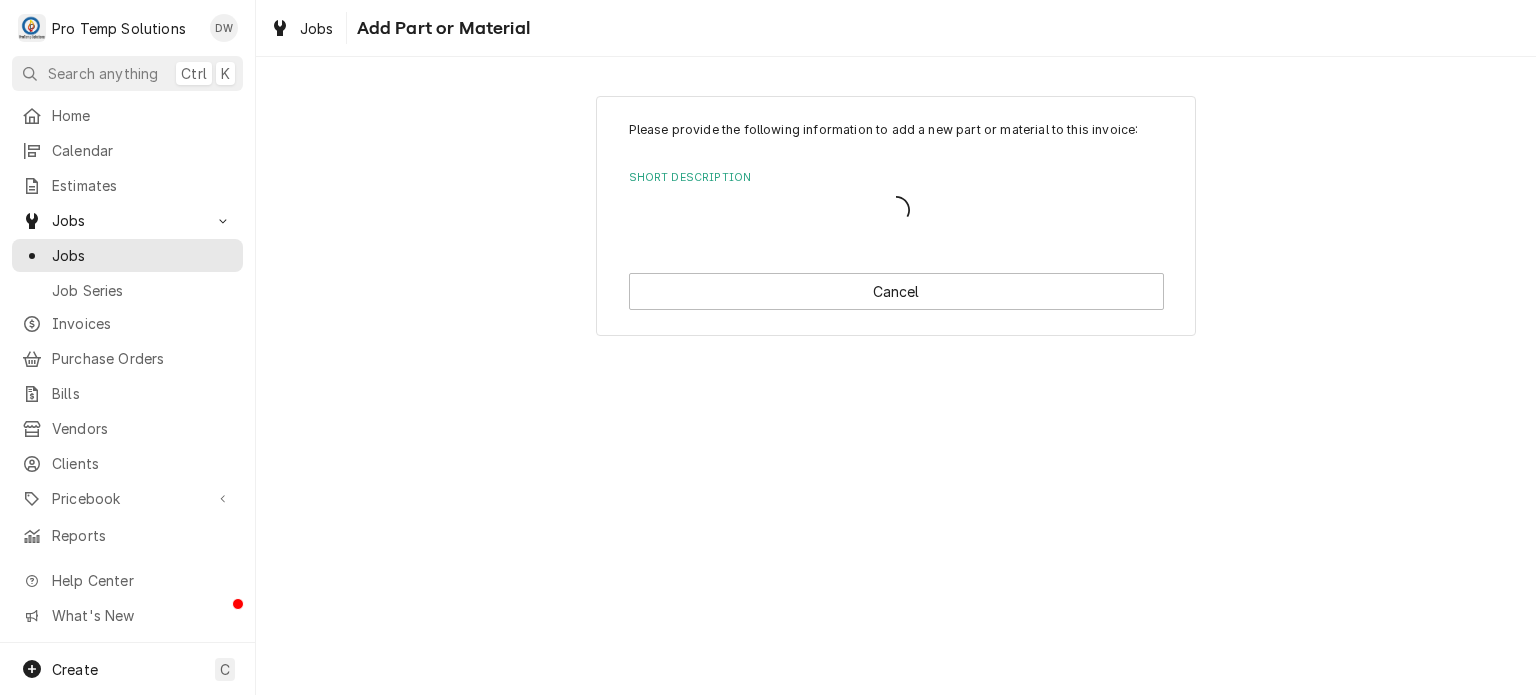 scroll, scrollTop: 0, scrollLeft: 0, axis: both 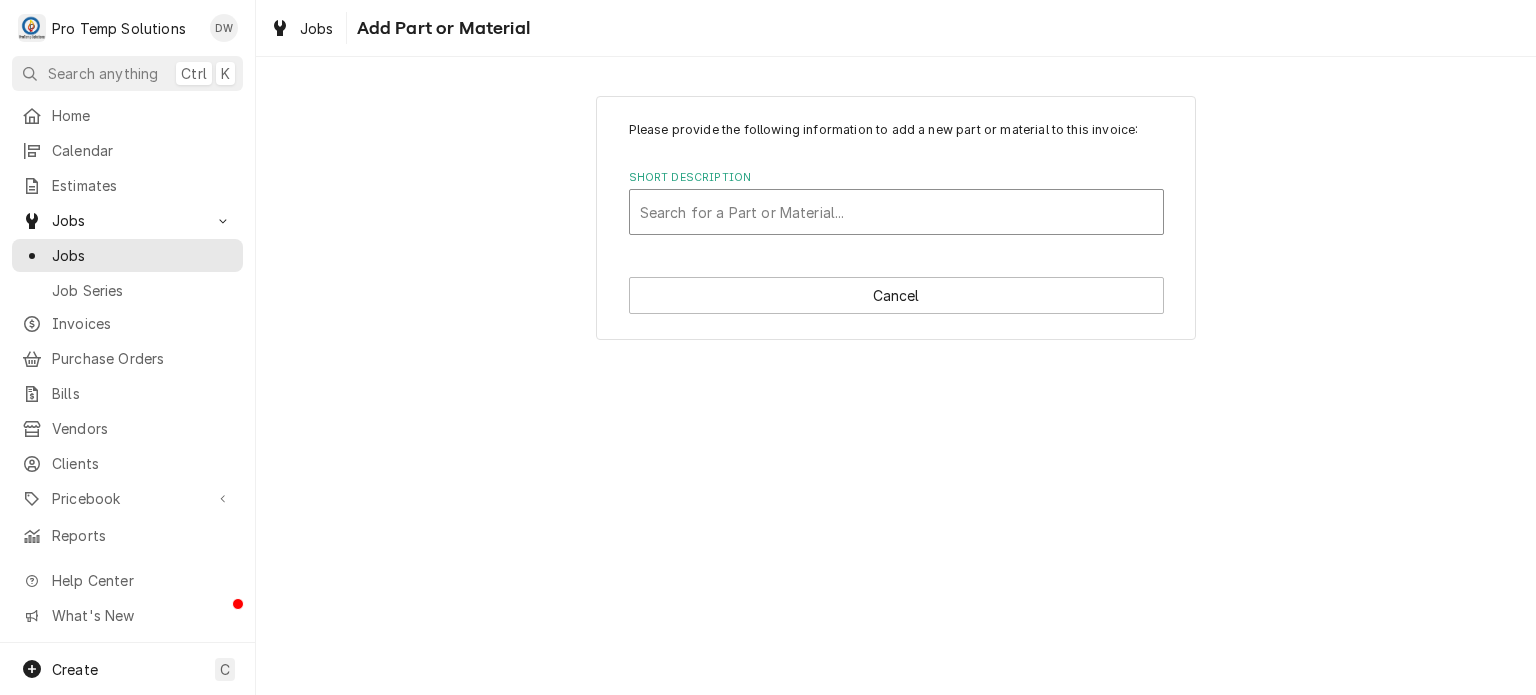 click at bounding box center [896, 212] 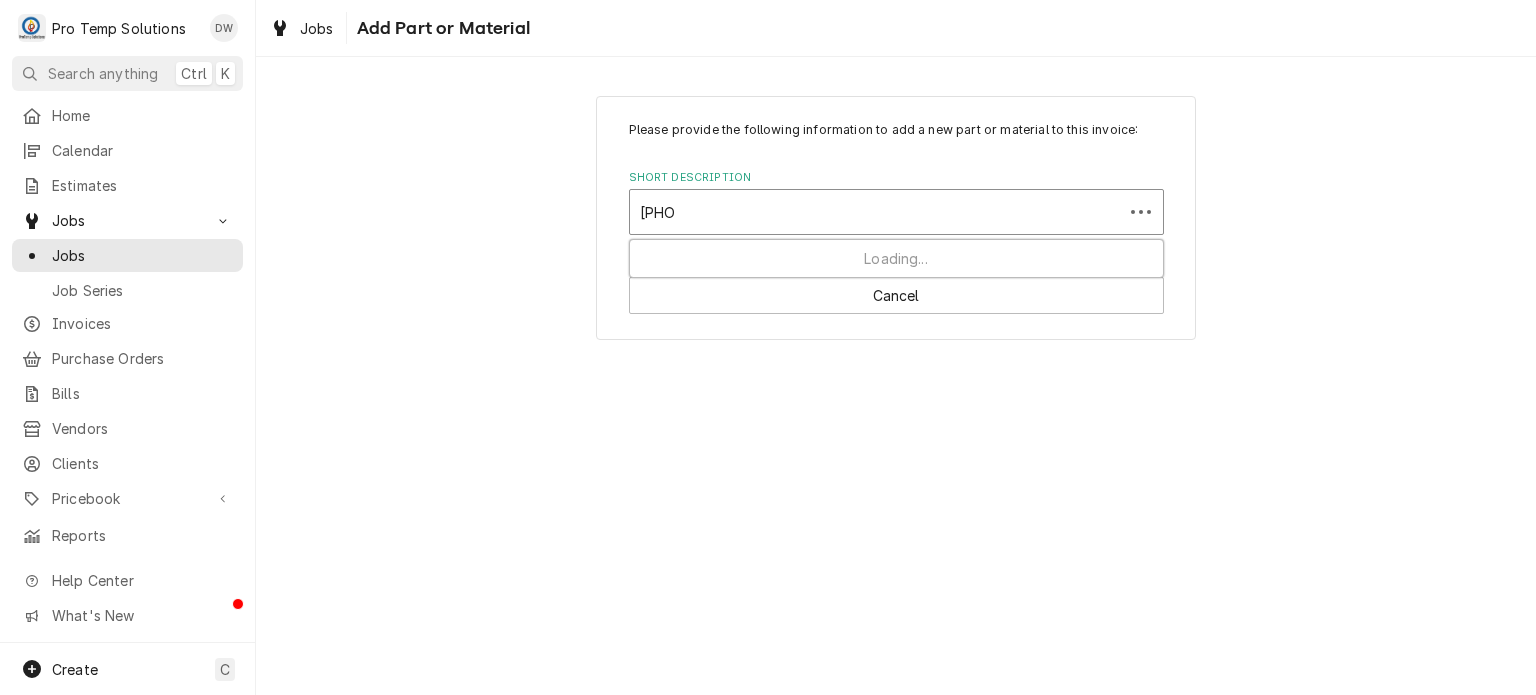 type on "111-04" 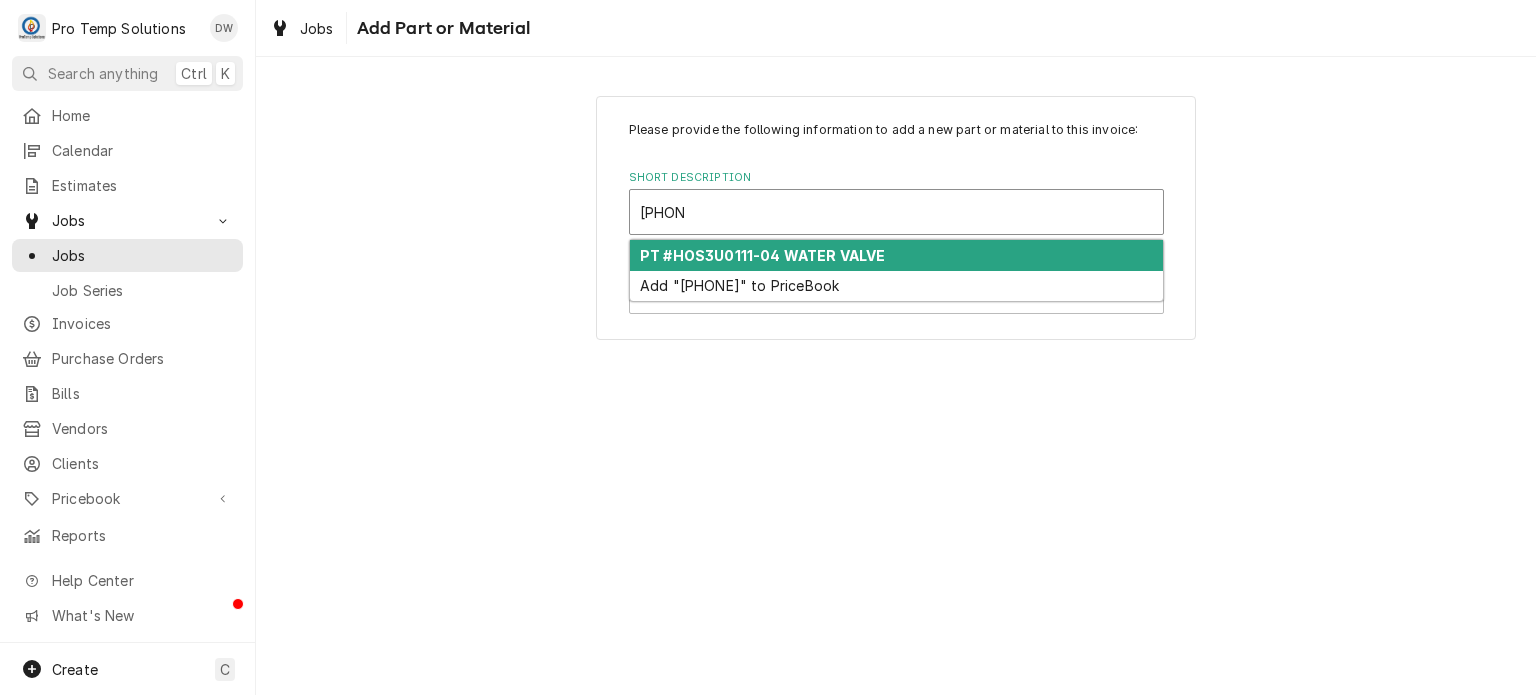 click on "PT #HOS3U0111-04 WATER VALVE" at bounding box center (762, 255) 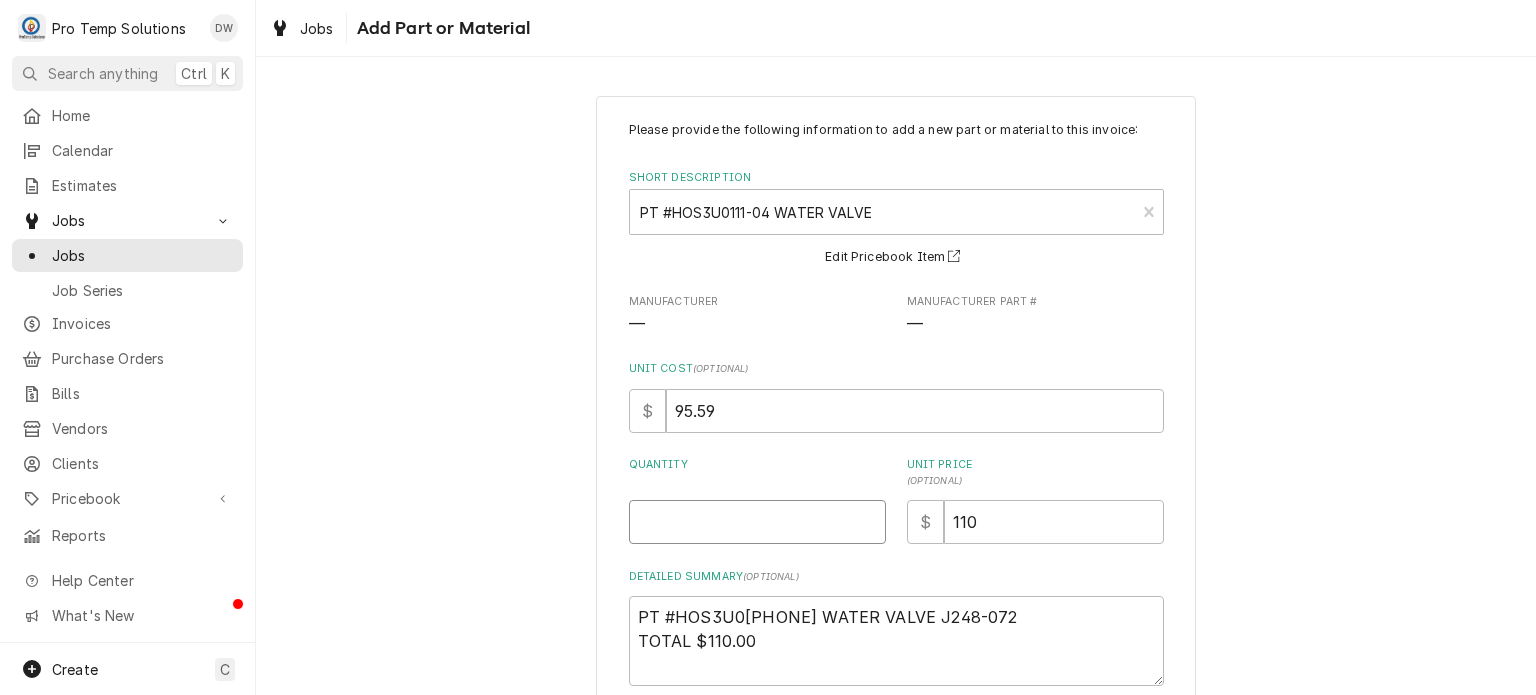 click on "Quantity" at bounding box center [757, 522] 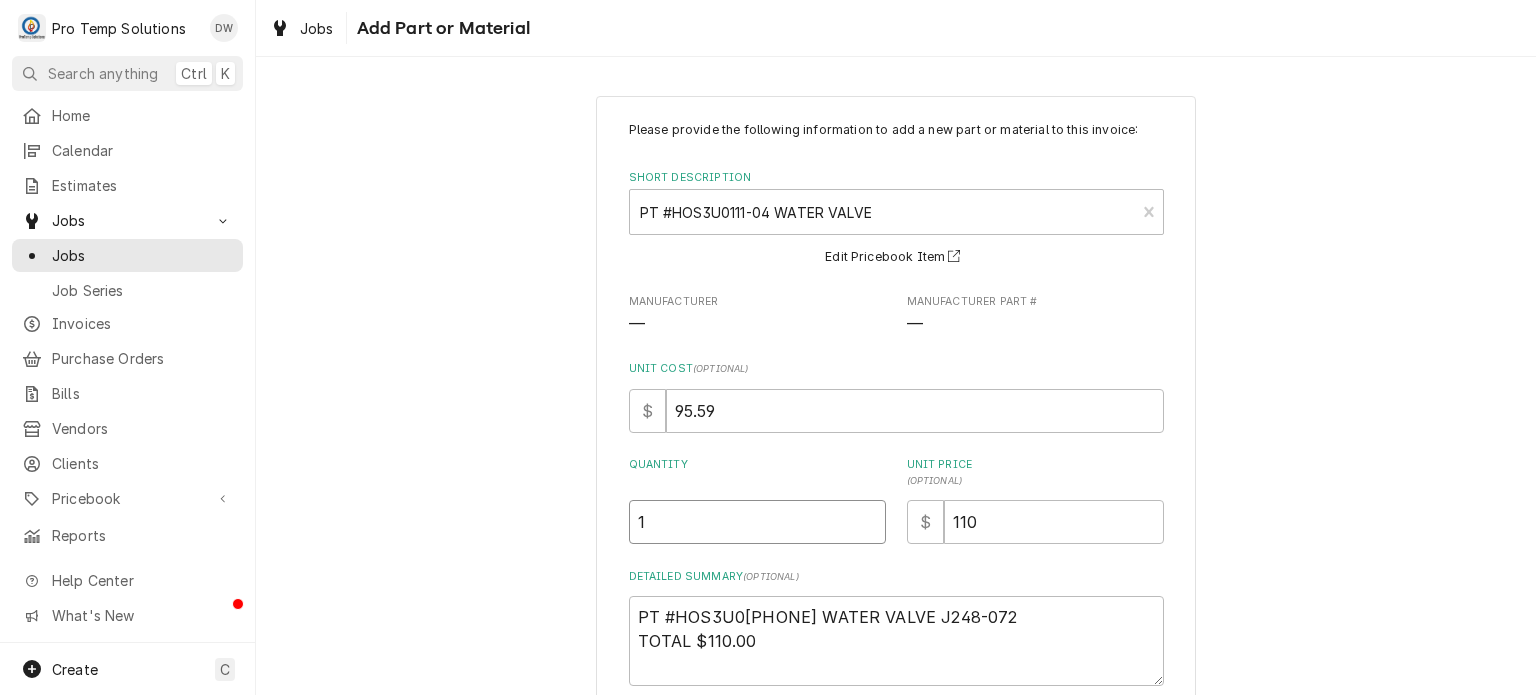 type on "1" 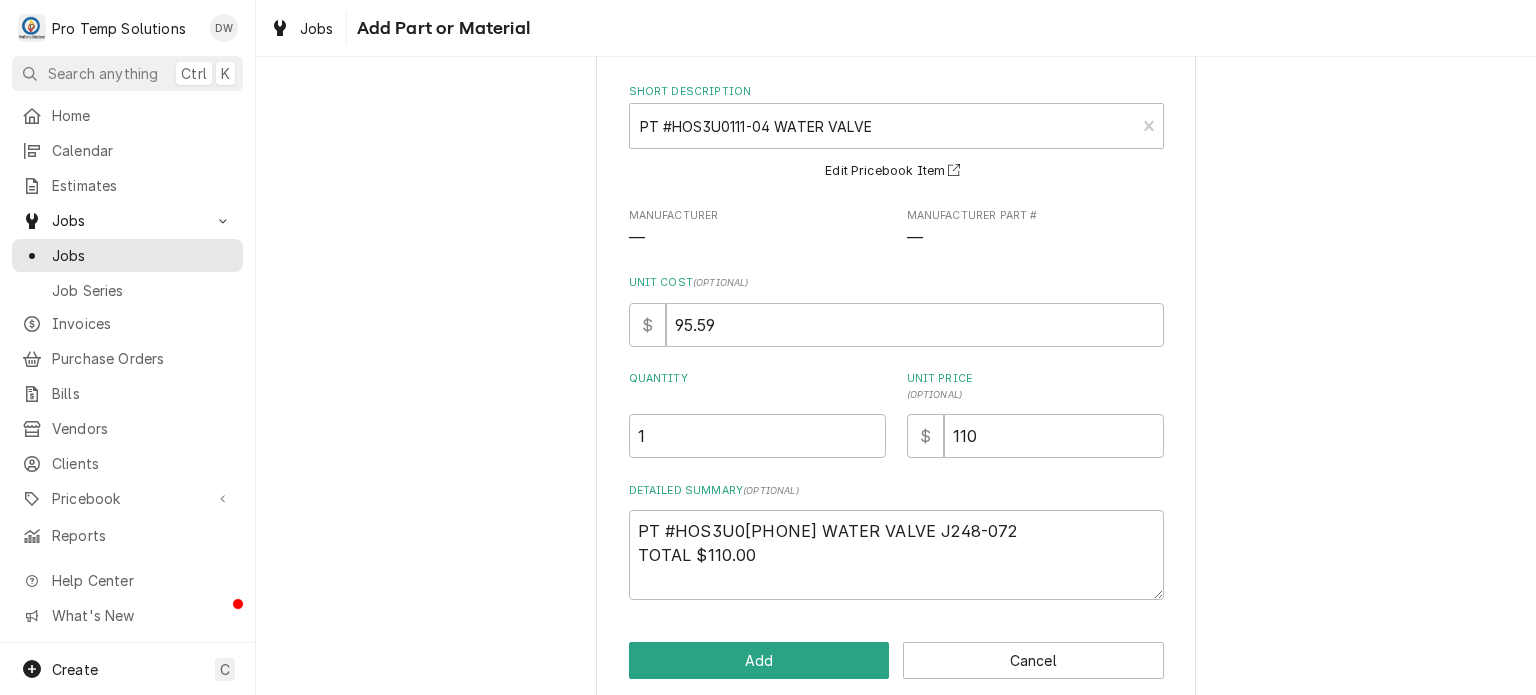 scroll, scrollTop: 111, scrollLeft: 0, axis: vertical 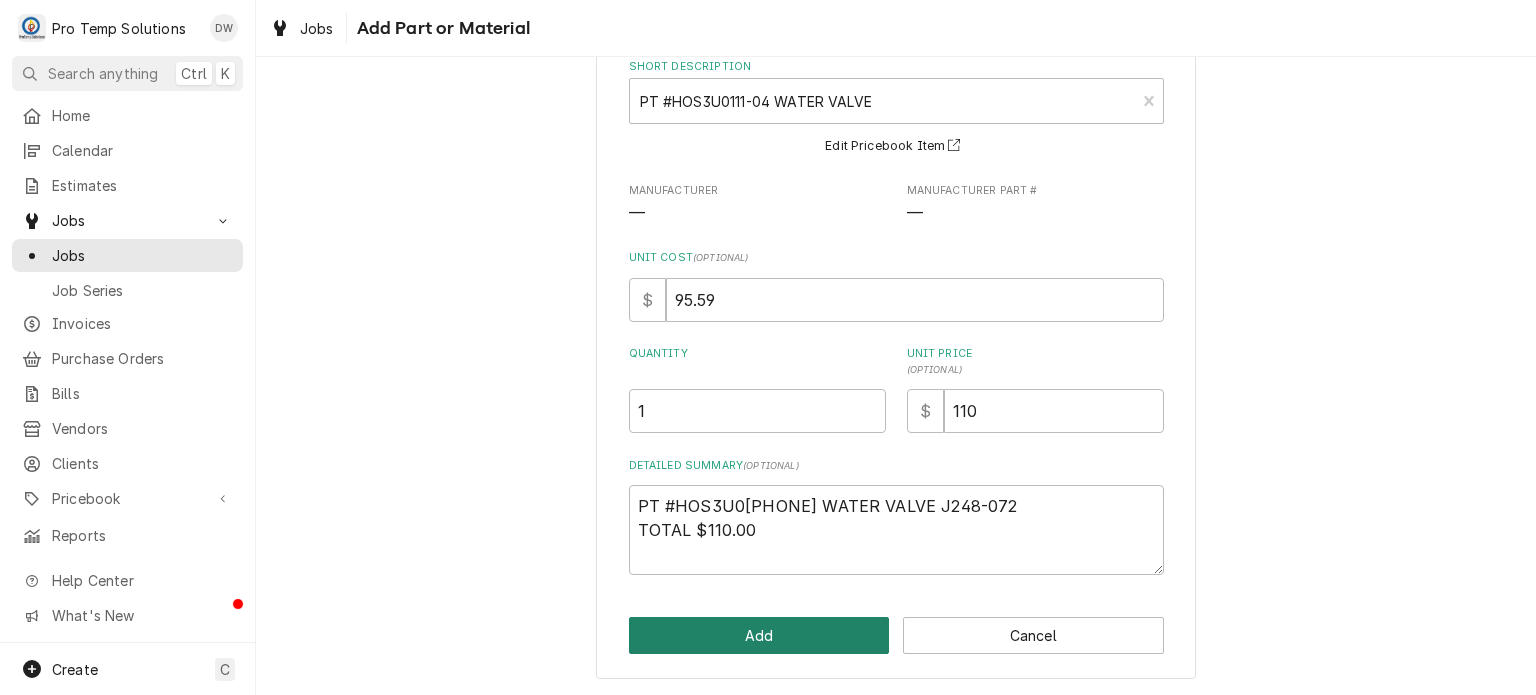 click on "Add" at bounding box center (759, 635) 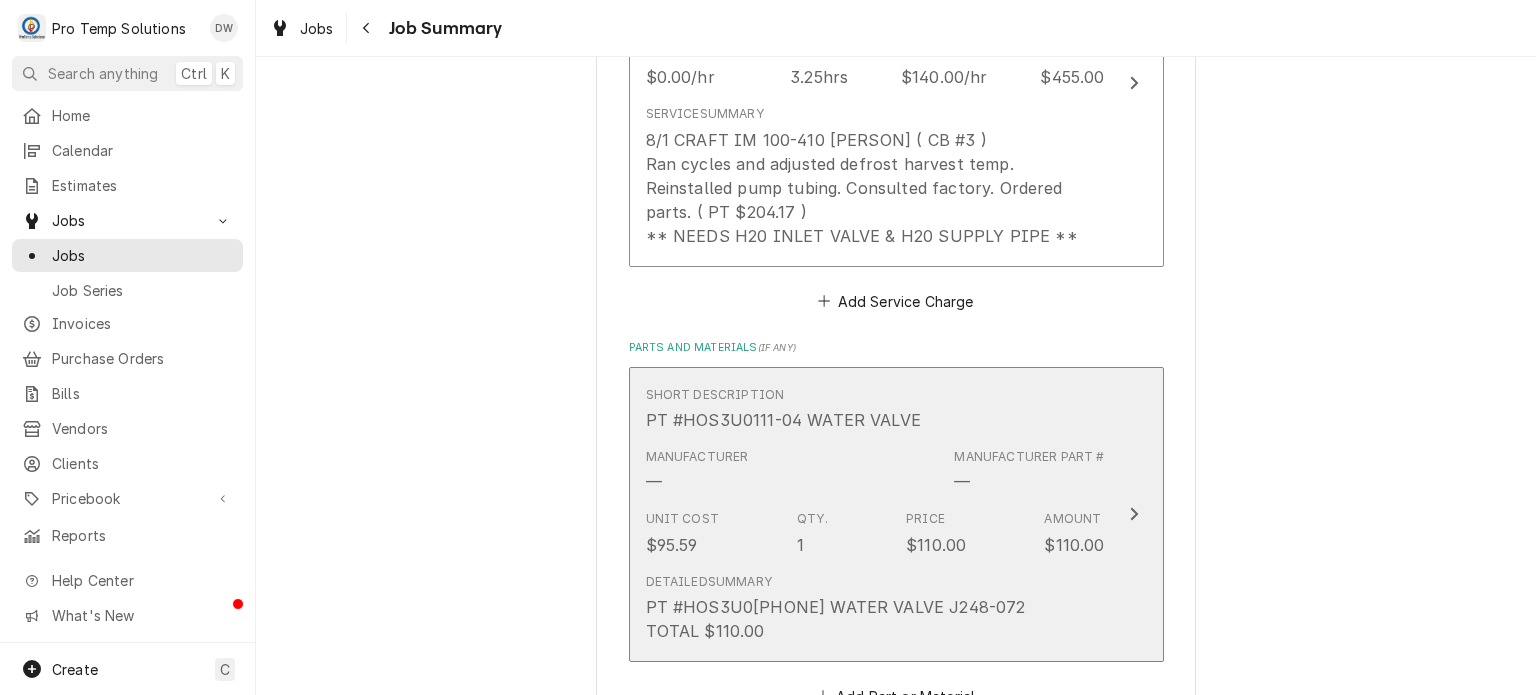 scroll, scrollTop: 1036, scrollLeft: 0, axis: vertical 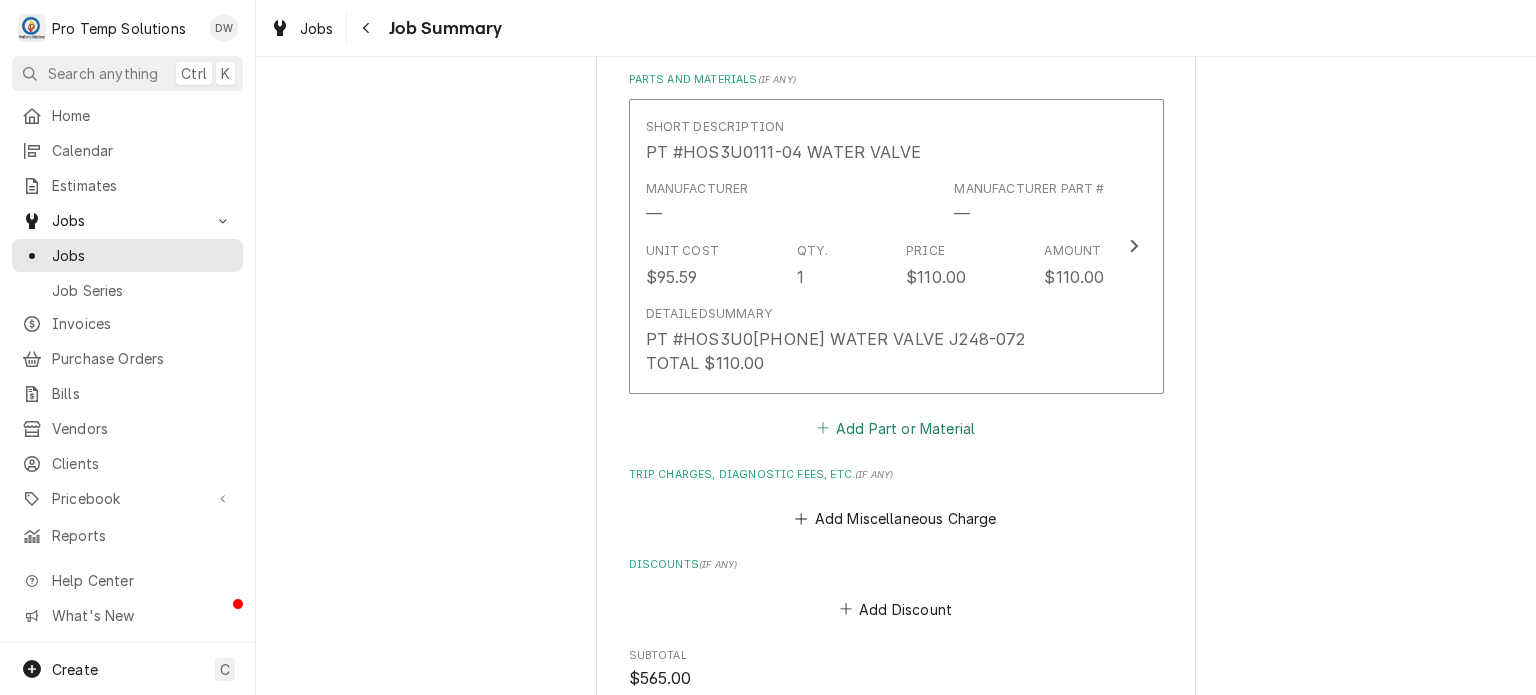 click on "Add Part or Material" at bounding box center (895, 428) 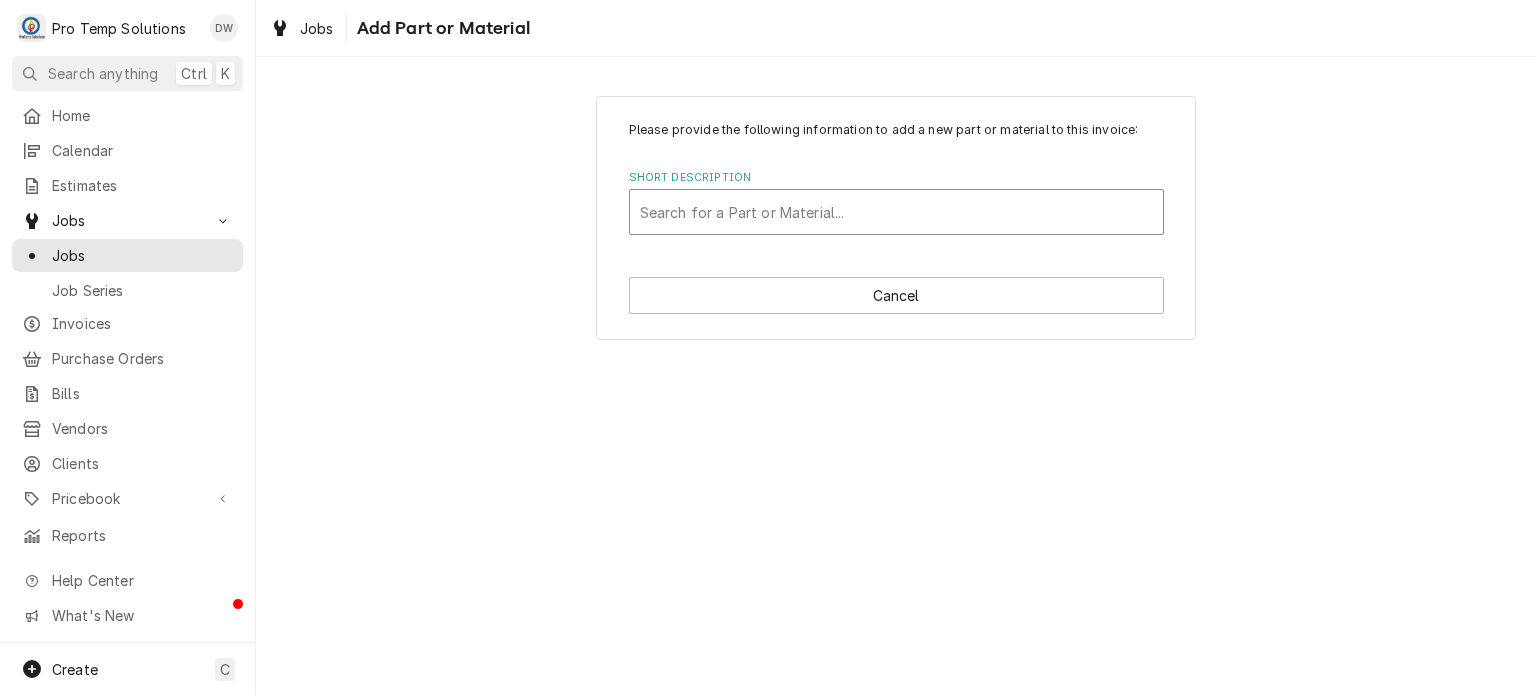 click at bounding box center [896, 212] 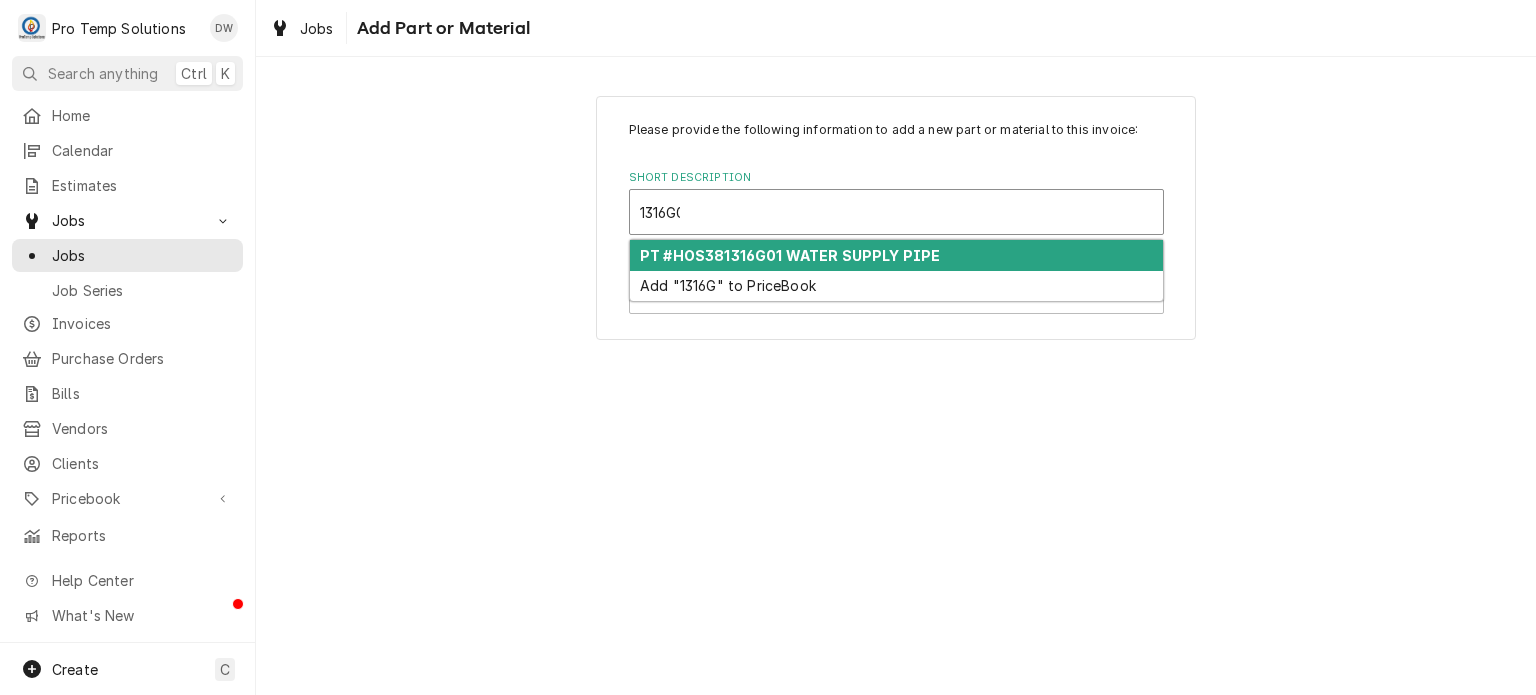 type on "1316G01" 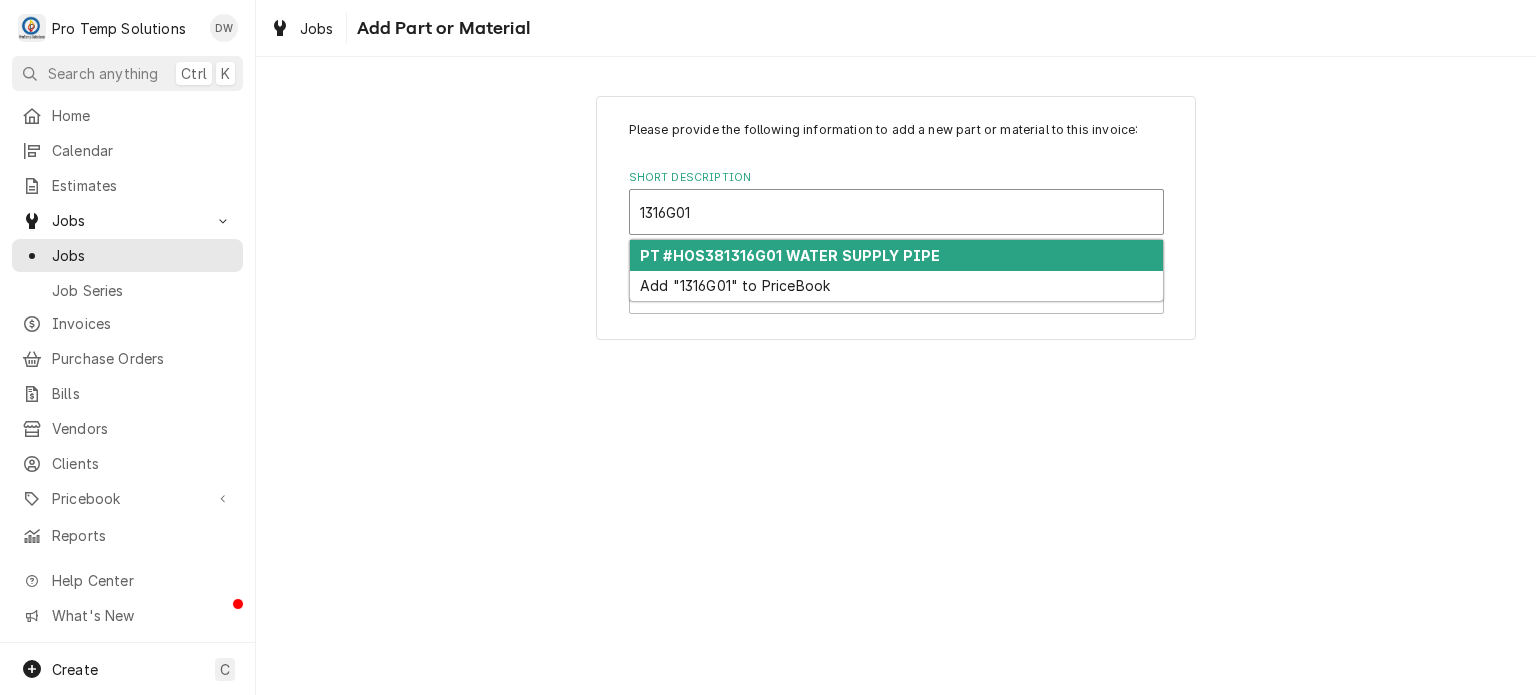 click on "PT #HOS381316G01 WATER SUPPLY PIPE" at bounding box center [790, 255] 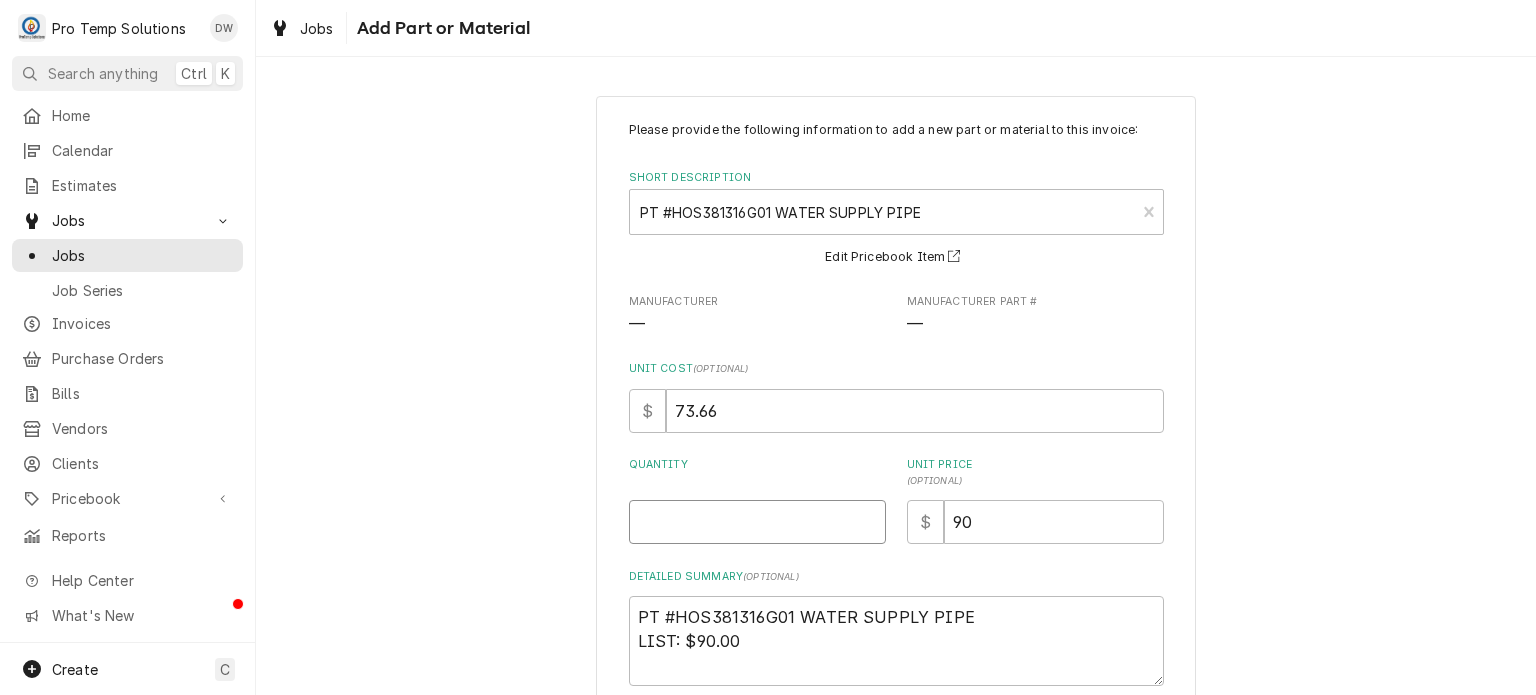 click on "Quantity" at bounding box center [757, 522] 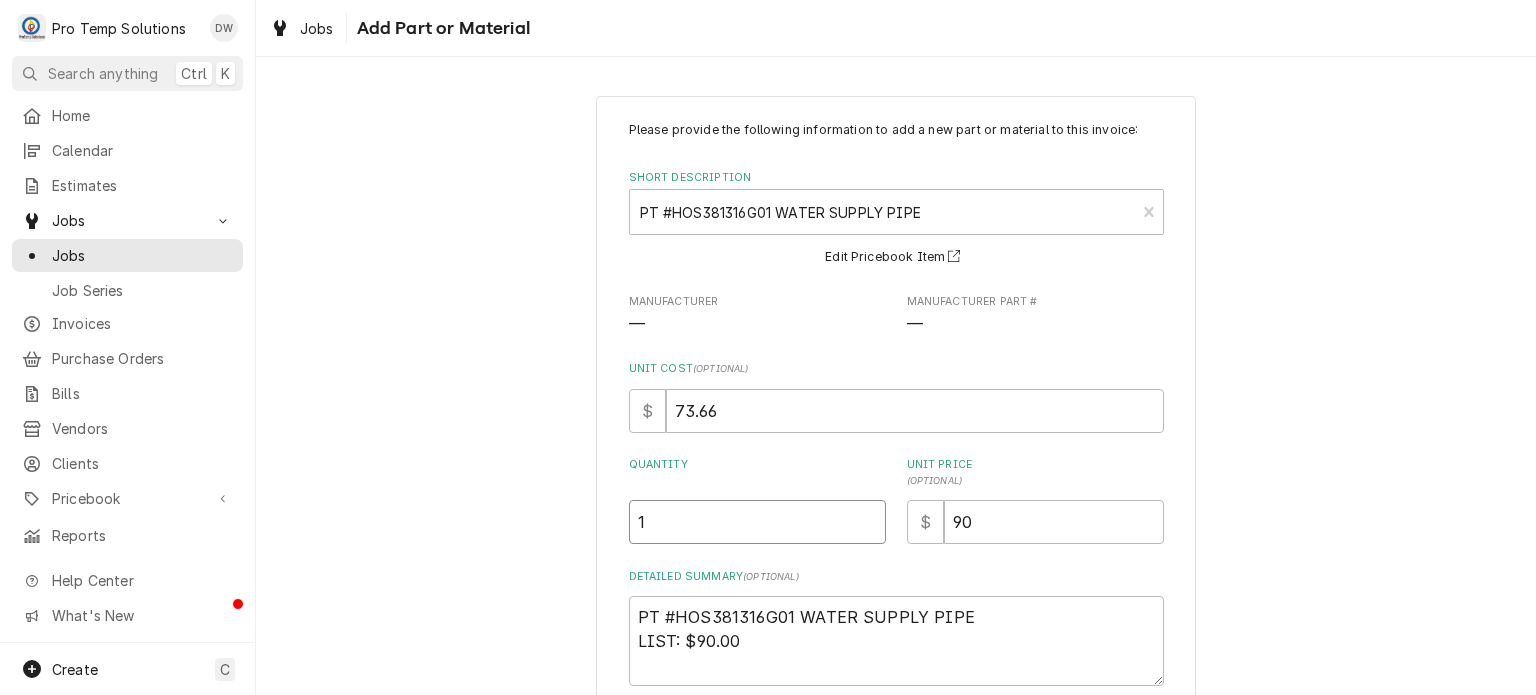 type on "1" 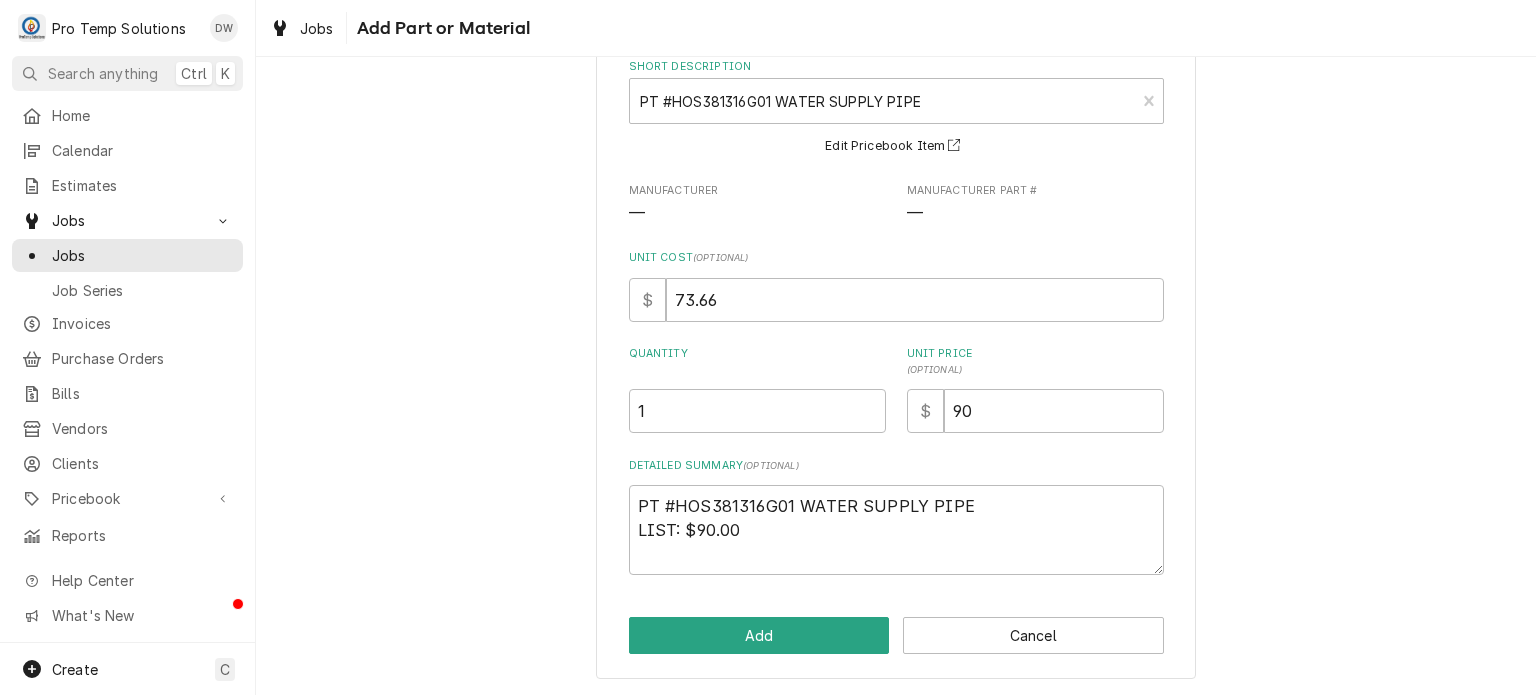 scroll, scrollTop: 110, scrollLeft: 0, axis: vertical 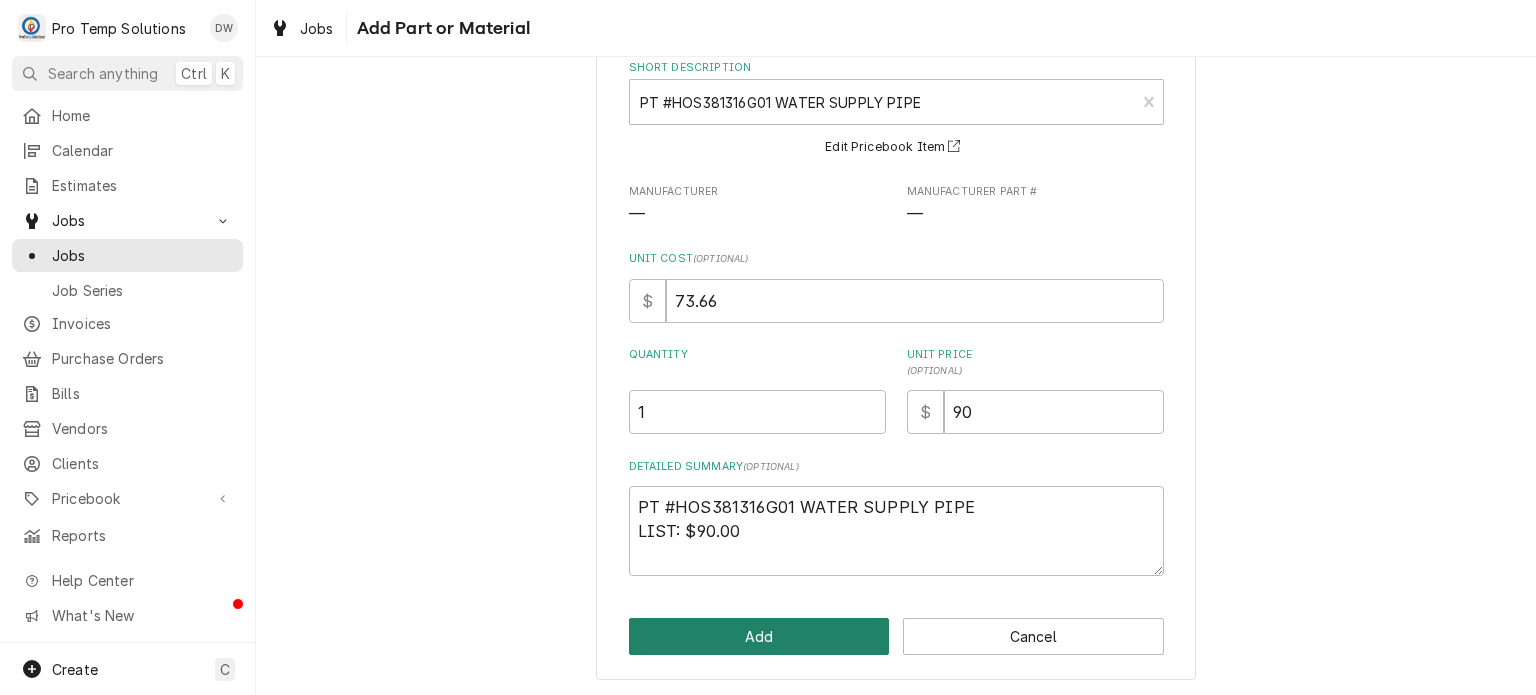click on "Add" at bounding box center (759, 636) 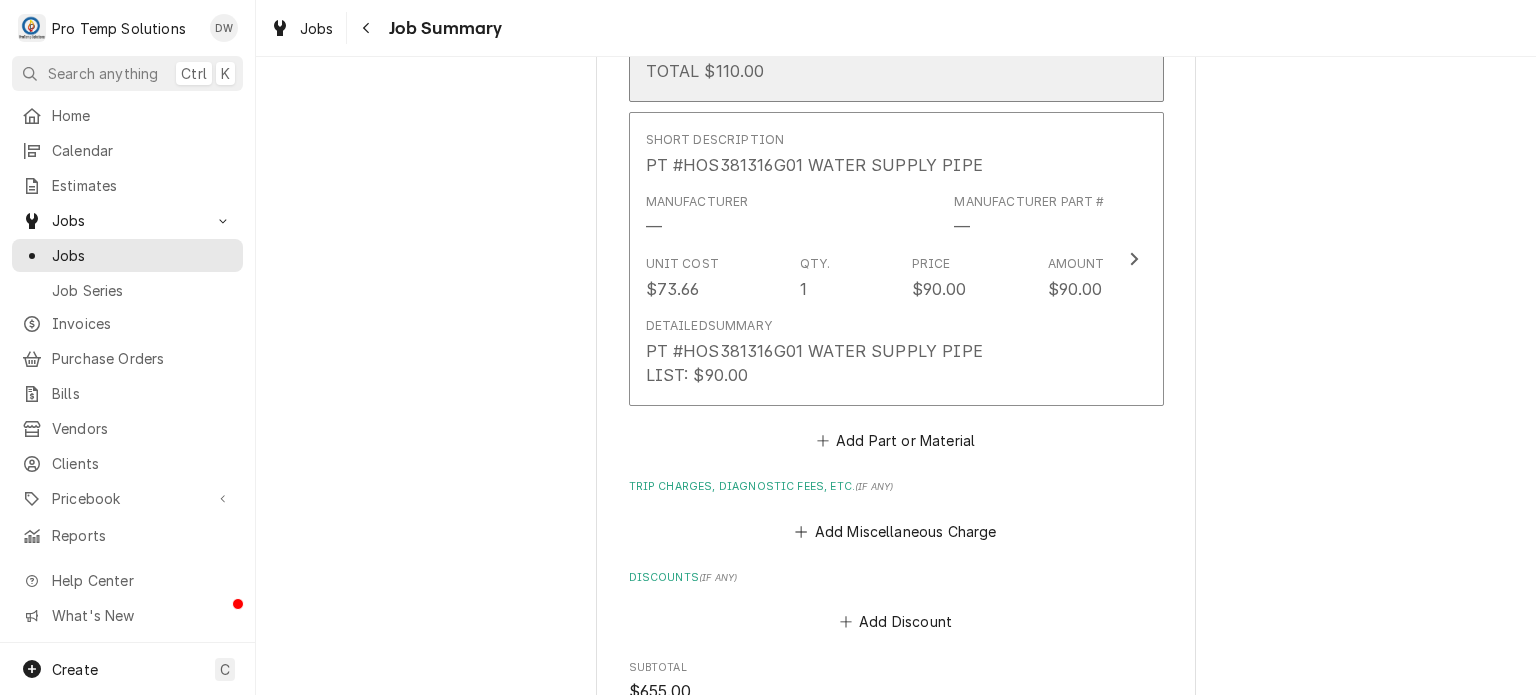 scroll, scrollTop: 1876, scrollLeft: 0, axis: vertical 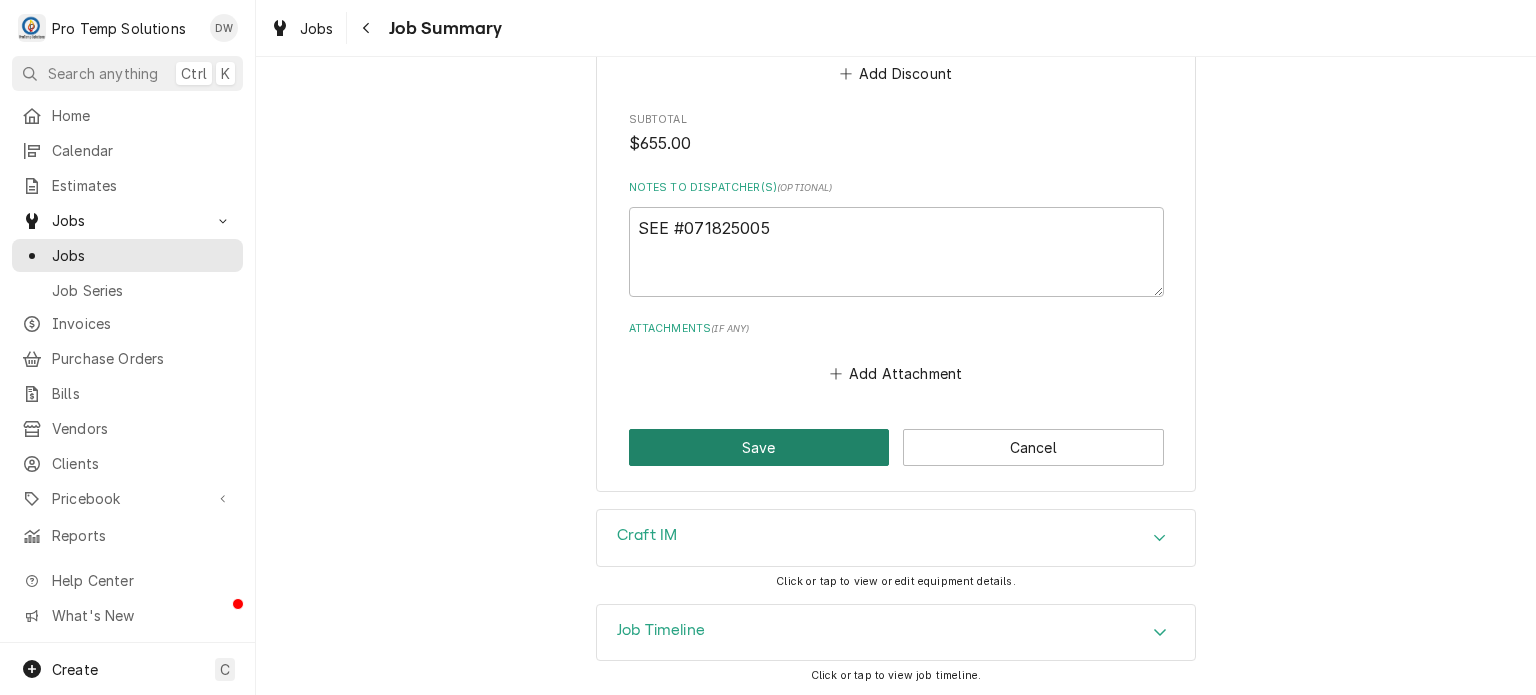 click on "Save" at bounding box center (759, 447) 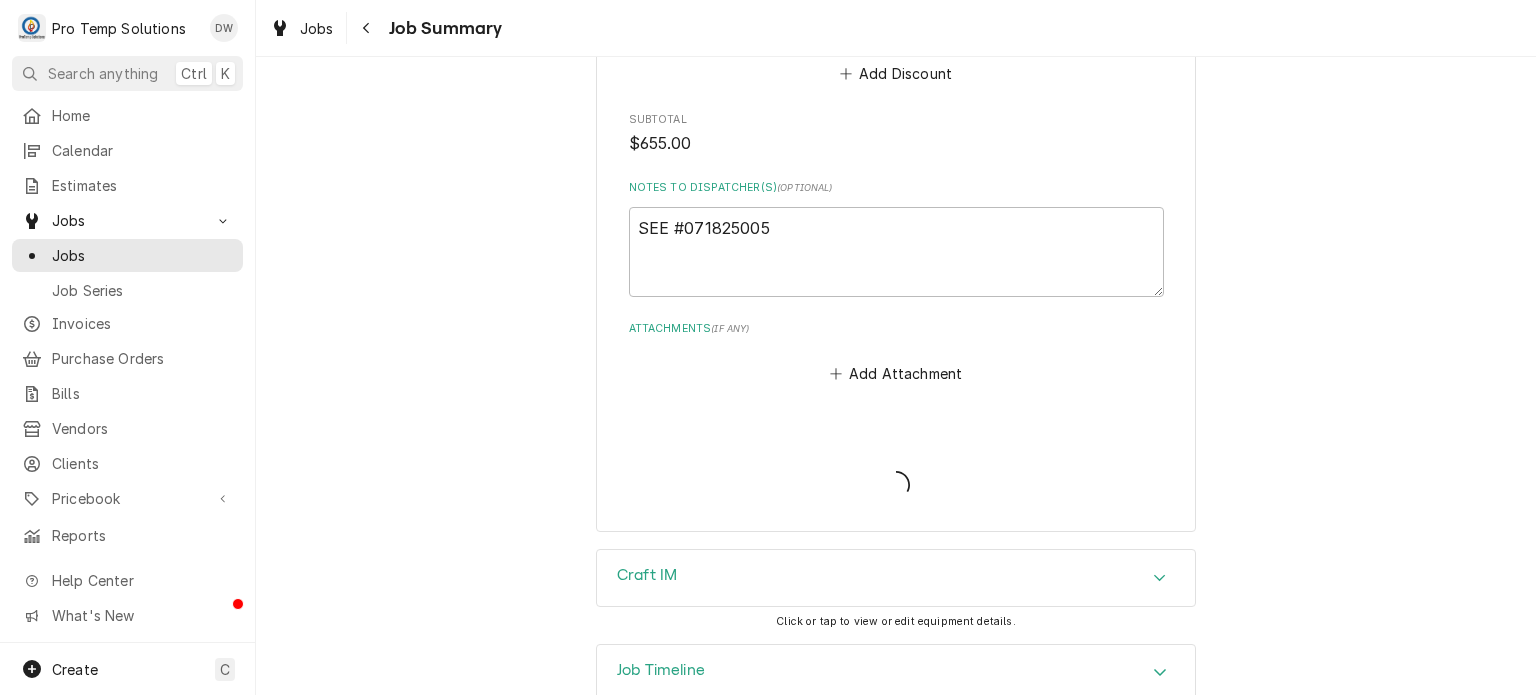 type on "x" 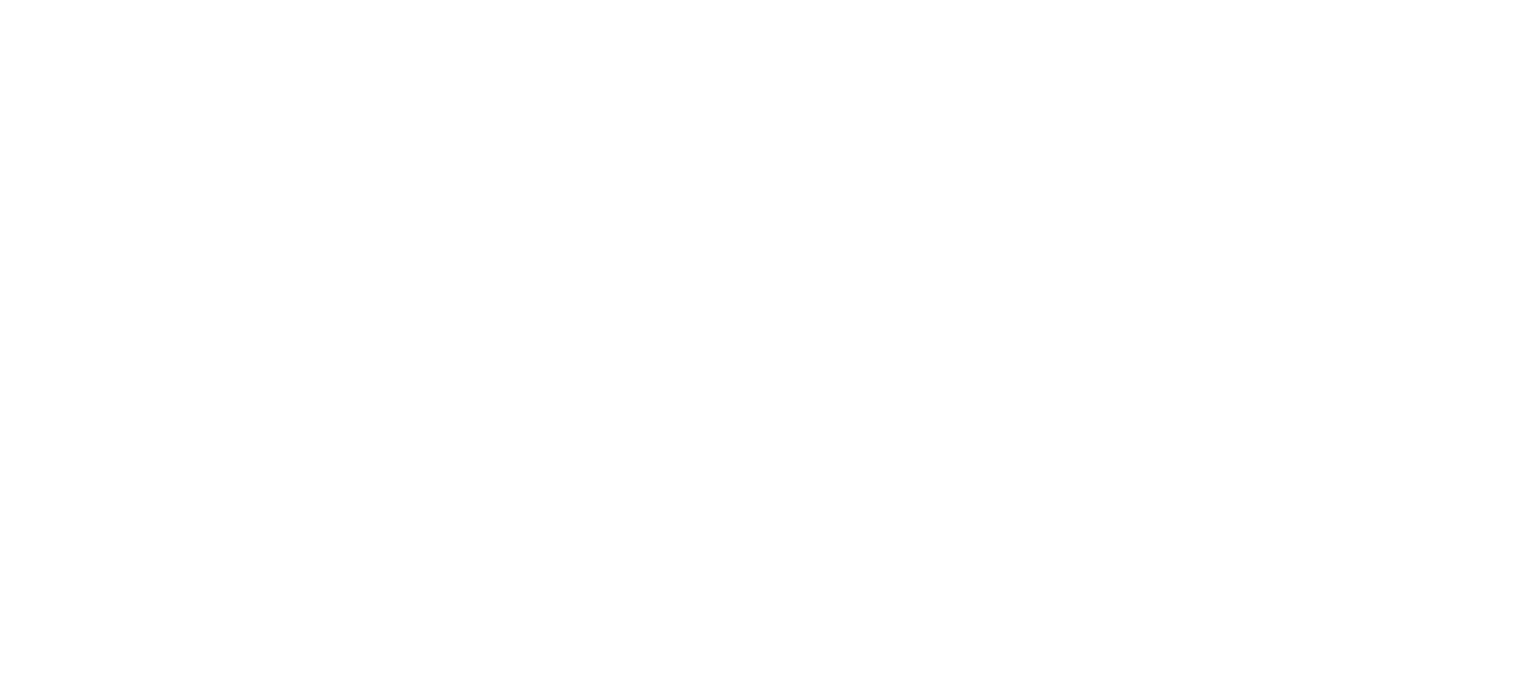 scroll, scrollTop: 0, scrollLeft: 0, axis: both 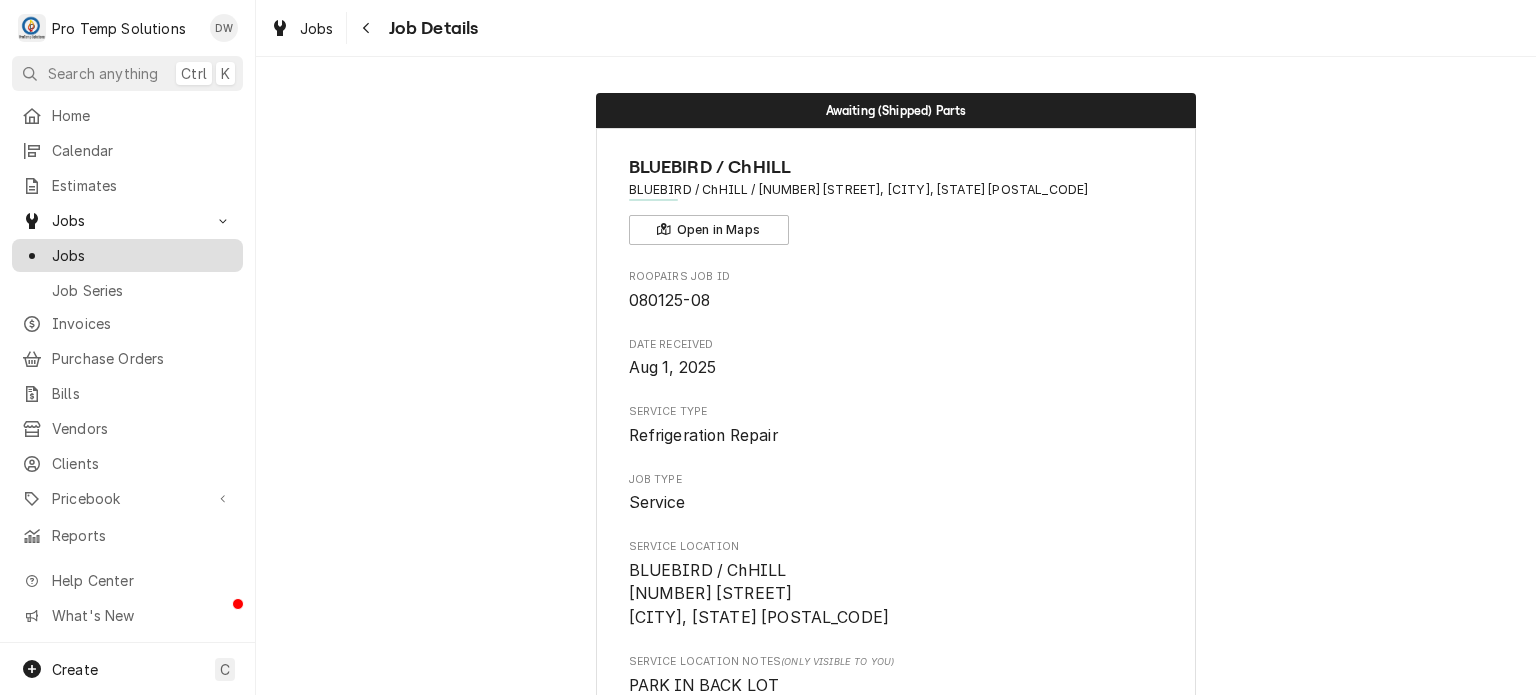 click on "Jobs" at bounding box center (142, 255) 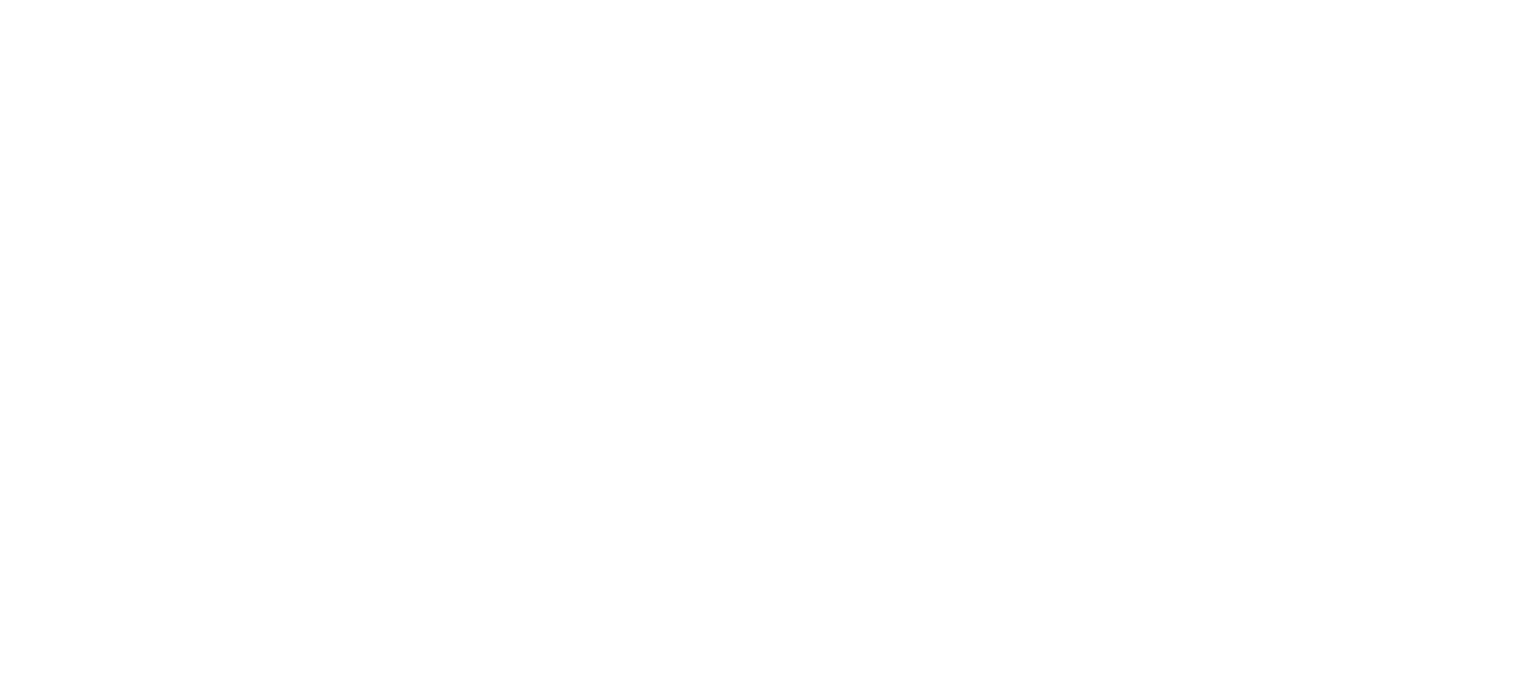 scroll, scrollTop: 0, scrollLeft: 0, axis: both 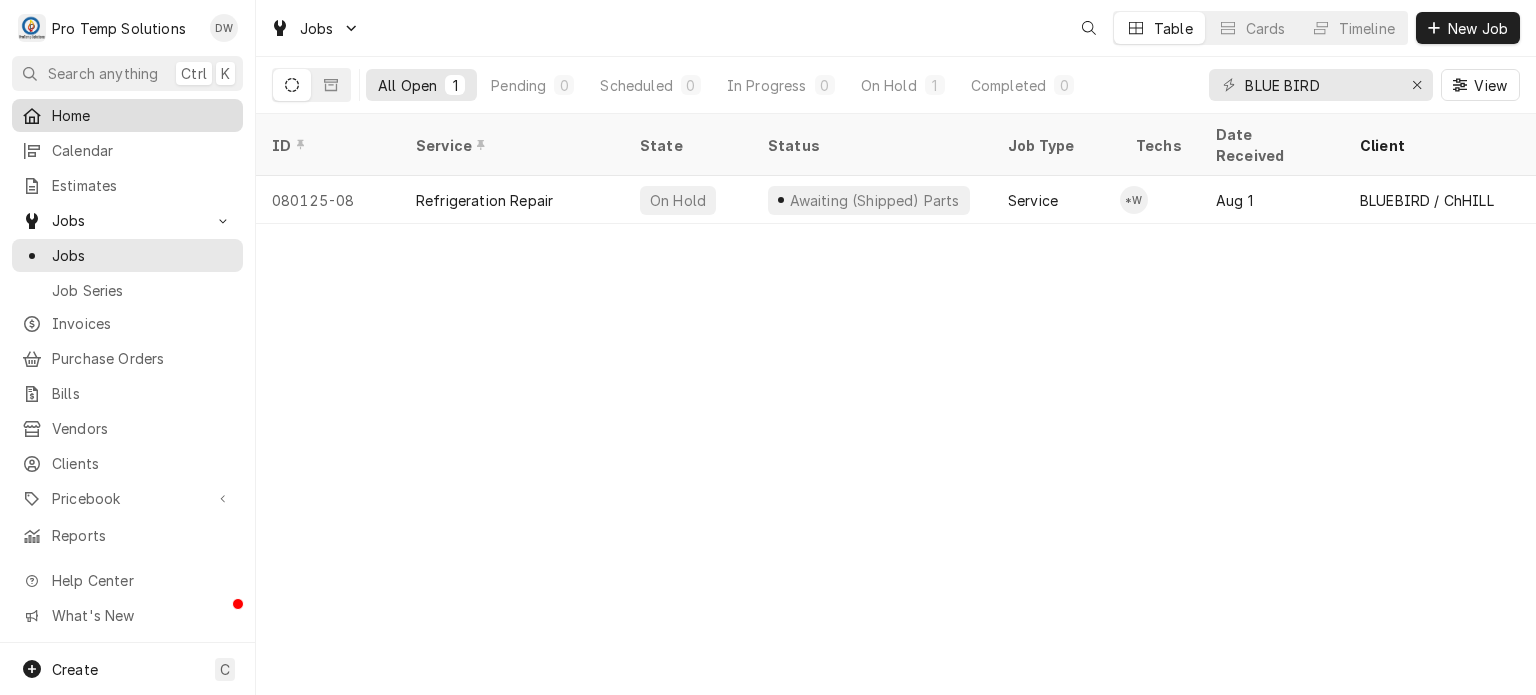 click on "Home" at bounding box center [142, 115] 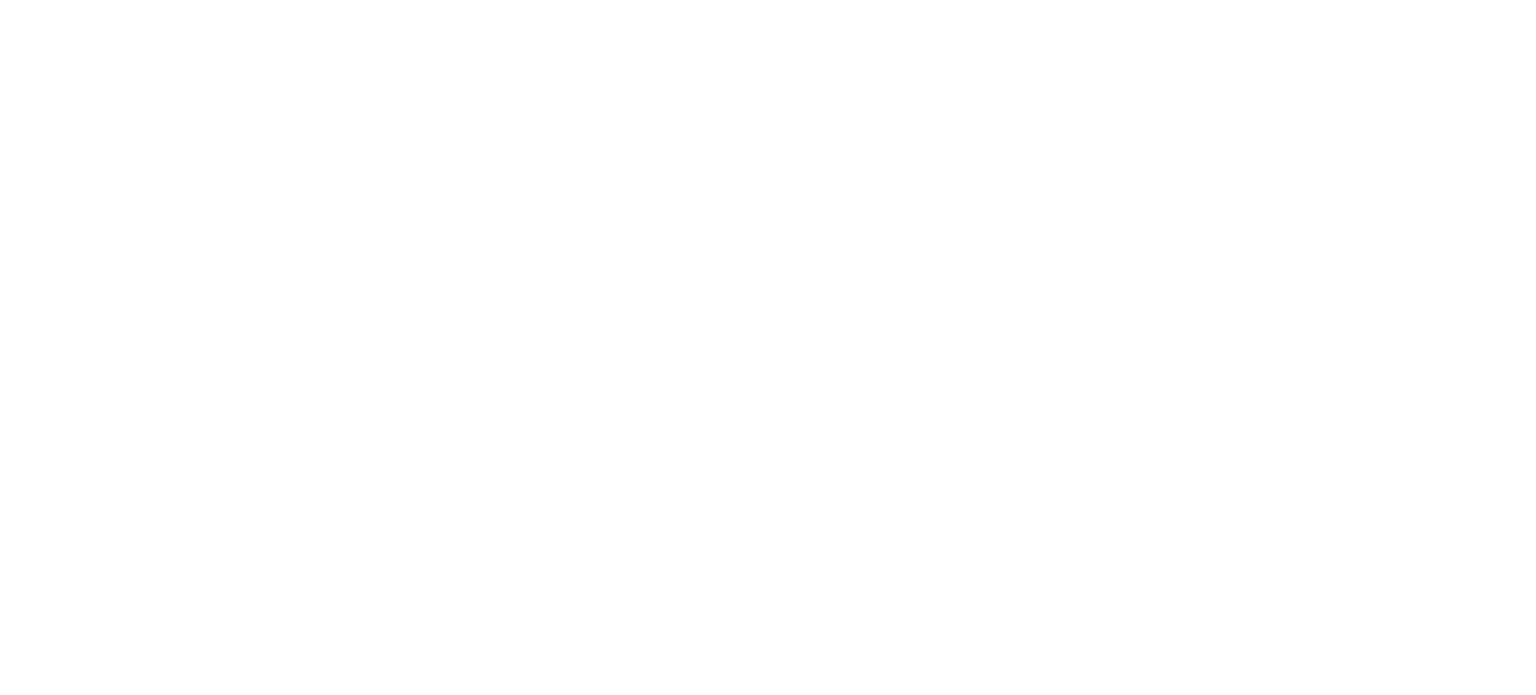 scroll, scrollTop: 0, scrollLeft: 0, axis: both 